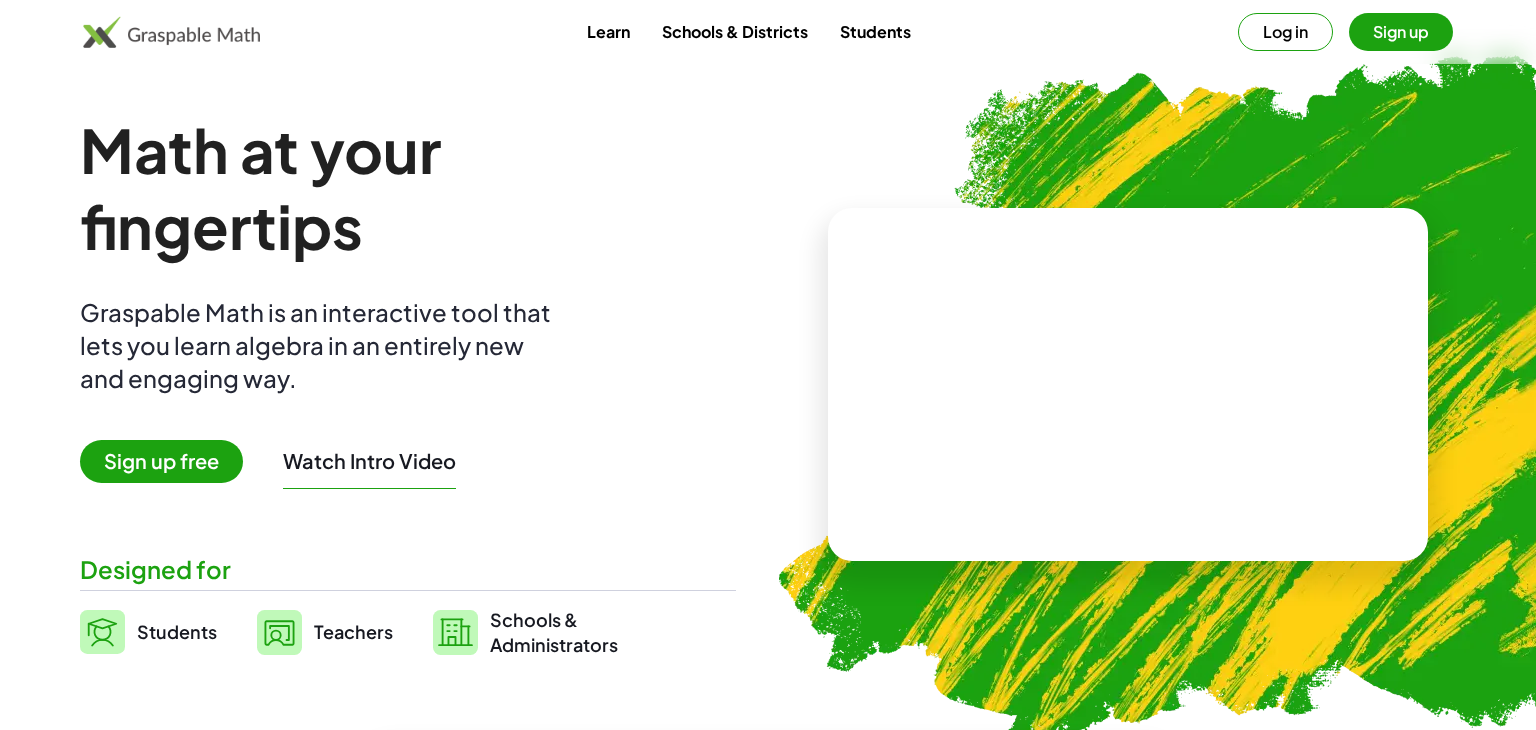 scroll, scrollTop: 0, scrollLeft: 0, axis: both 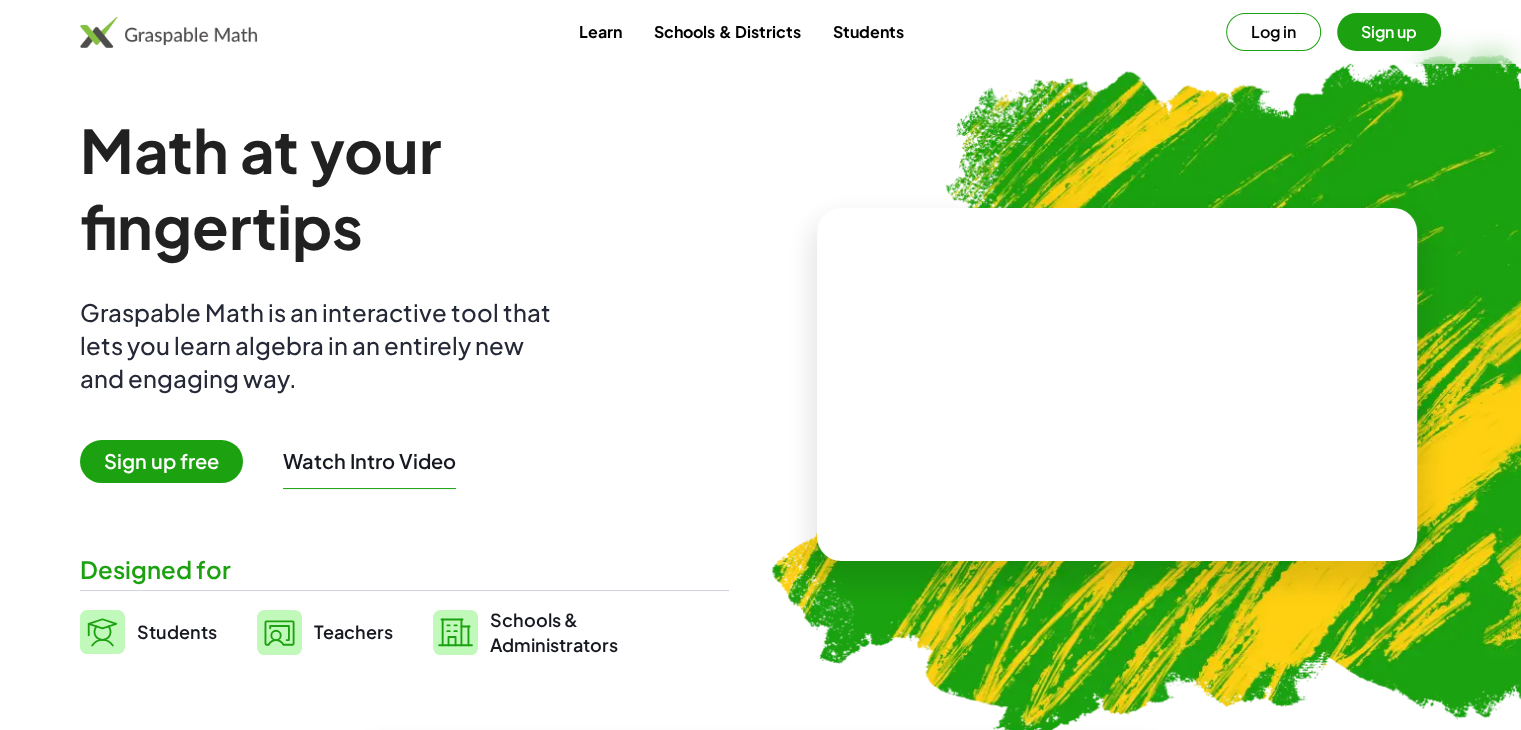 click on "Sign up" at bounding box center [1389, 32] 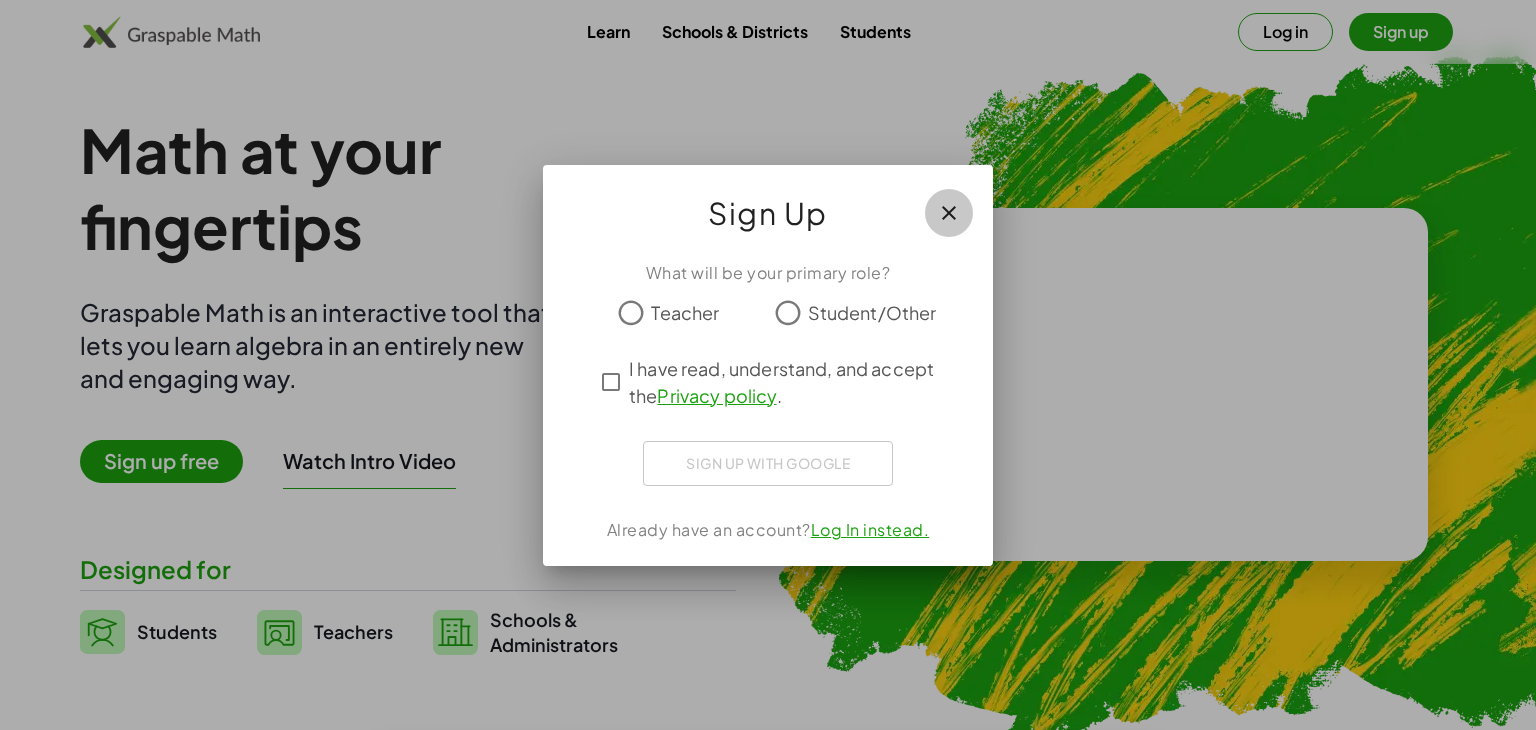 click 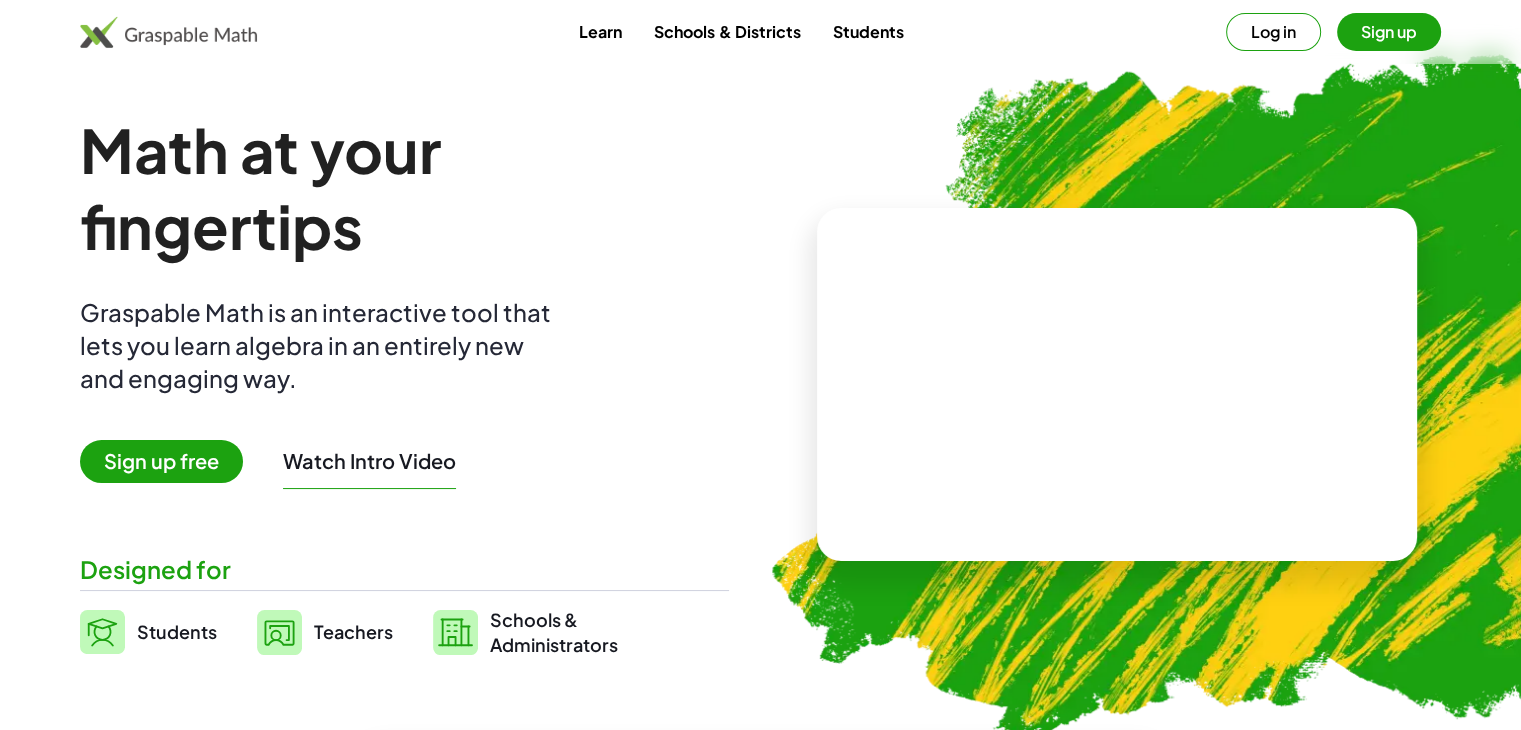 click on "Log in" at bounding box center [1273, 32] 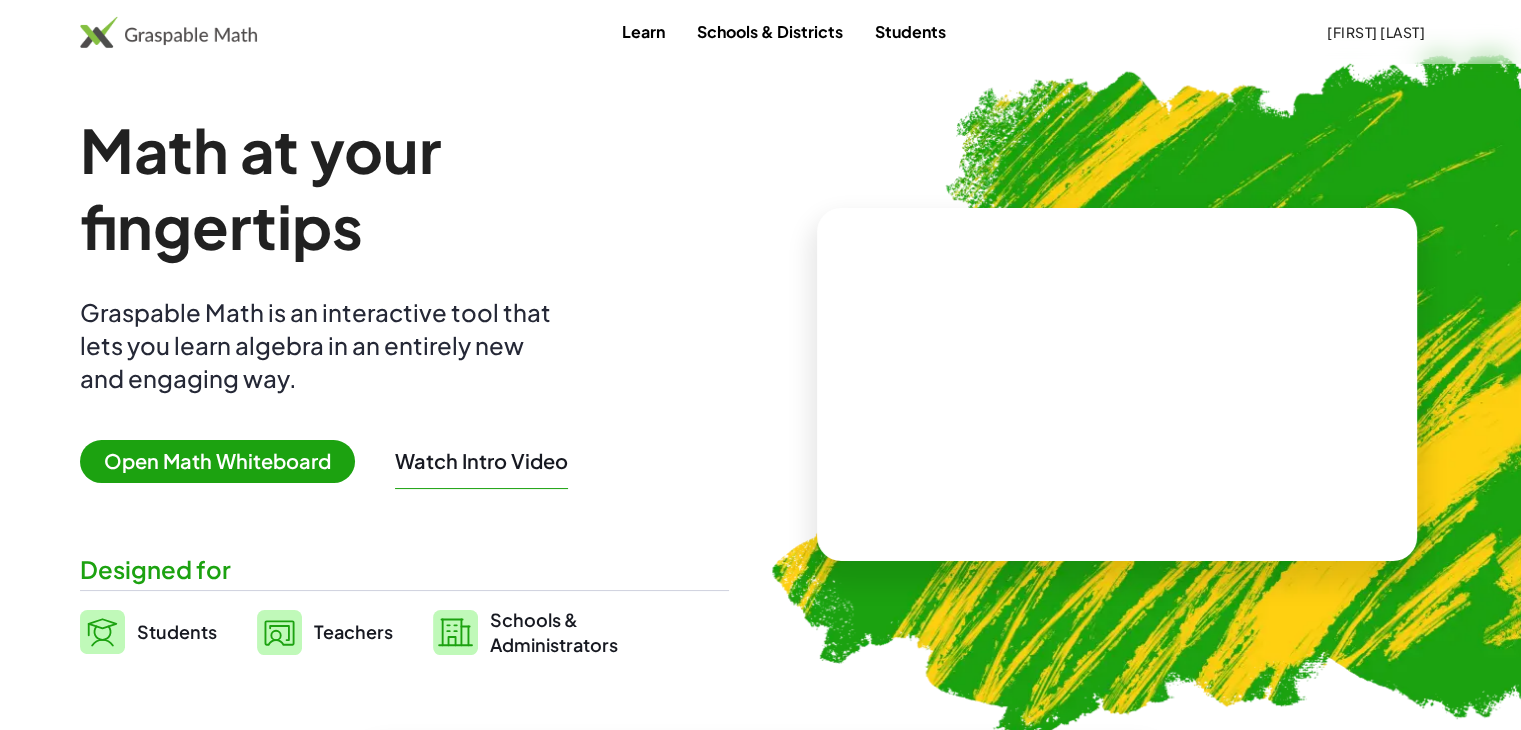 click on "Open Math Whiteboard" at bounding box center (217, 461) 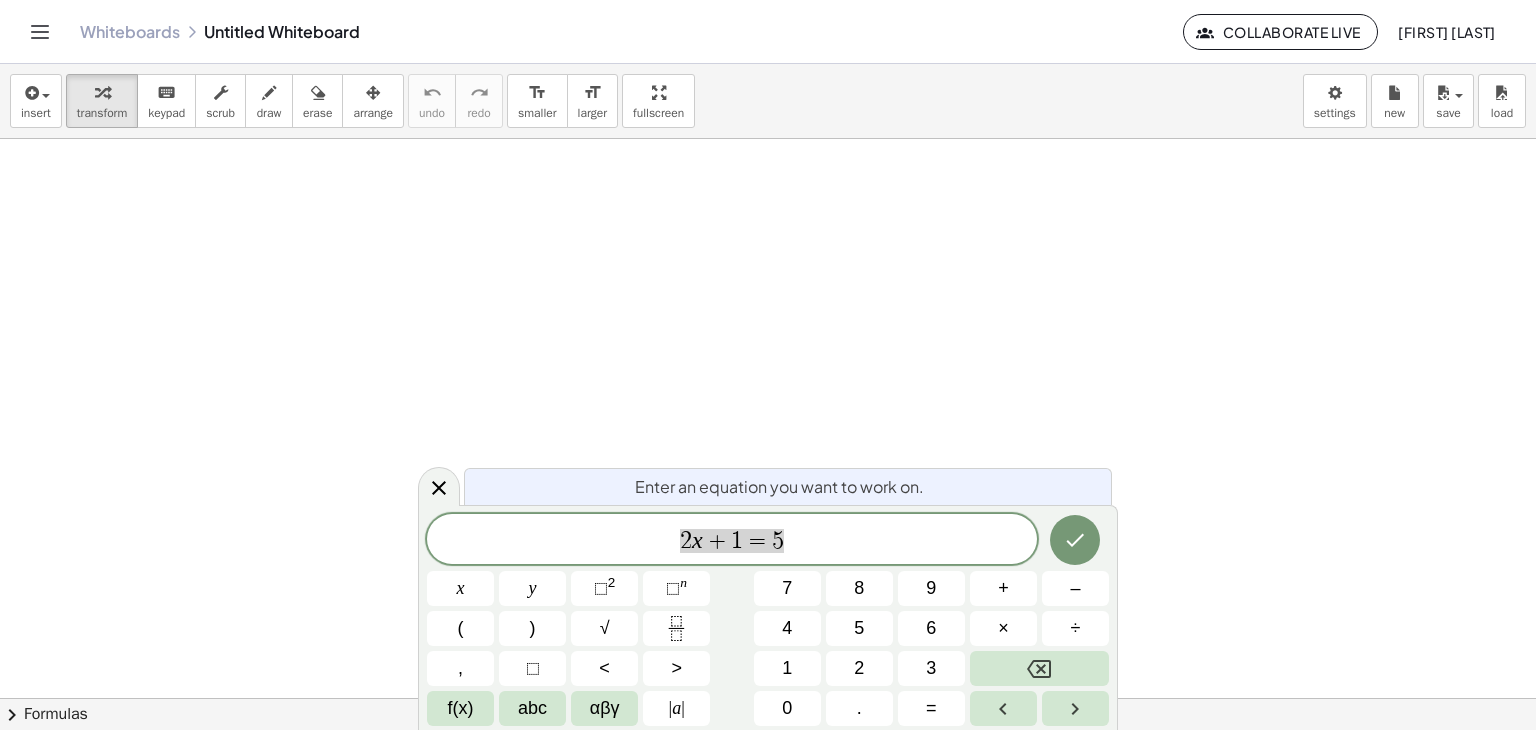 click on "2 x + 1 = 5" 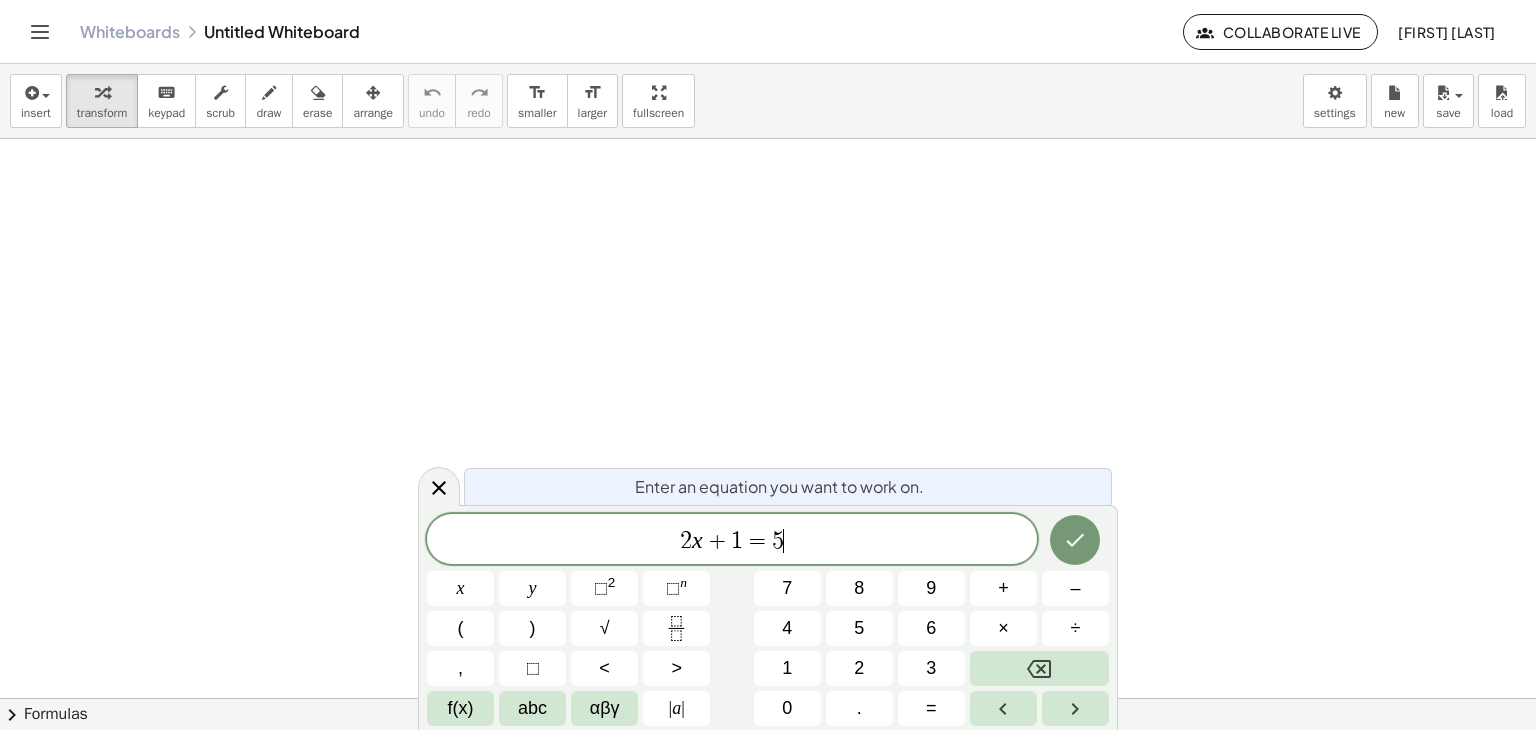 drag, startPoint x: 816, startPoint y: 551, endPoint x: 604, endPoint y: 541, distance: 212.23572 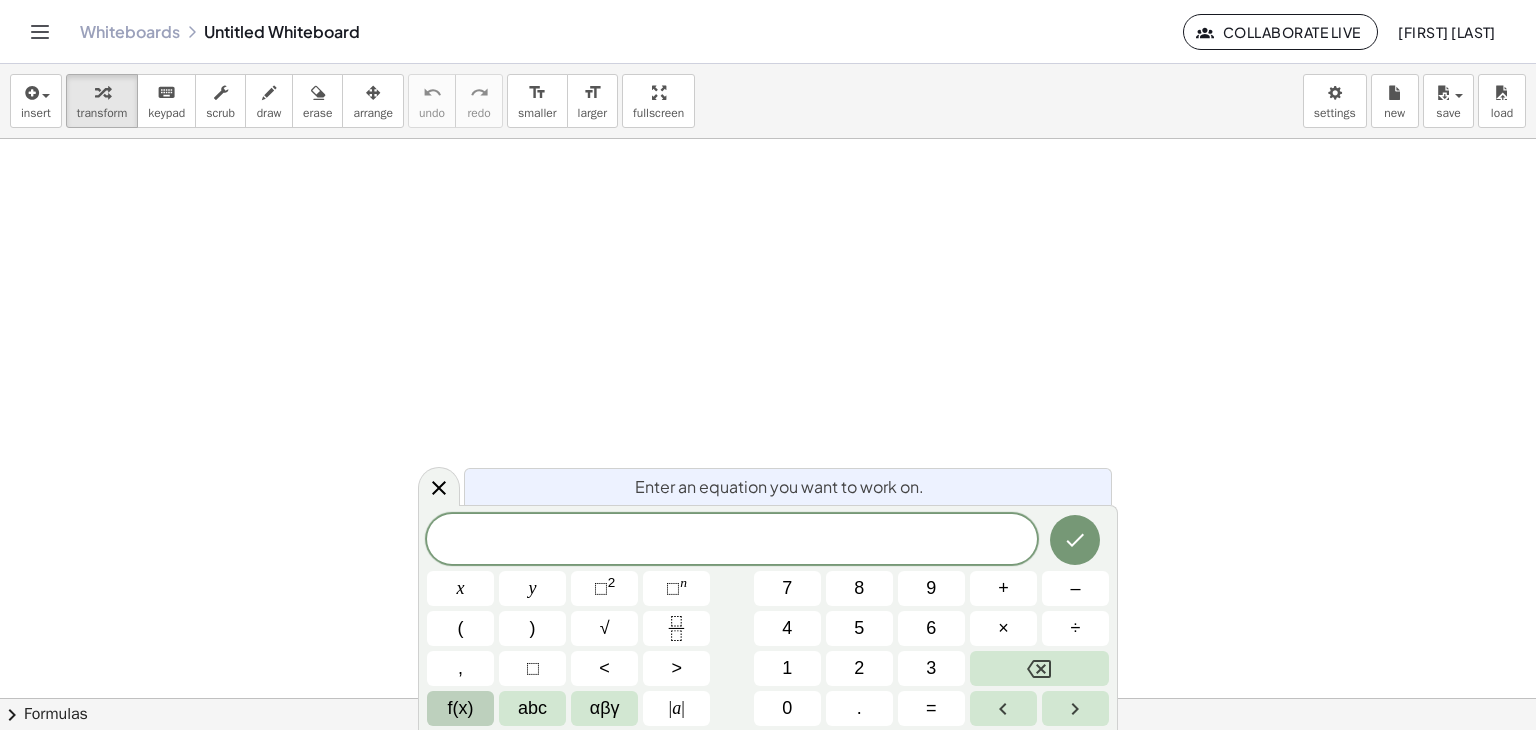 click on "f(x)" at bounding box center (461, 708) 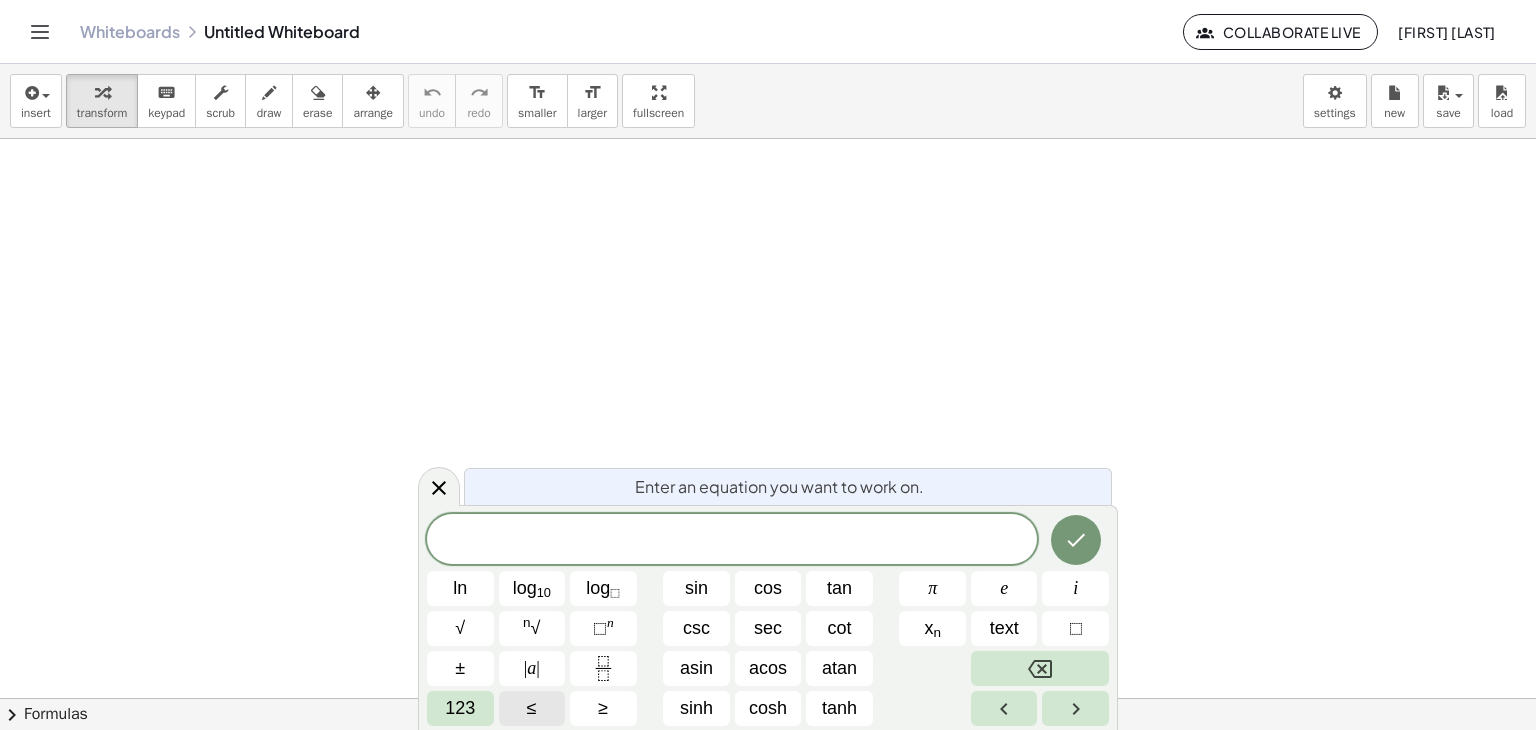 click on "123" at bounding box center [460, 708] 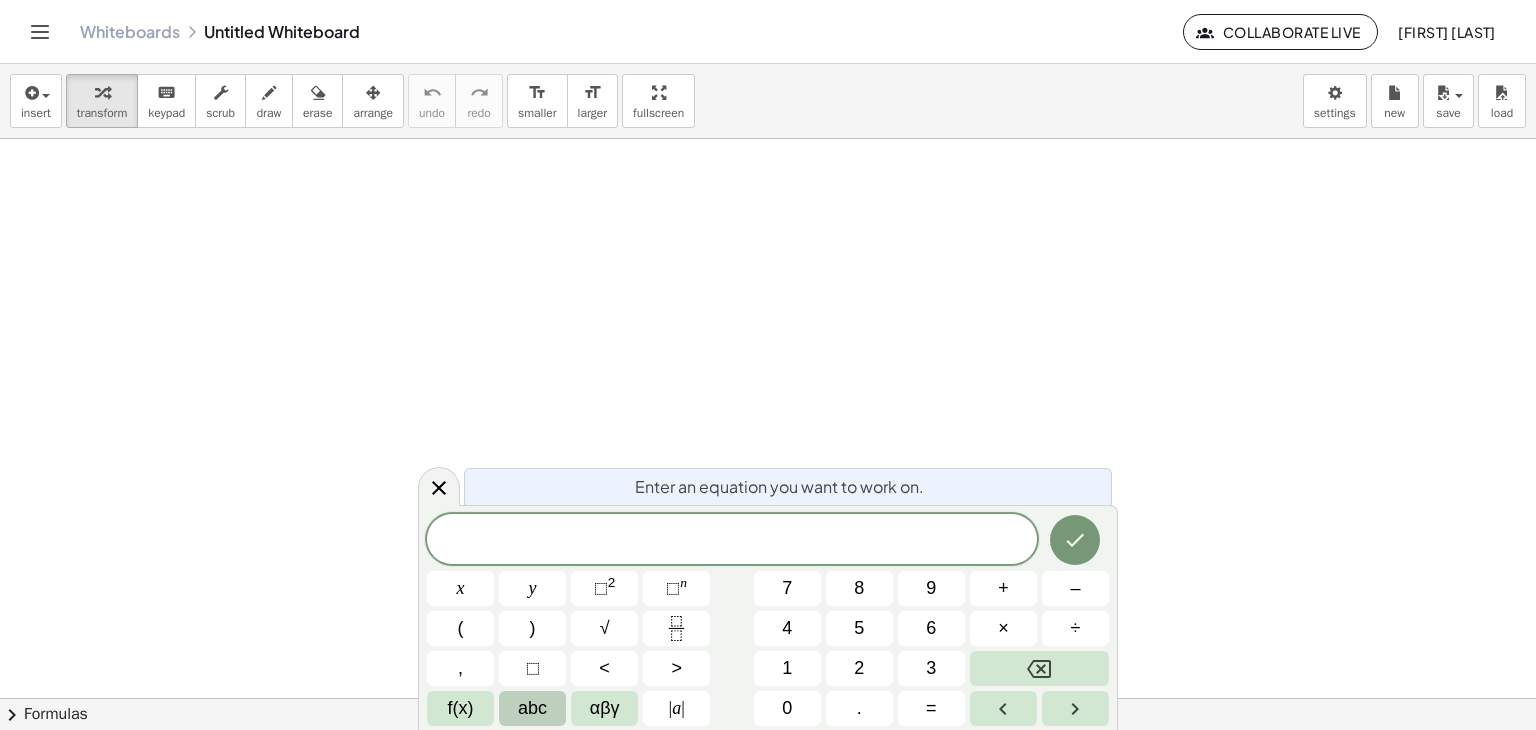 click on "abc" at bounding box center (532, 708) 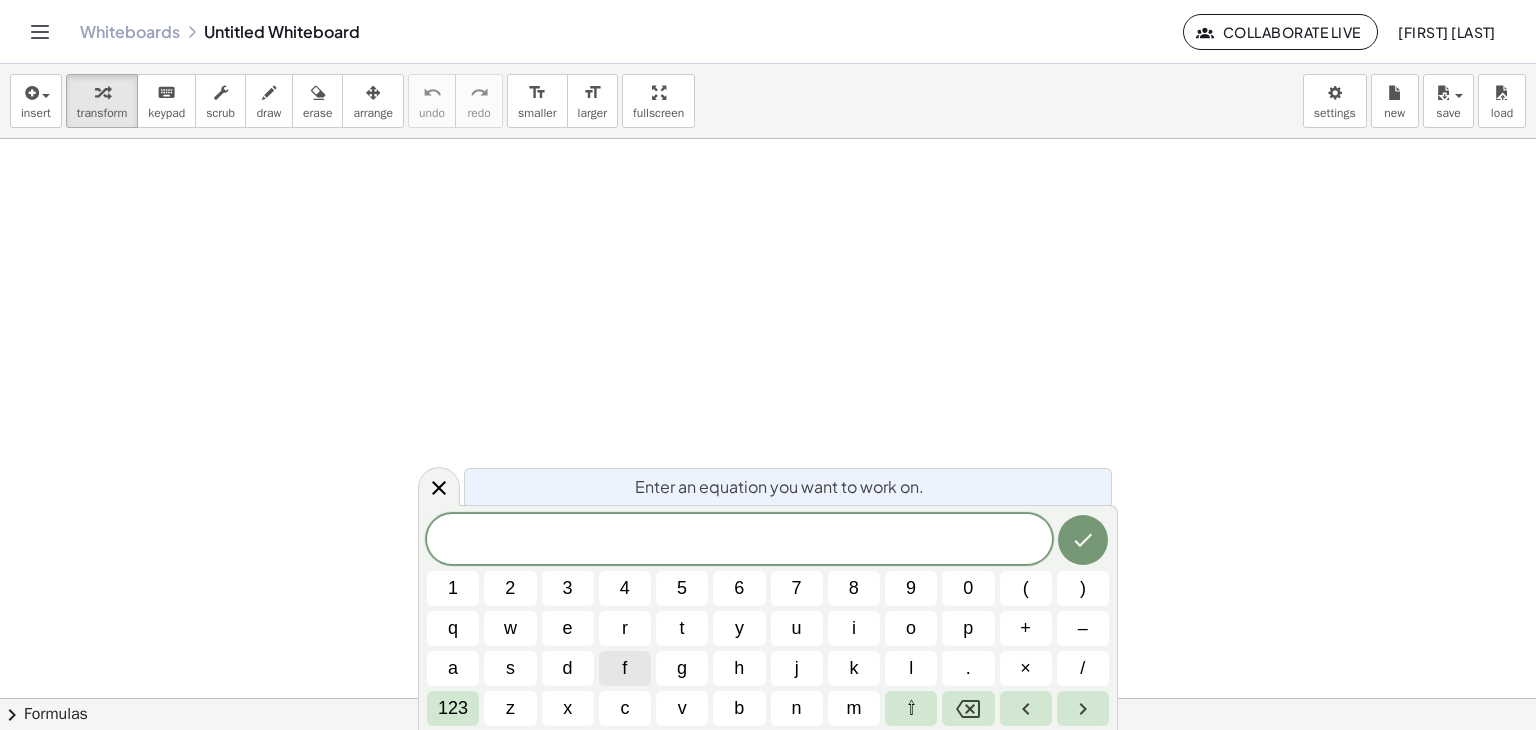 click on "x" at bounding box center (568, 708) 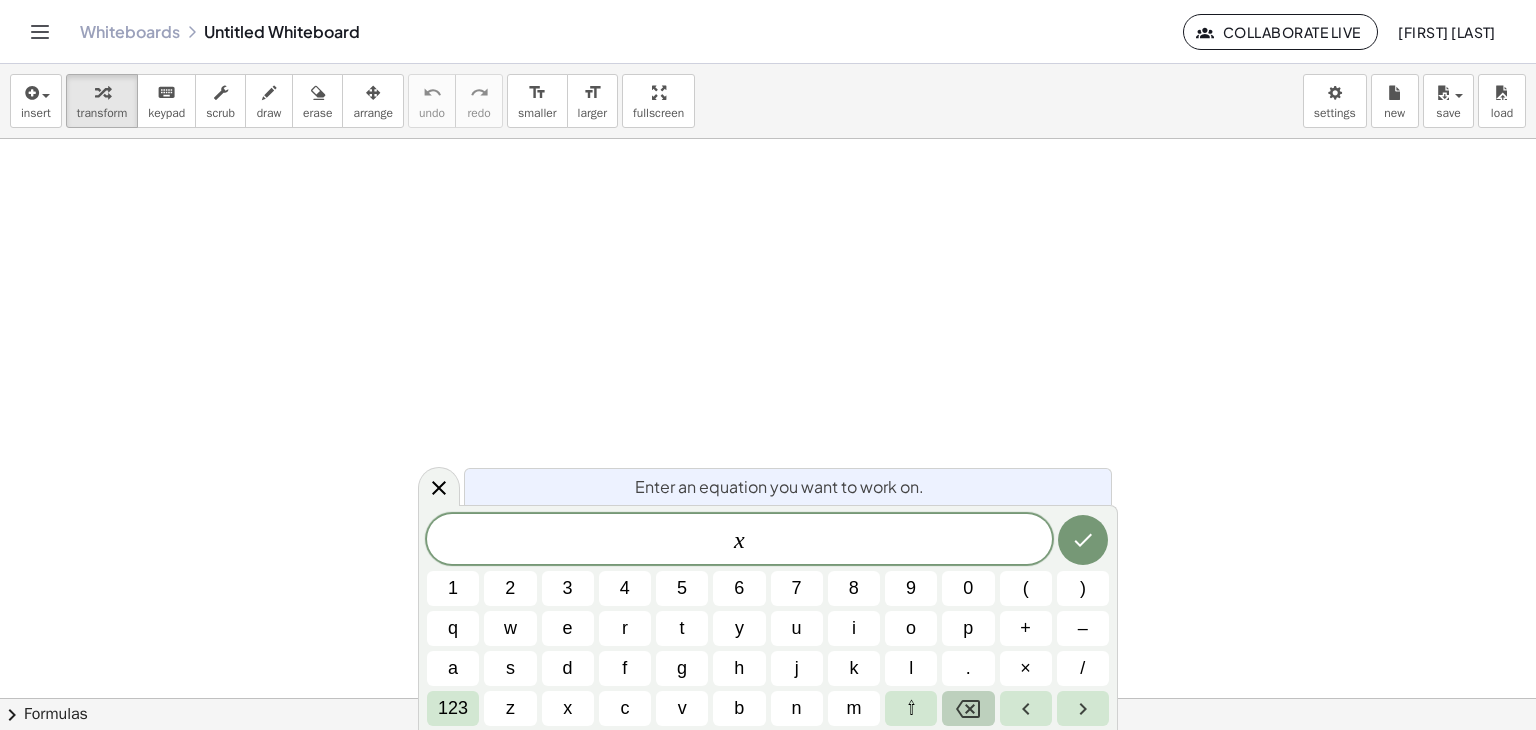 click 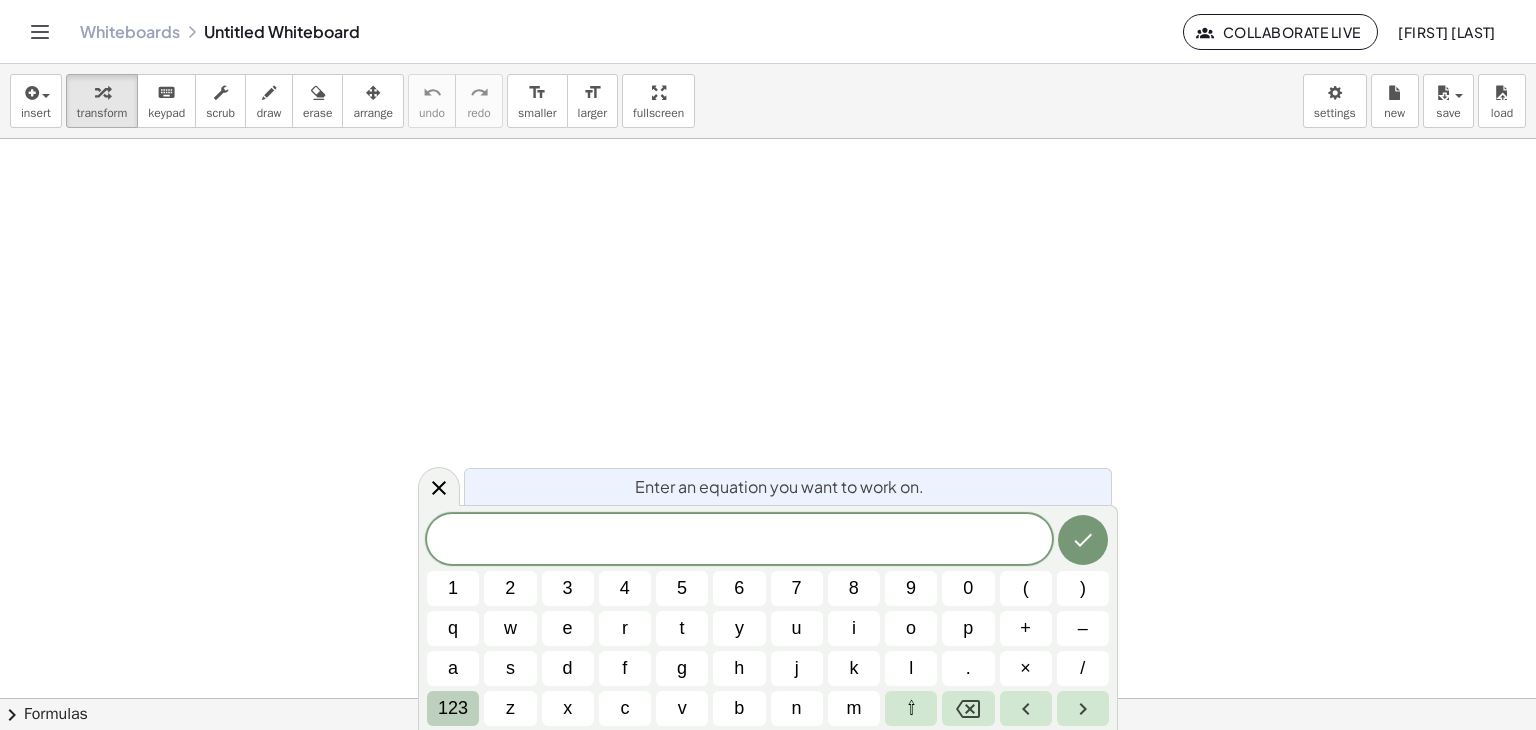 click on "123" at bounding box center [453, 708] 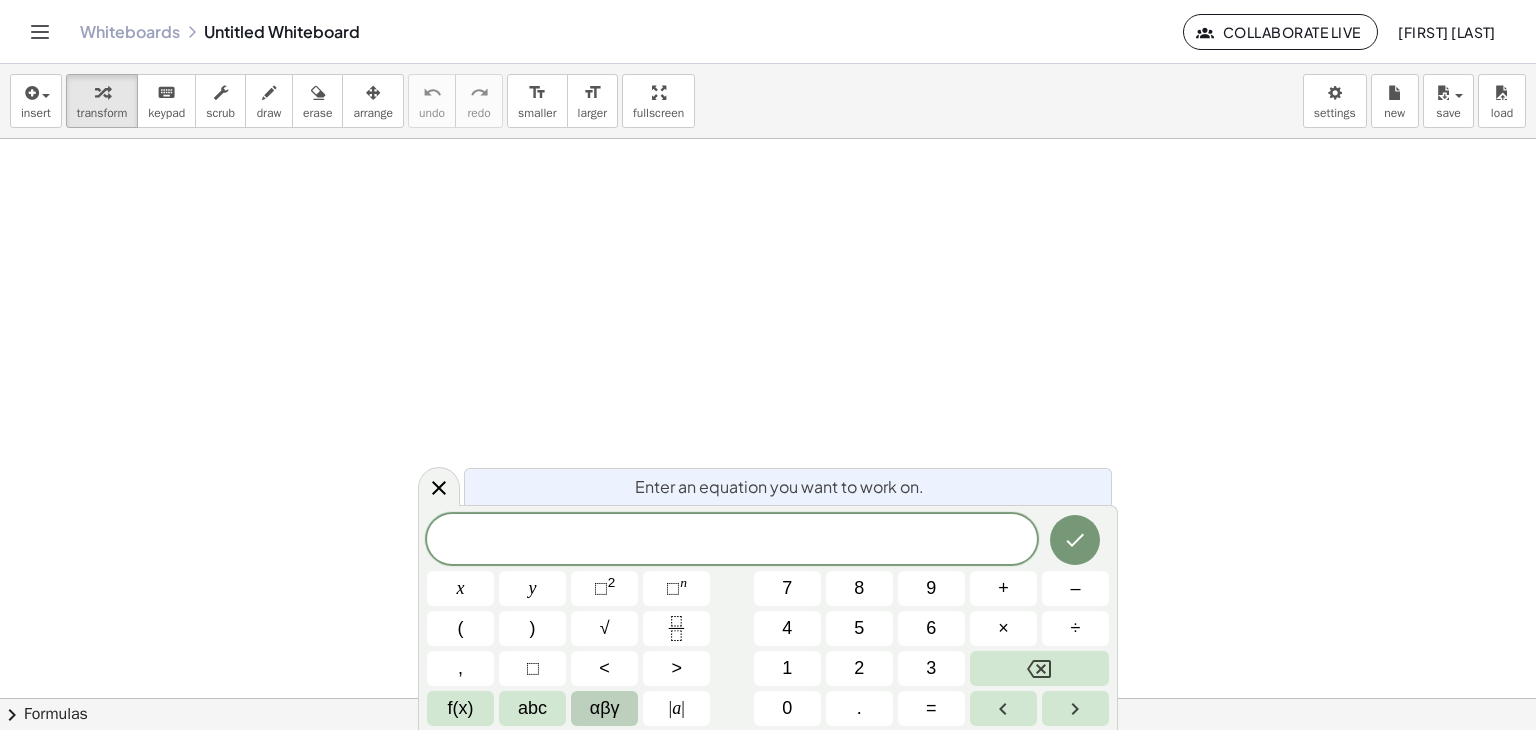 click on "αβγ" at bounding box center (605, 708) 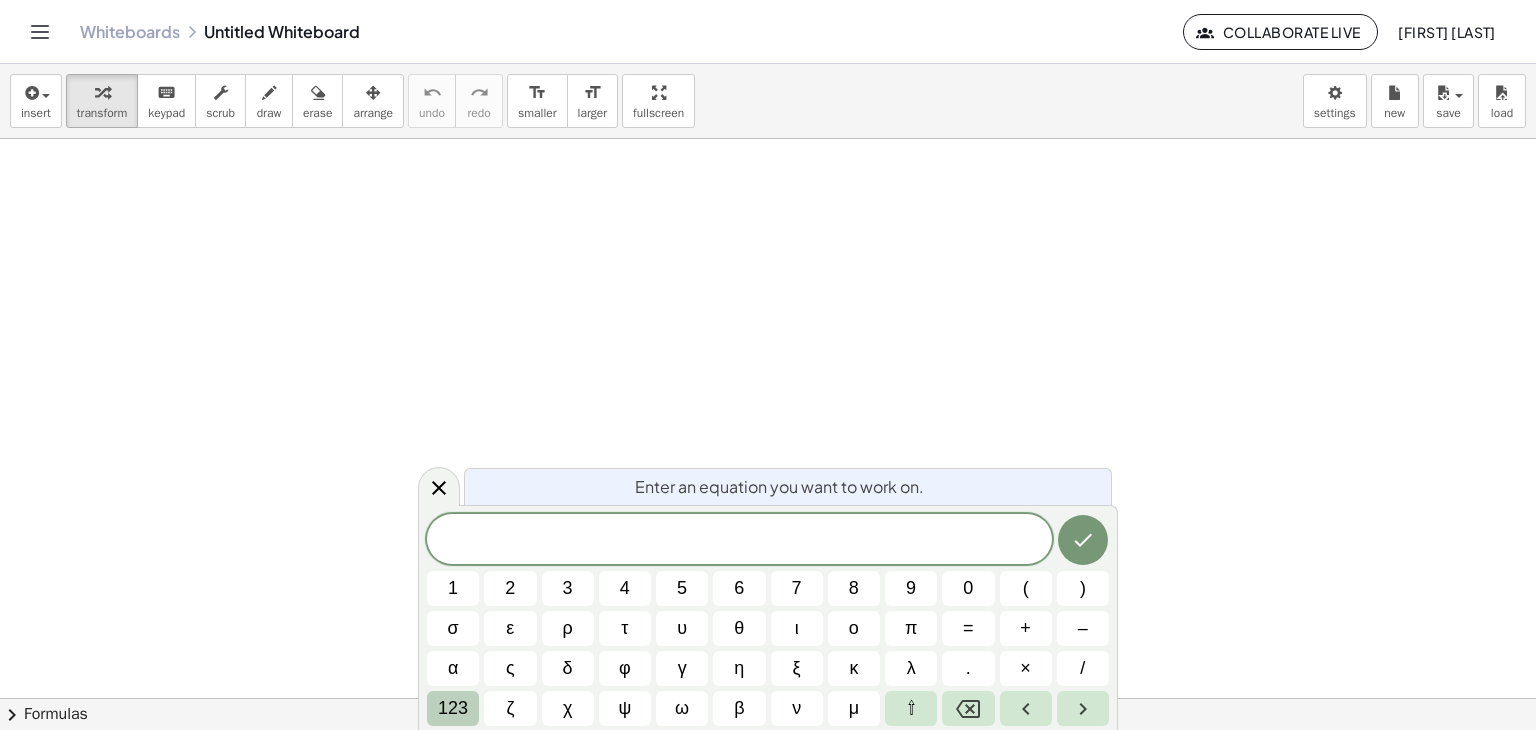 click on "123" at bounding box center [453, 708] 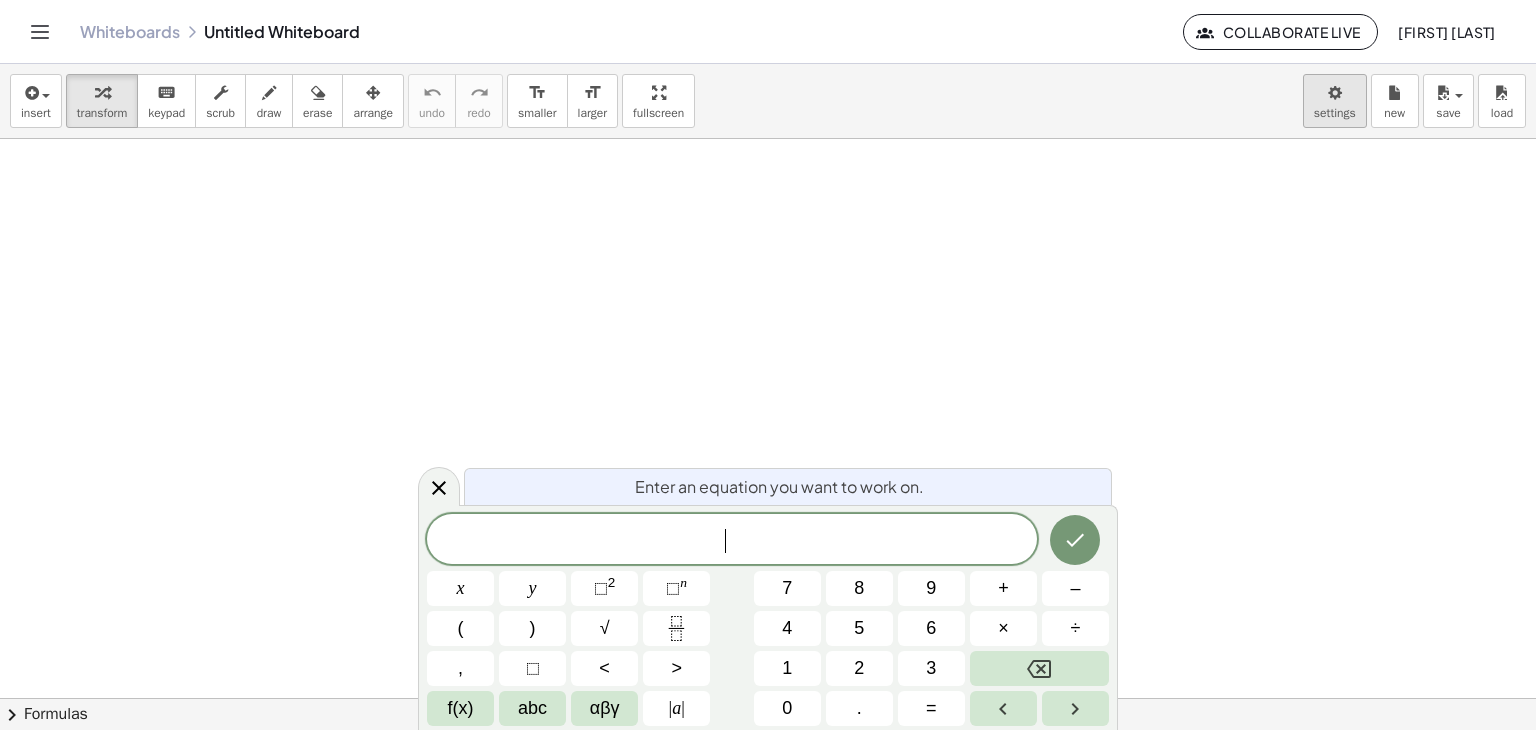 click on "Graspable Math Activities Whiteboards Account v1.26.3 | Privacy policy © 2025 | Graspable, Inc. Whiteboards Untitled Whiteboard Collaborate Live  [FIRST] [LAST]   insert select one: Math Expression Function Text Youtube Video Graphing Geometry Geometry 3D transform keyboard keypad scrub draw erase arrange undo undo redo redo format_size smaller format_size larger fullscreen load   save new settings × chevron_right  Formulas
Drag one side of a formula onto a highlighted expression on the canvas to apply it.
Quadratic Formula
+ · a · x 2 + · b · x + c = 0
⇔
x = · ( − b ± 2 √ ( + b 2 − · 4 · a · c ) ) · 2 · a
+ x 2 + · p · x + q = 0
⇔
x = − · p · 2 ± 2 √ ( + ( · p · 2 ) 2 − q" at bounding box center (768, 365) 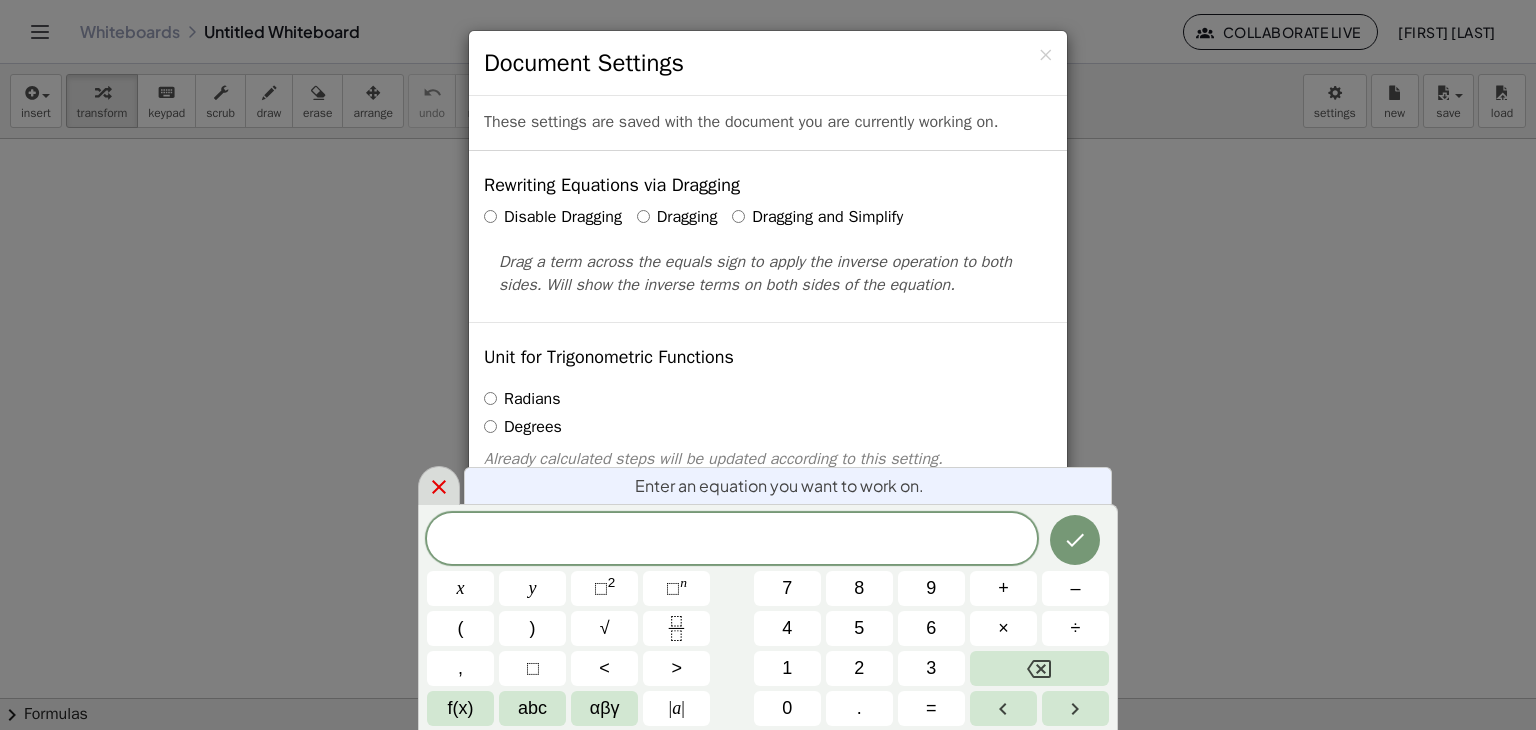click 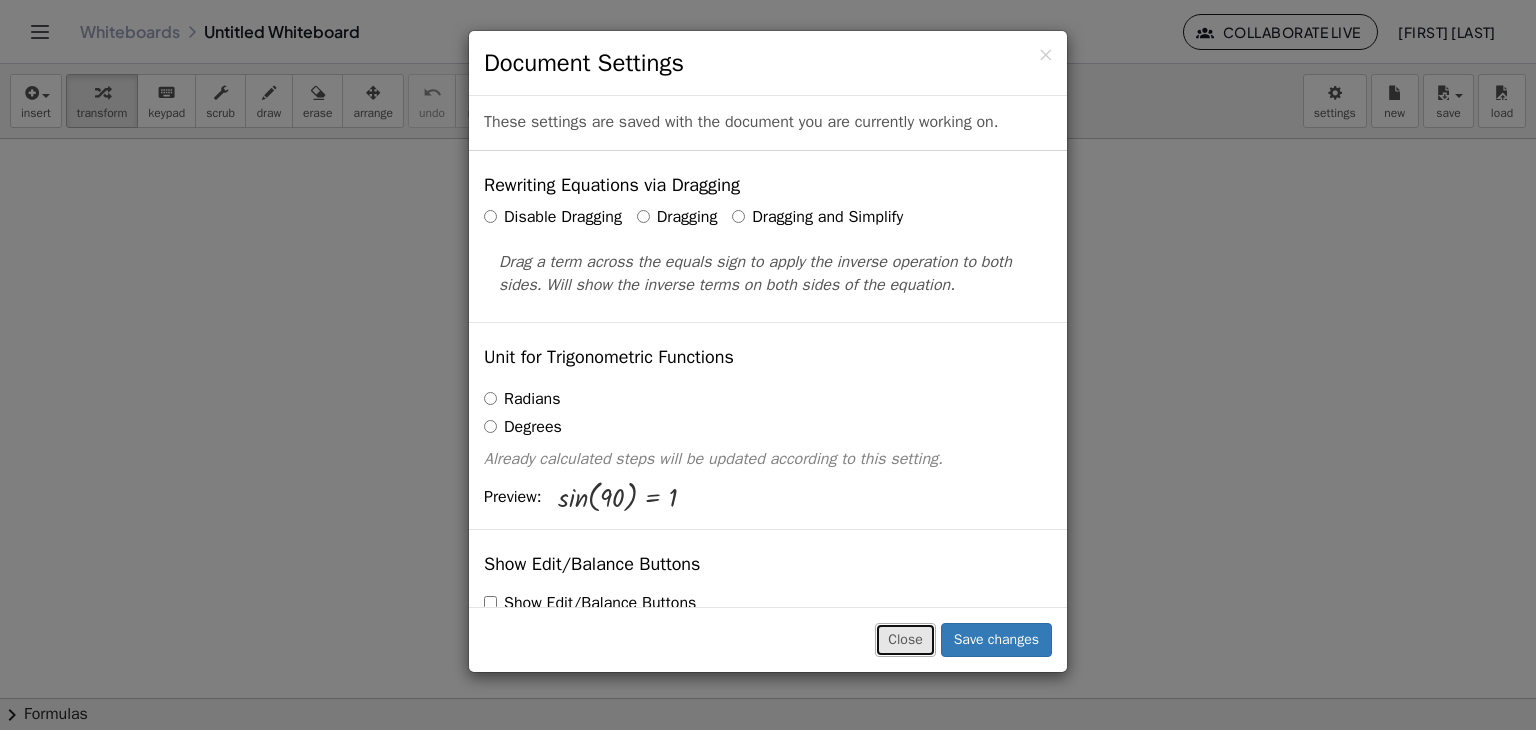 click on "Close" at bounding box center [905, 640] 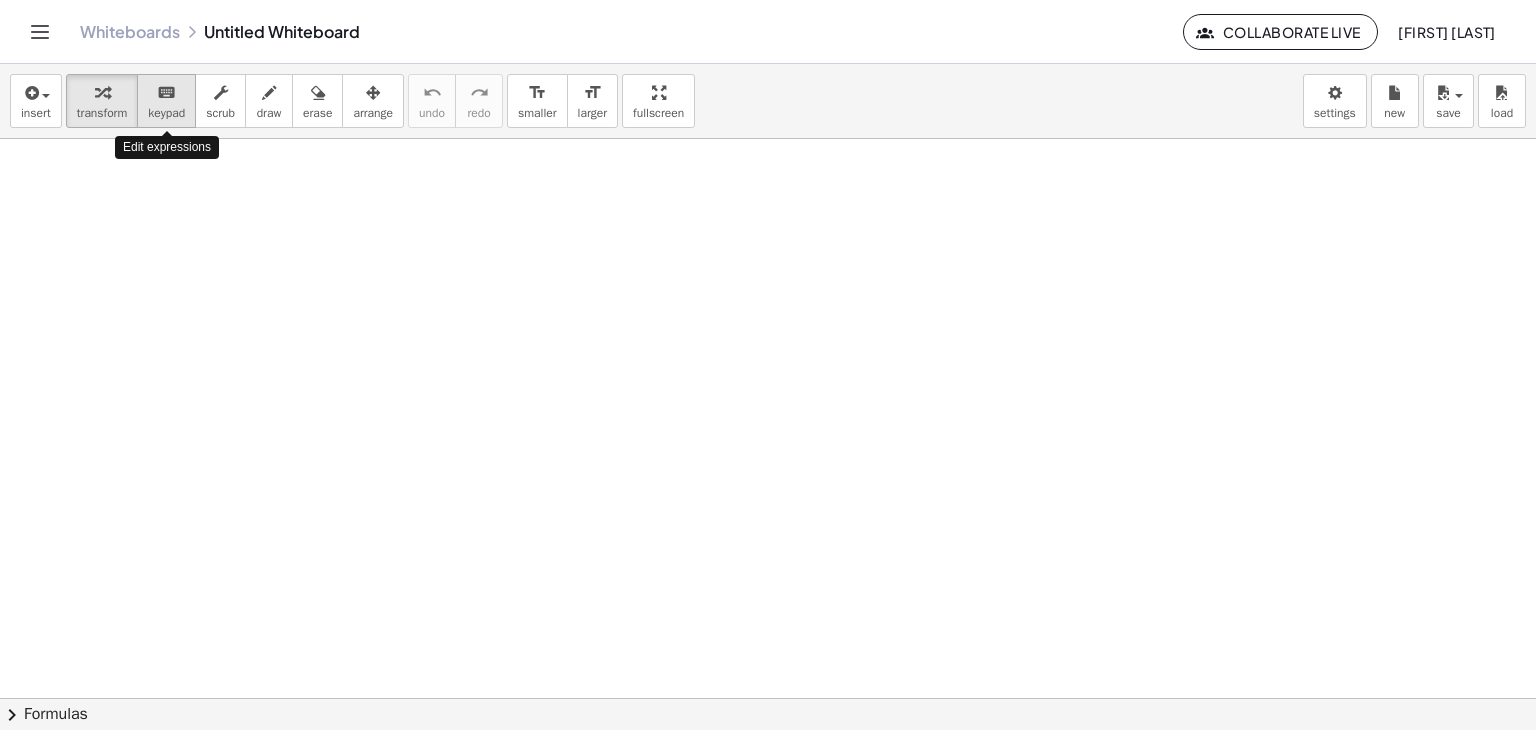 click on "keypad" at bounding box center (166, 113) 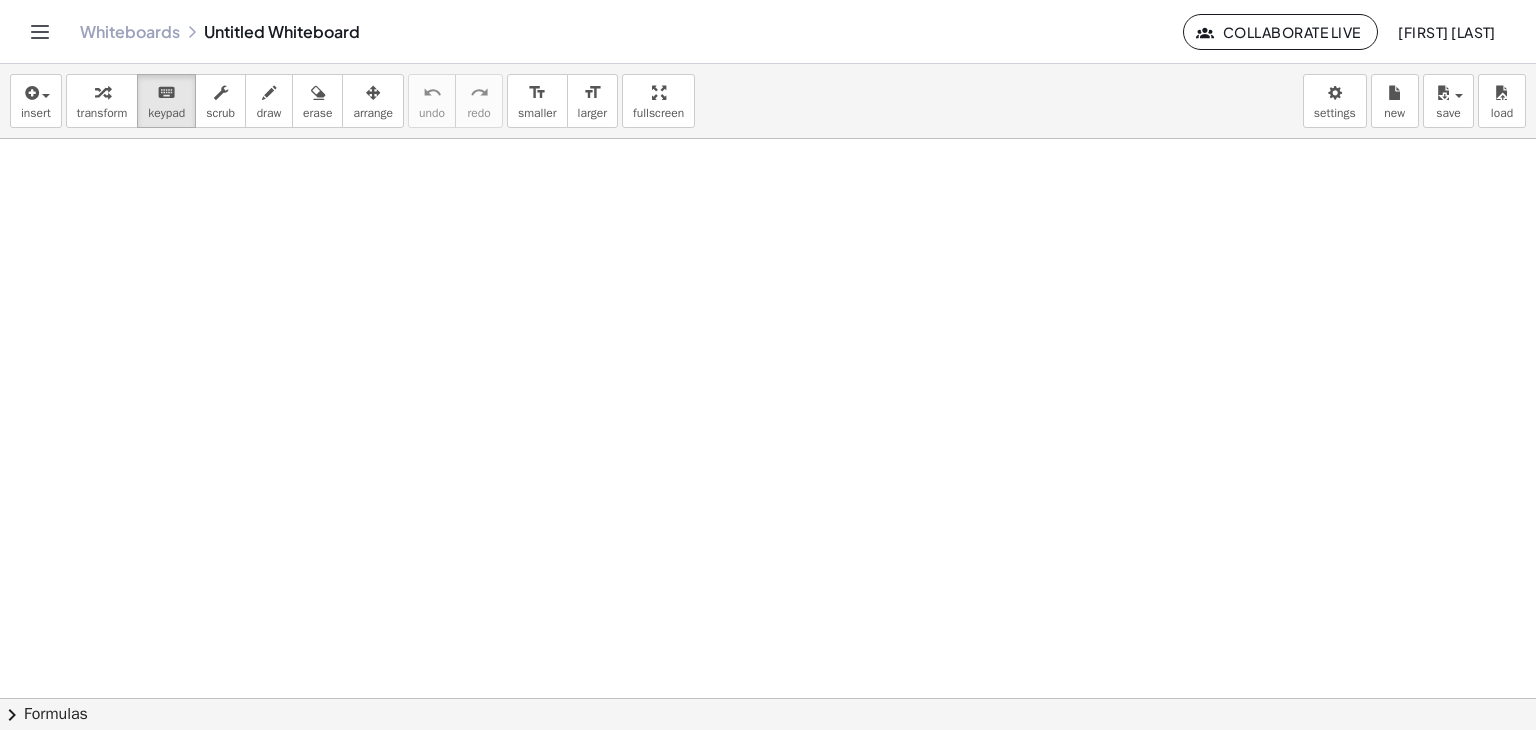 scroll, scrollTop: 0, scrollLeft: 0, axis: both 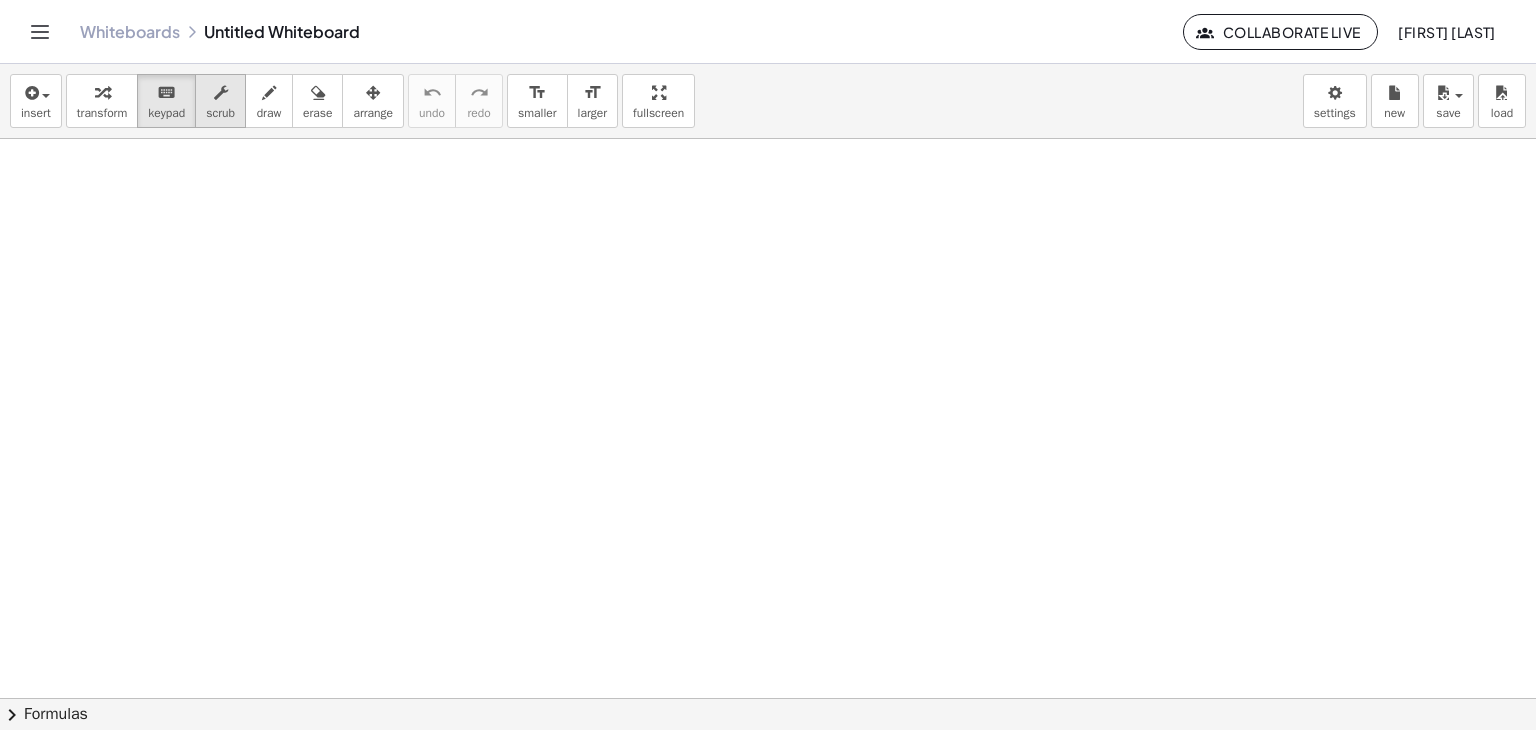 click at bounding box center (221, 93) 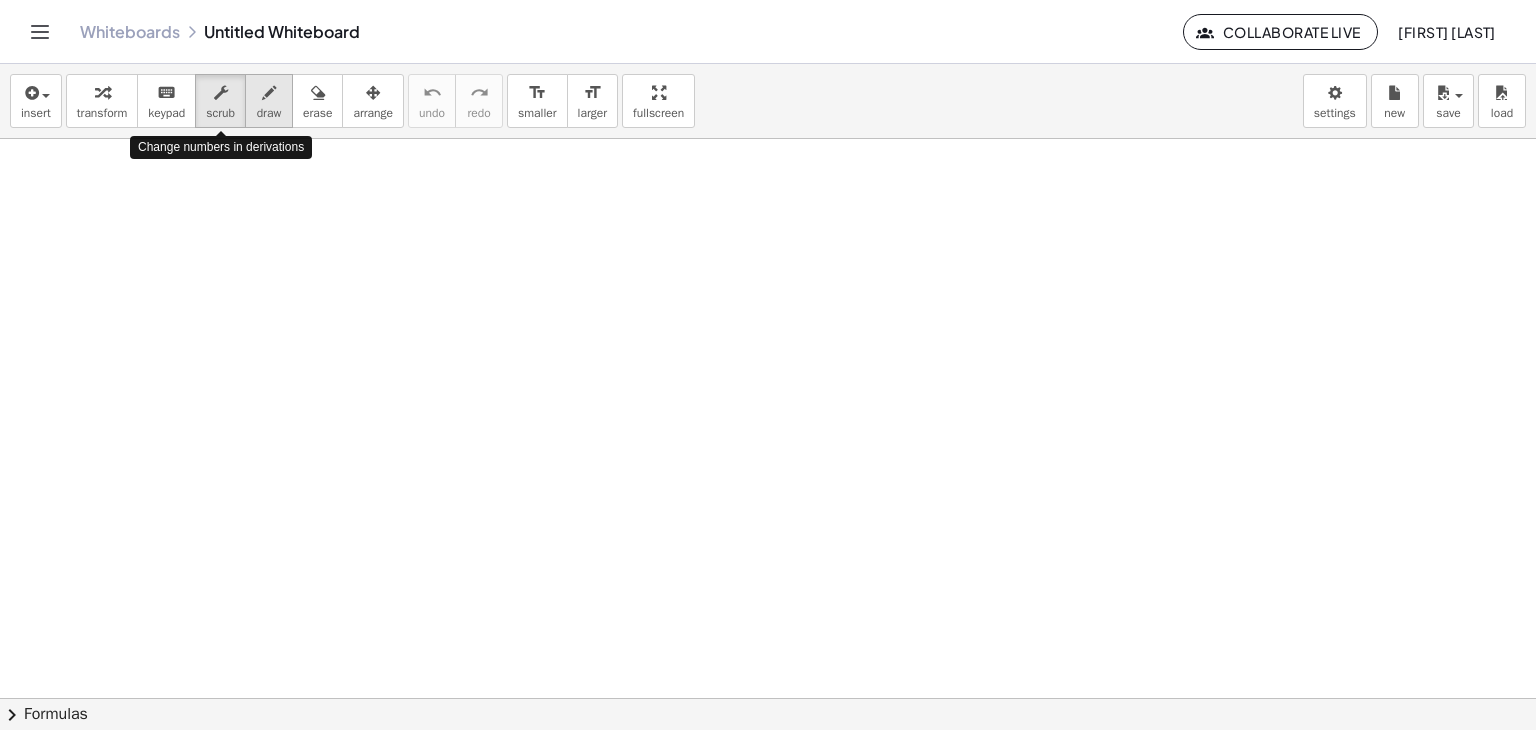 click on "draw" at bounding box center [269, 113] 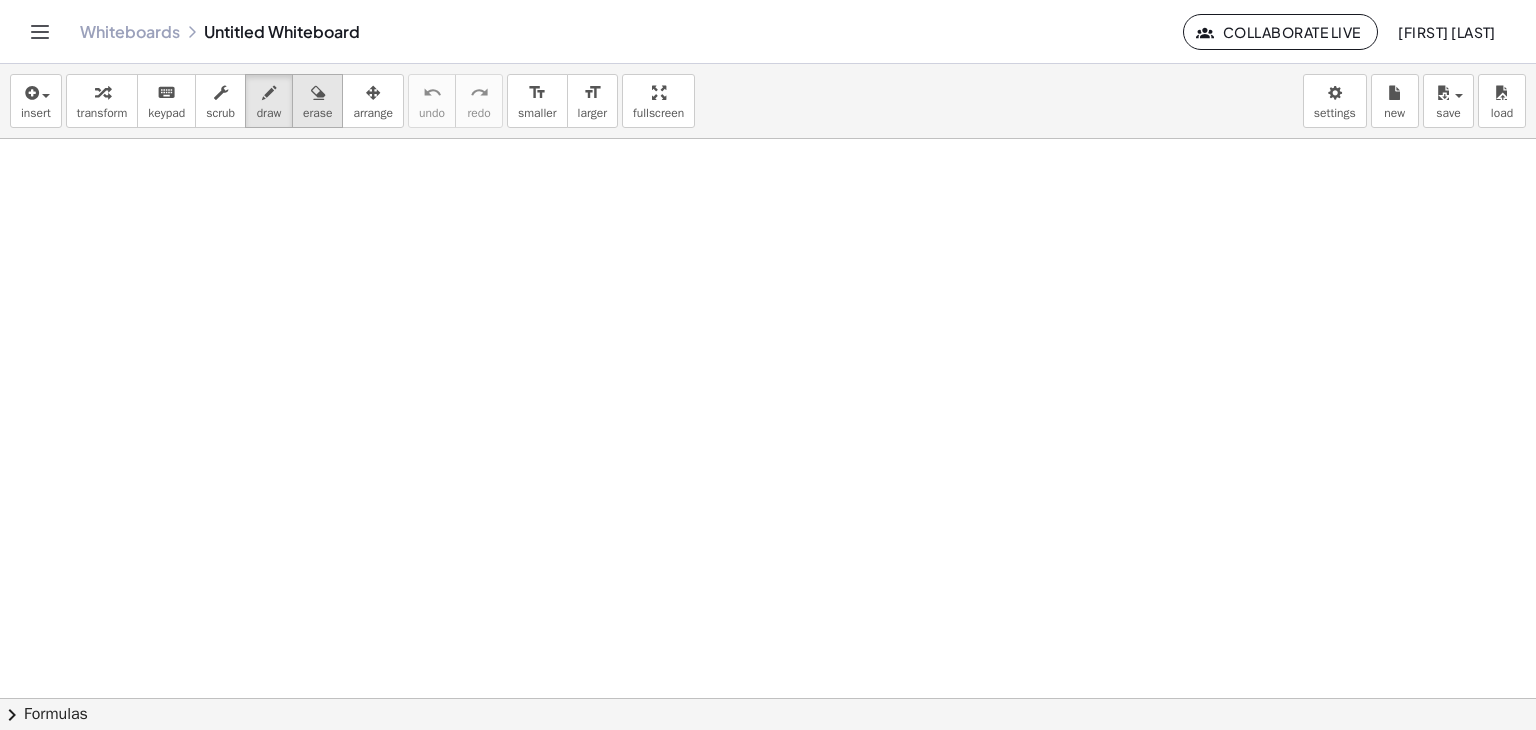 click on "erase" at bounding box center (317, 113) 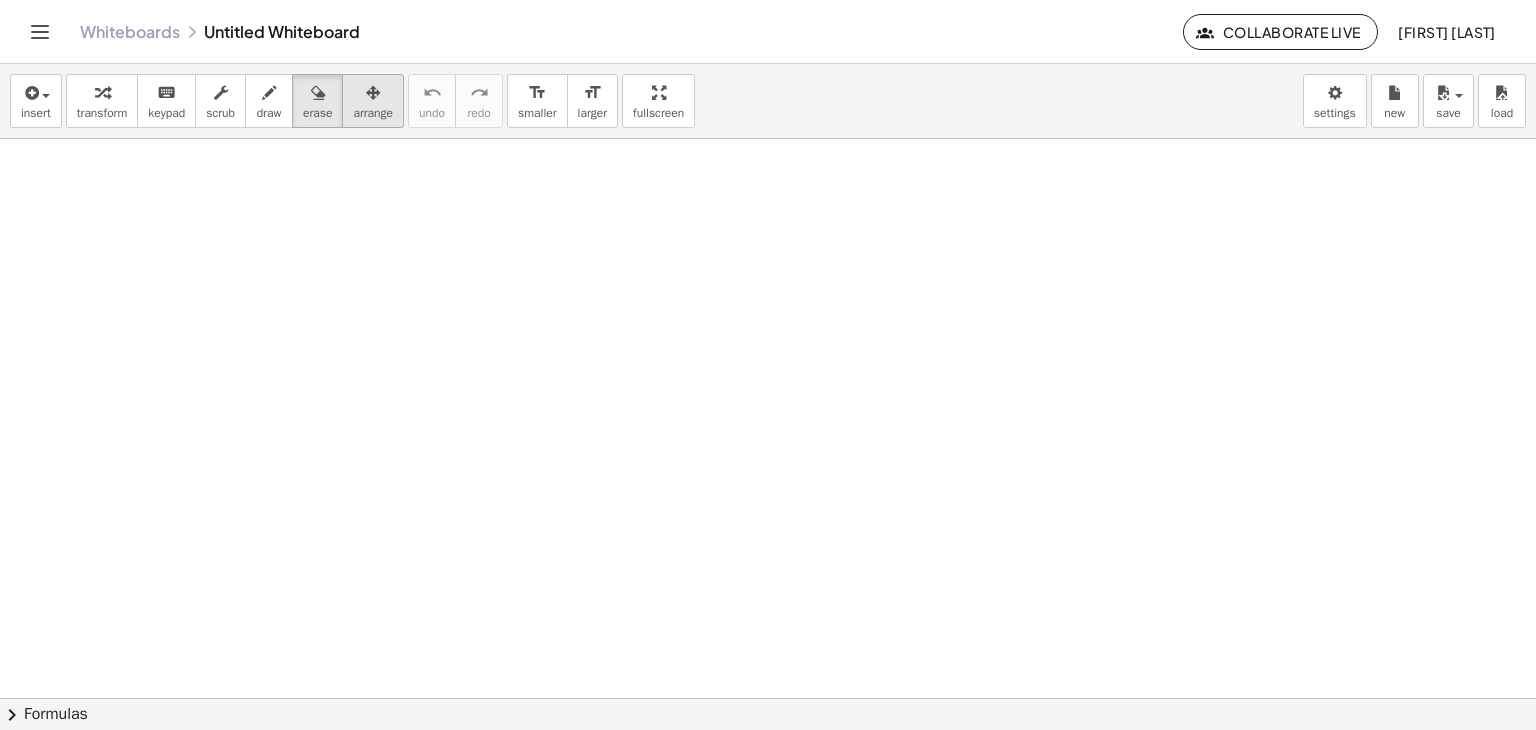 click on "arrange" at bounding box center [373, 113] 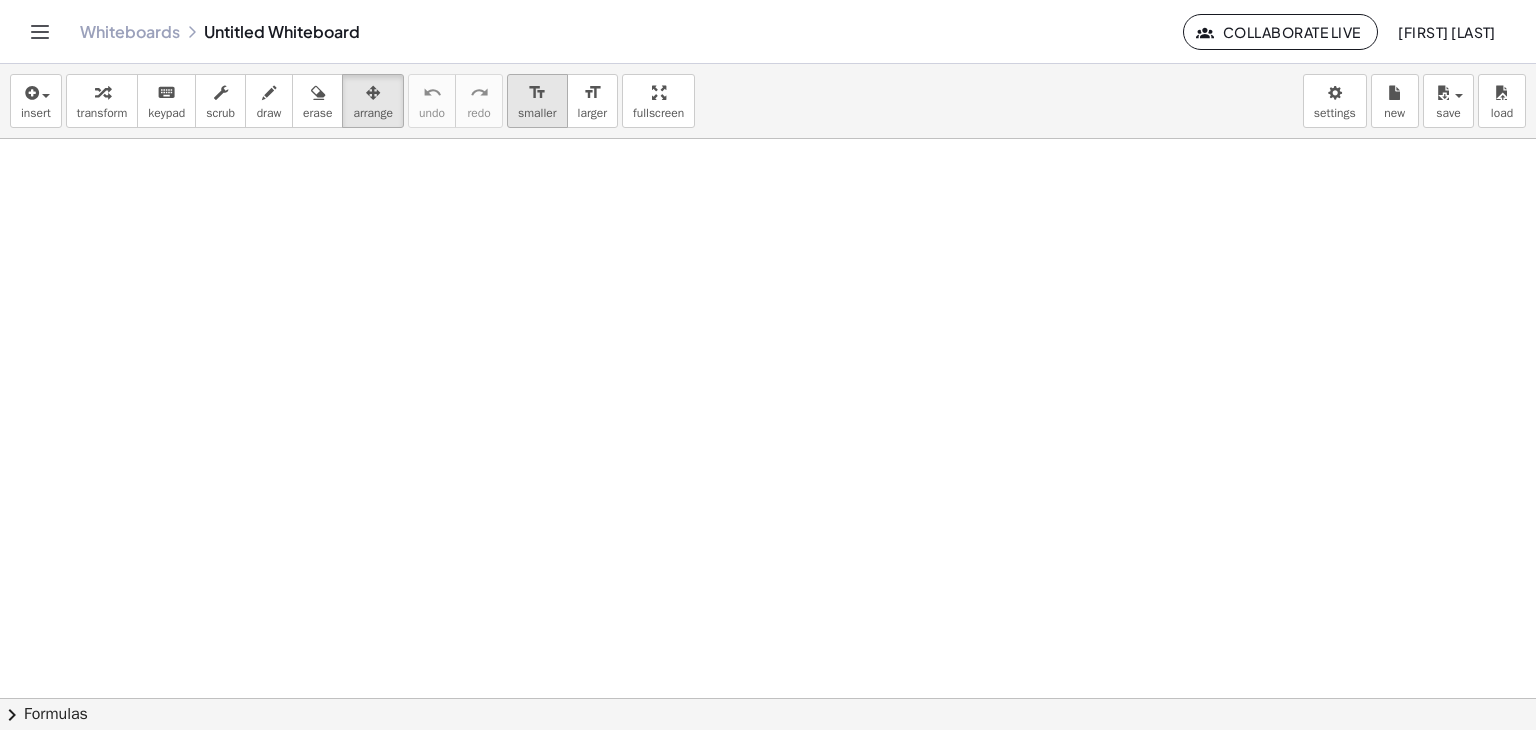 click on "smaller" at bounding box center (537, 113) 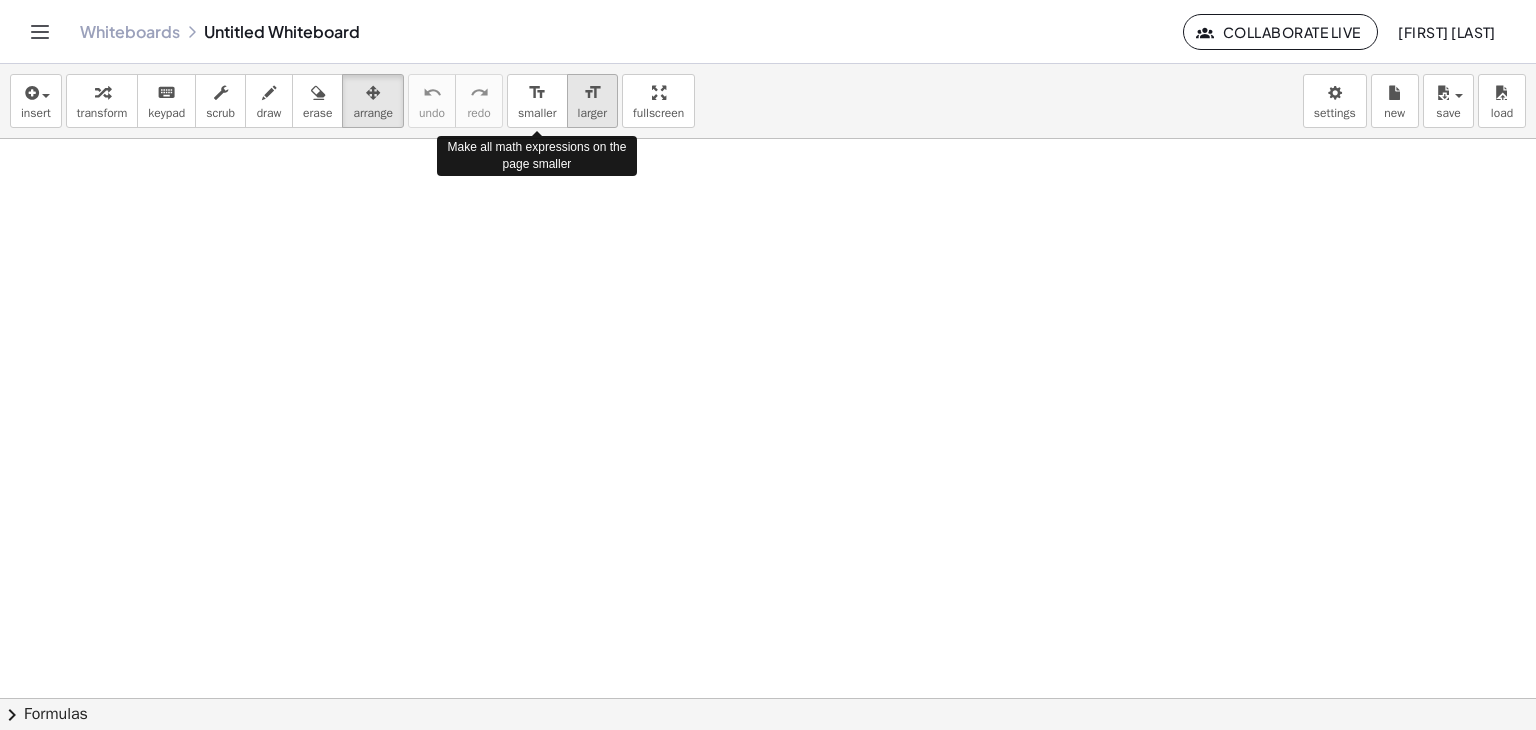 click on "larger" at bounding box center (592, 113) 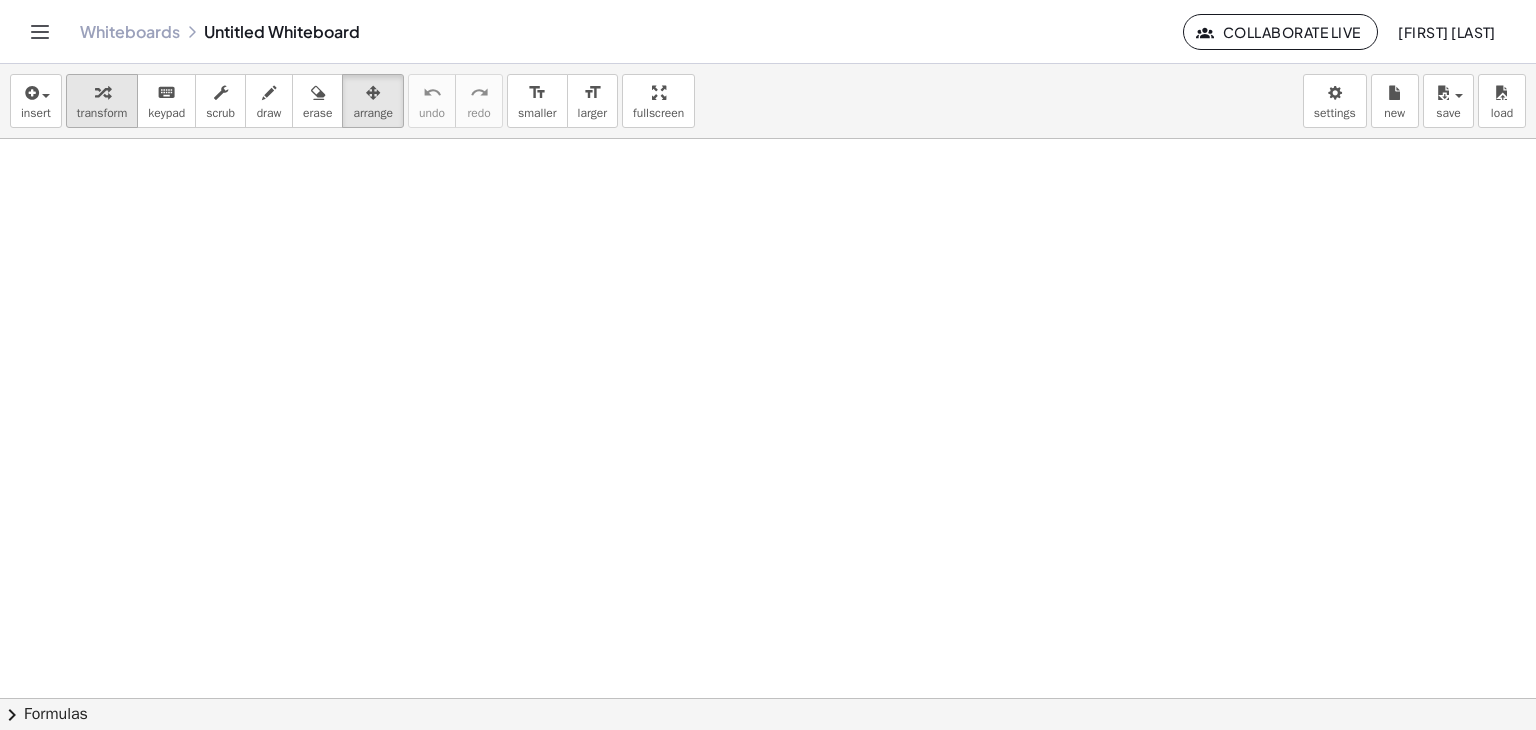 click on "transform" at bounding box center (102, 113) 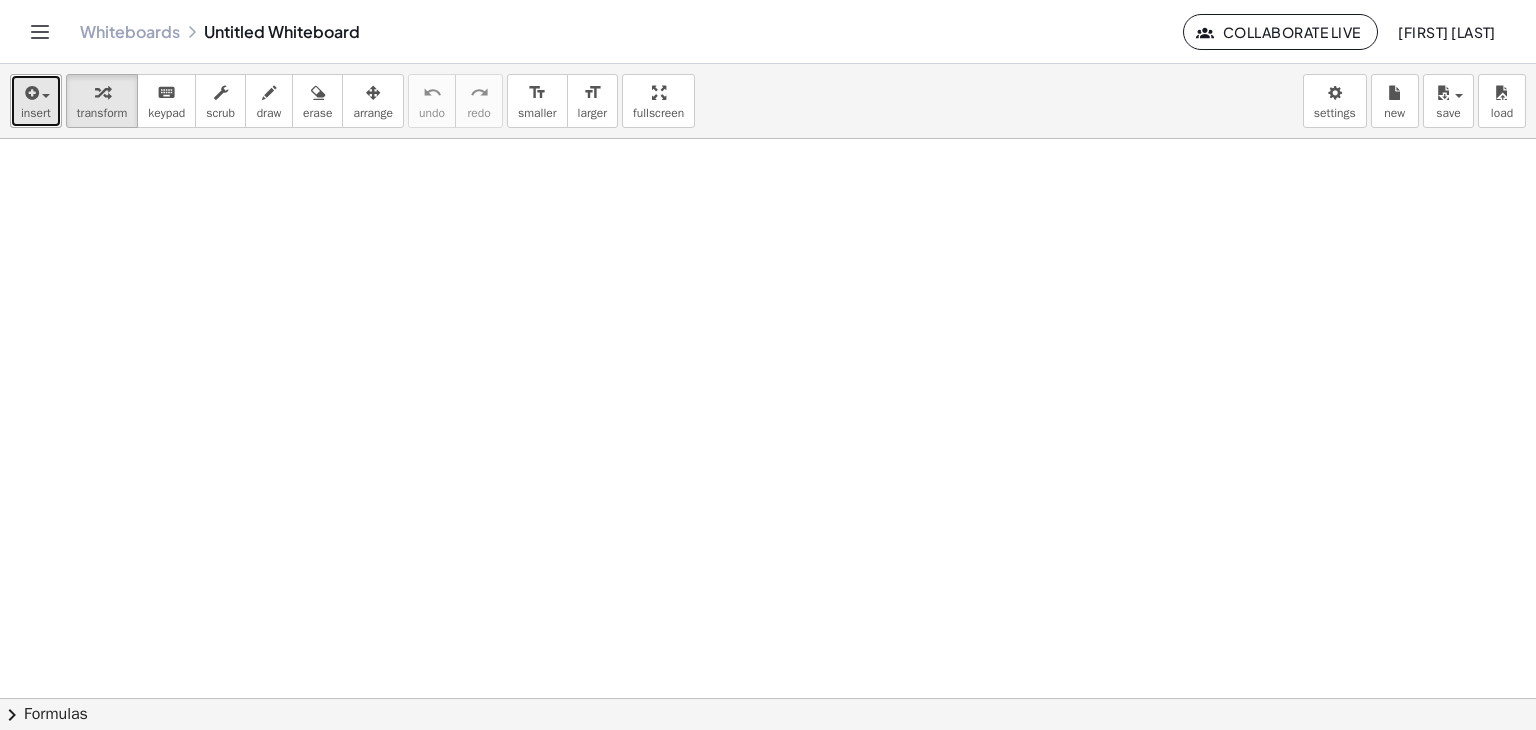 click on "insert" at bounding box center [36, 101] 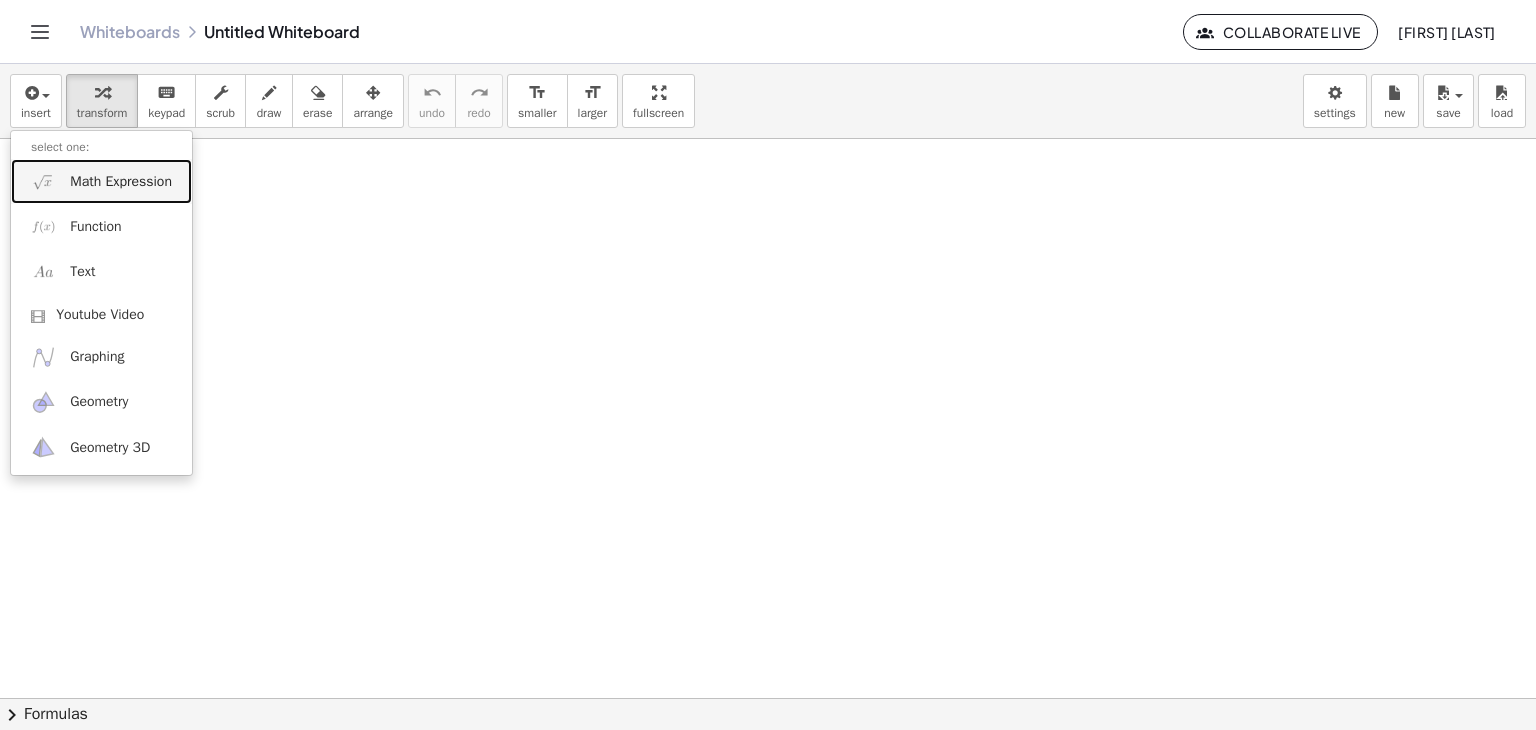 click on "Math Expression" at bounding box center (101, 181) 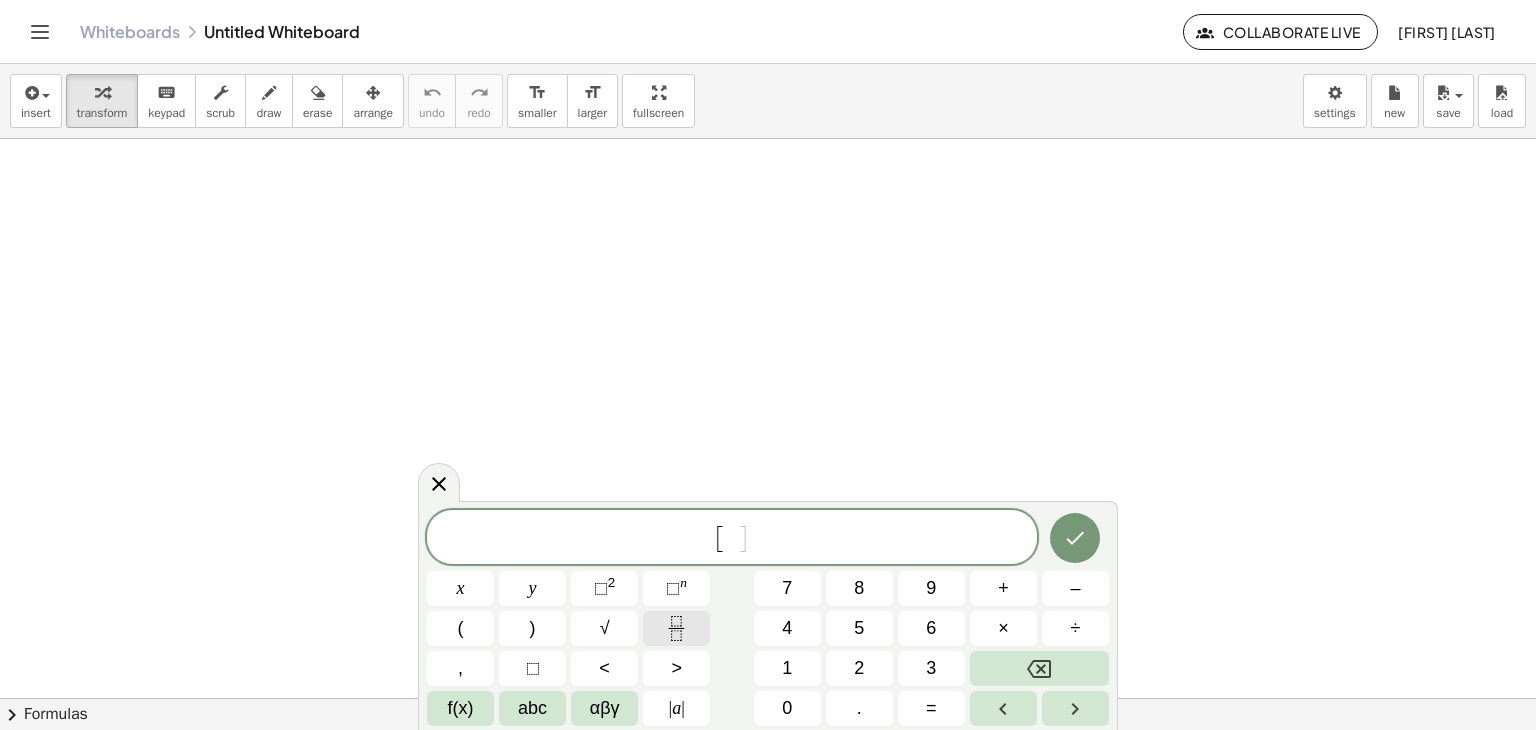 click 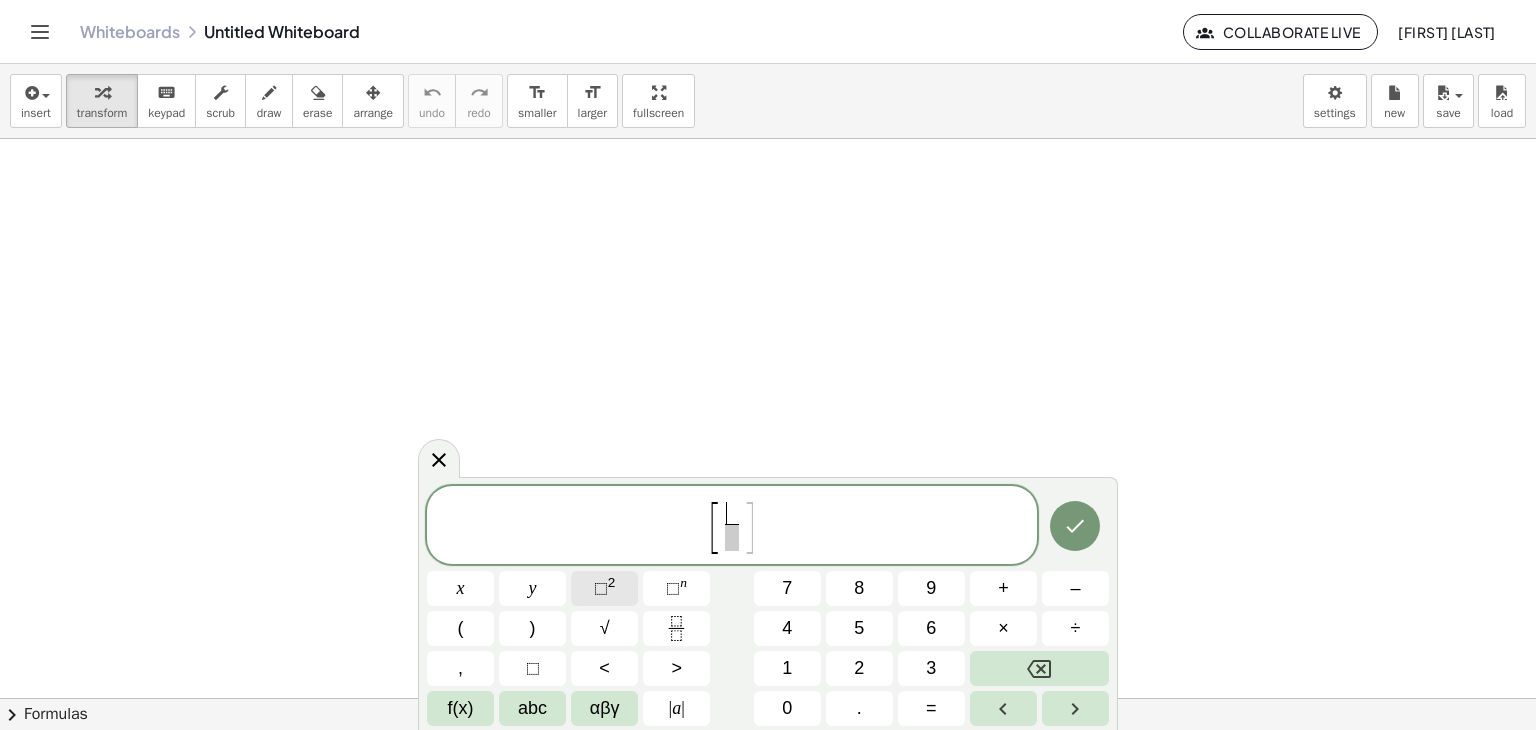 click on "⬚" at bounding box center (601, 588) 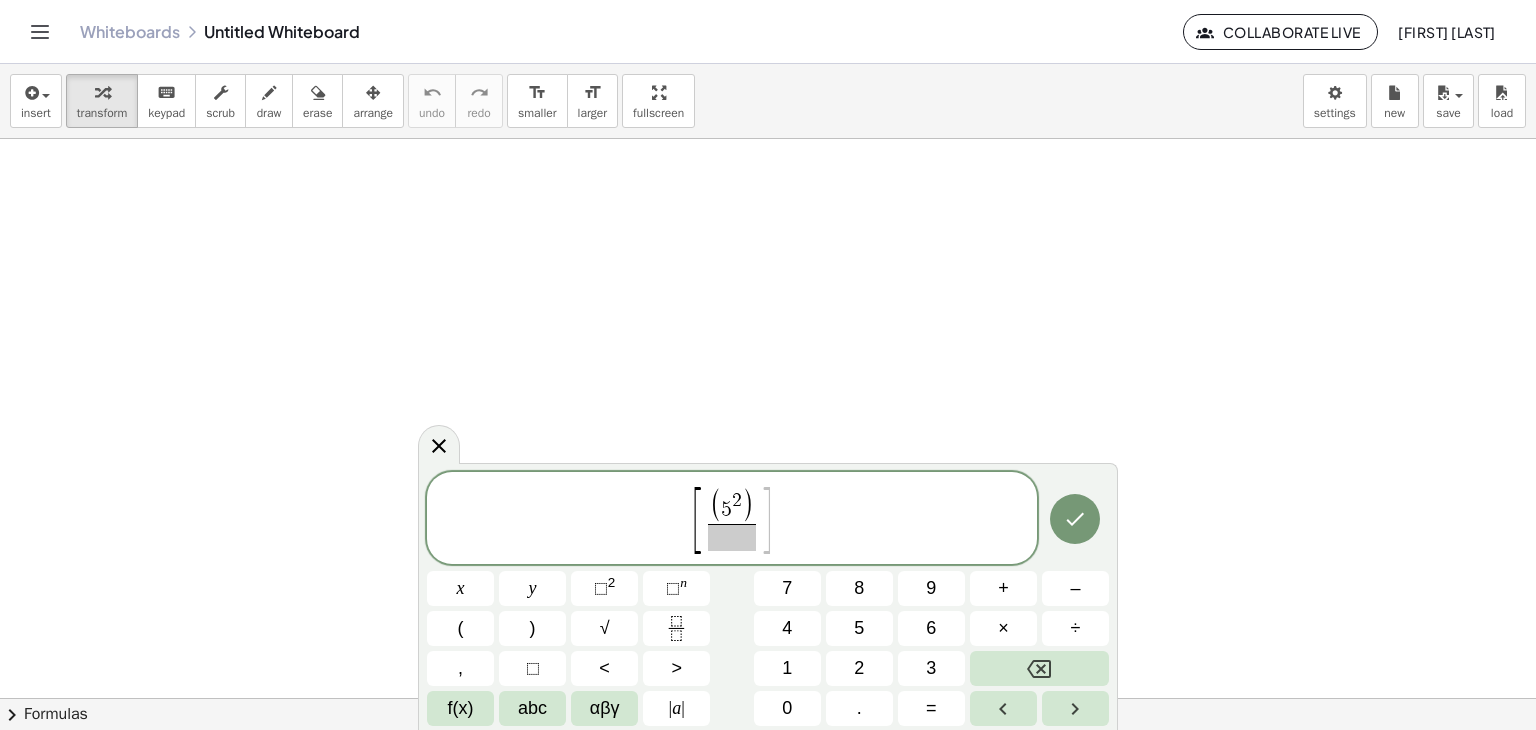 click on ")" at bounding box center [748, 506] 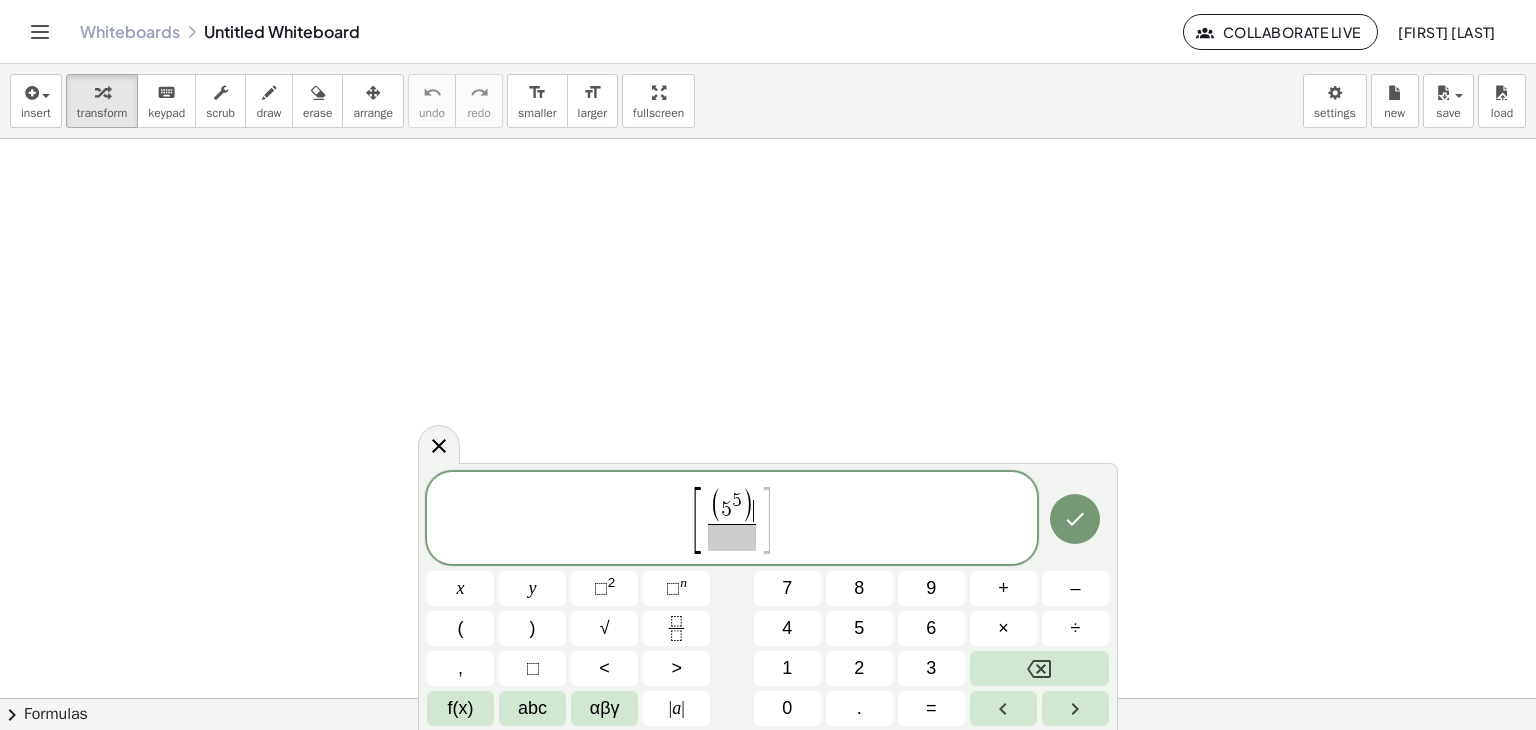 click on ")" at bounding box center (748, 506) 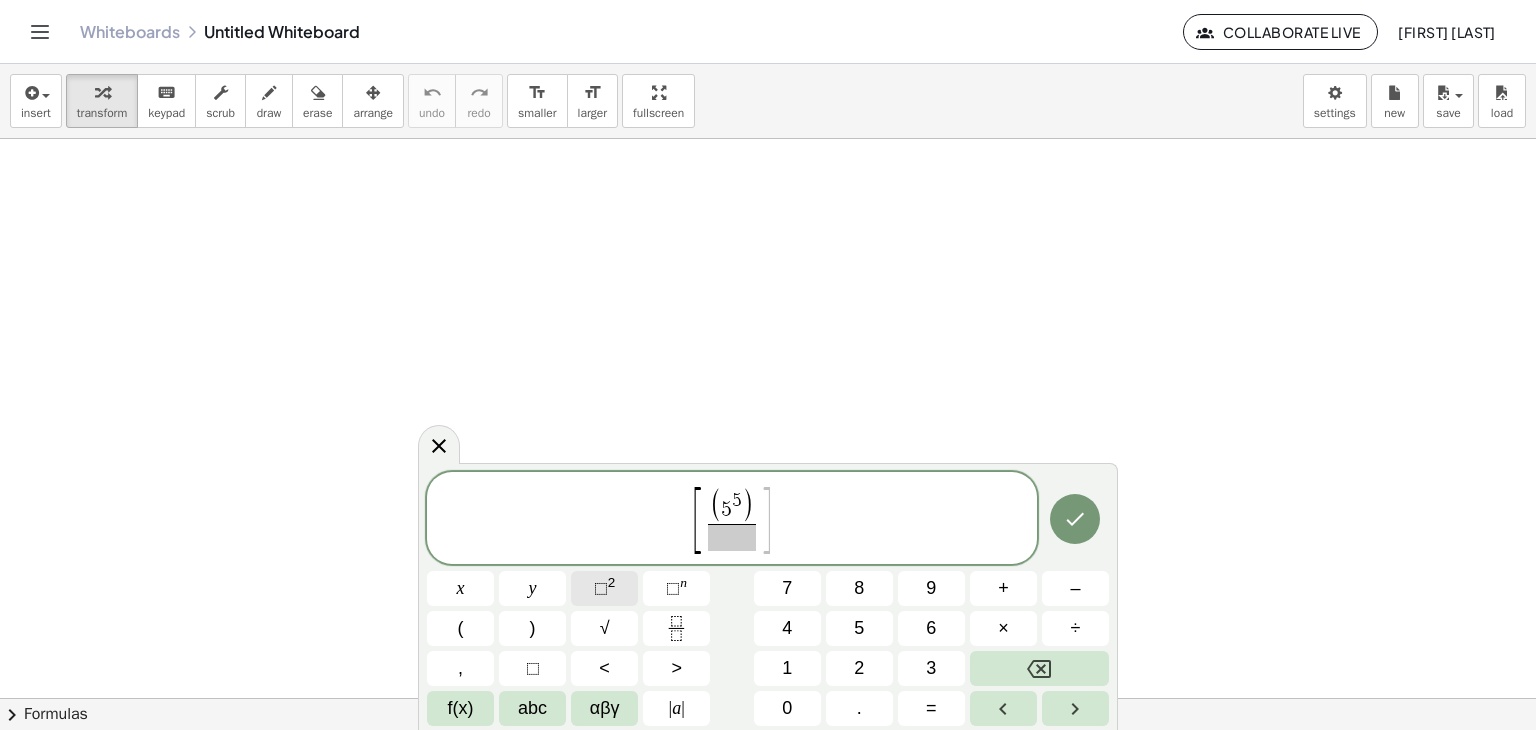 click on "2" at bounding box center (612, 582) 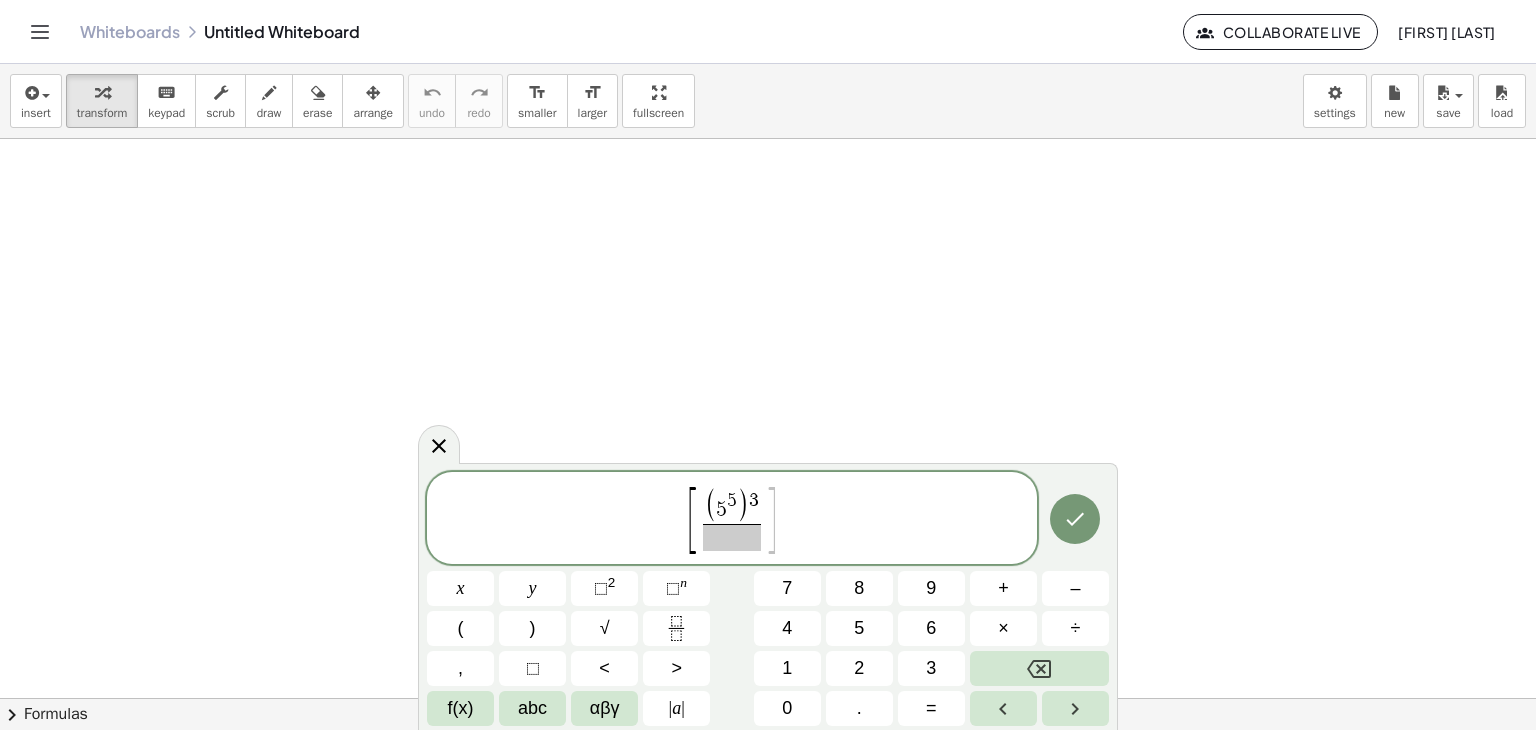 click at bounding box center [732, 537] 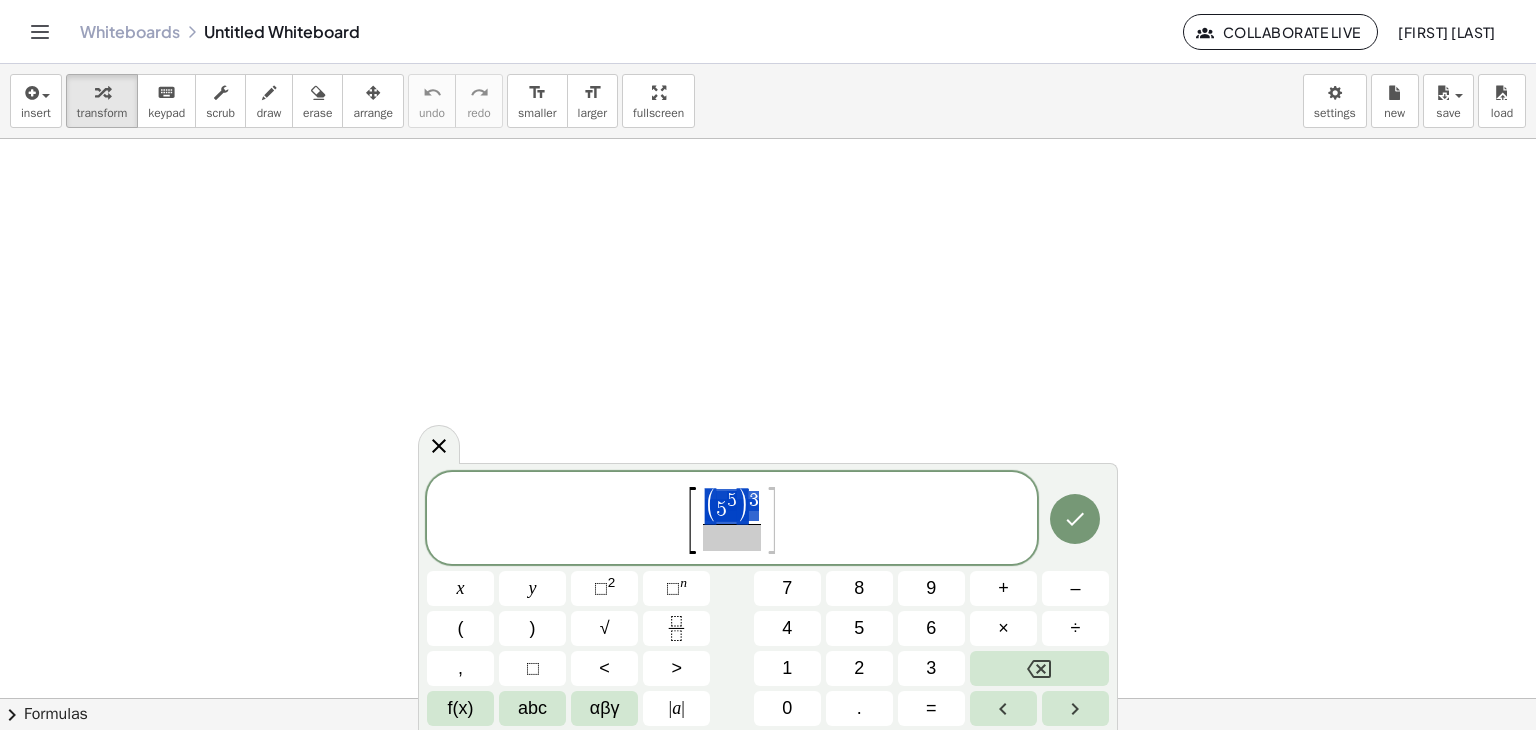 drag, startPoint x: 705, startPoint y: 509, endPoint x: 755, endPoint y: 509, distance: 50 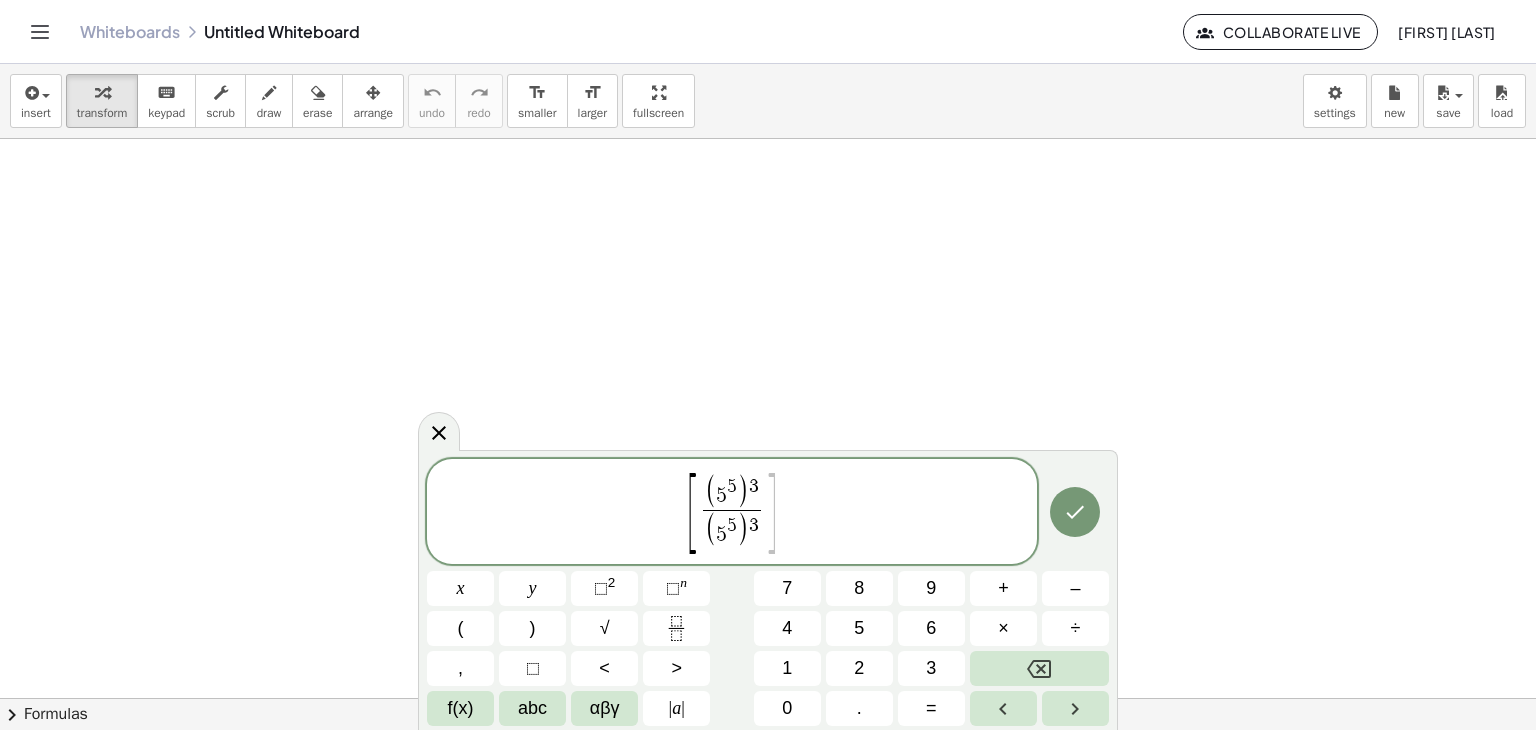 click on ")" at bounding box center (743, 531) 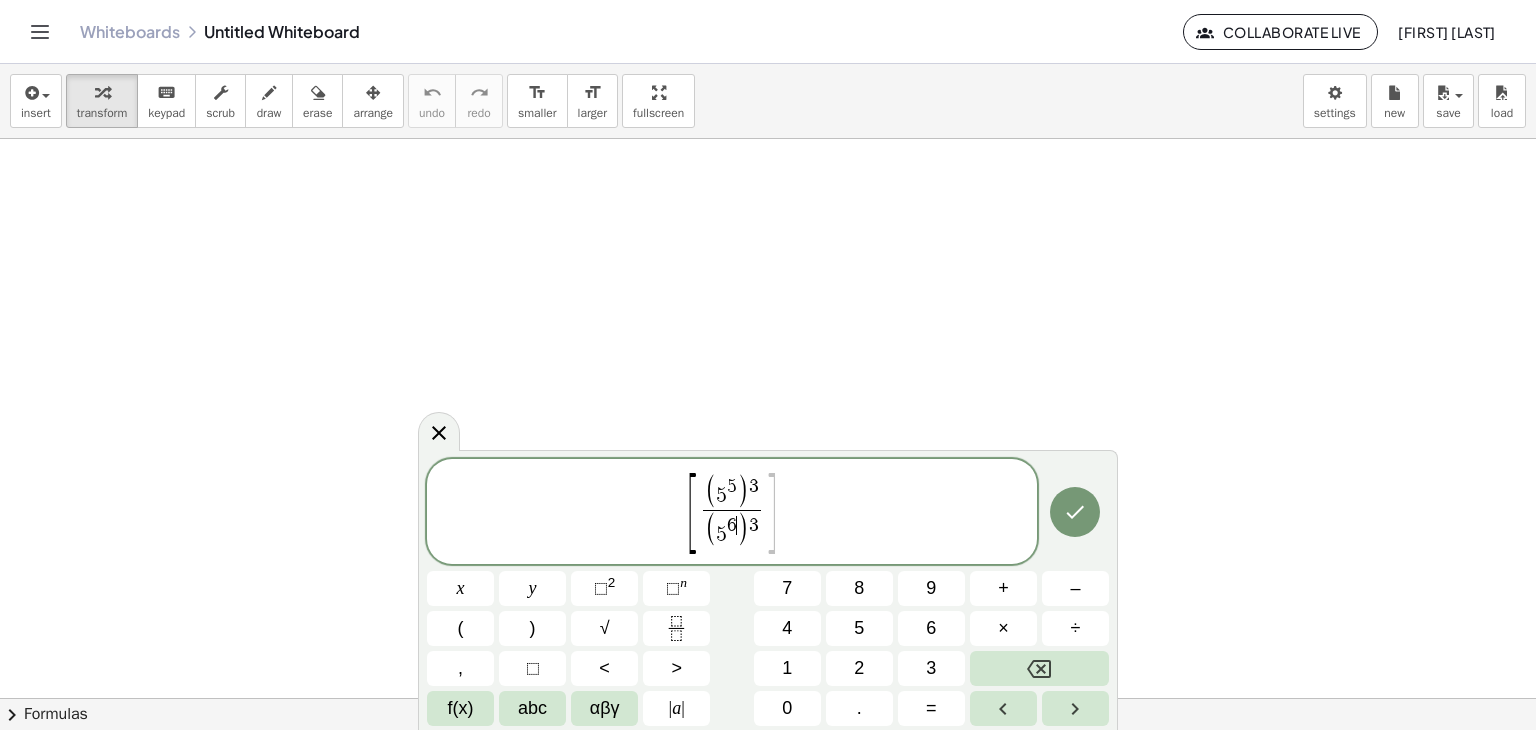 click on "3" at bounding box center [754, 525] 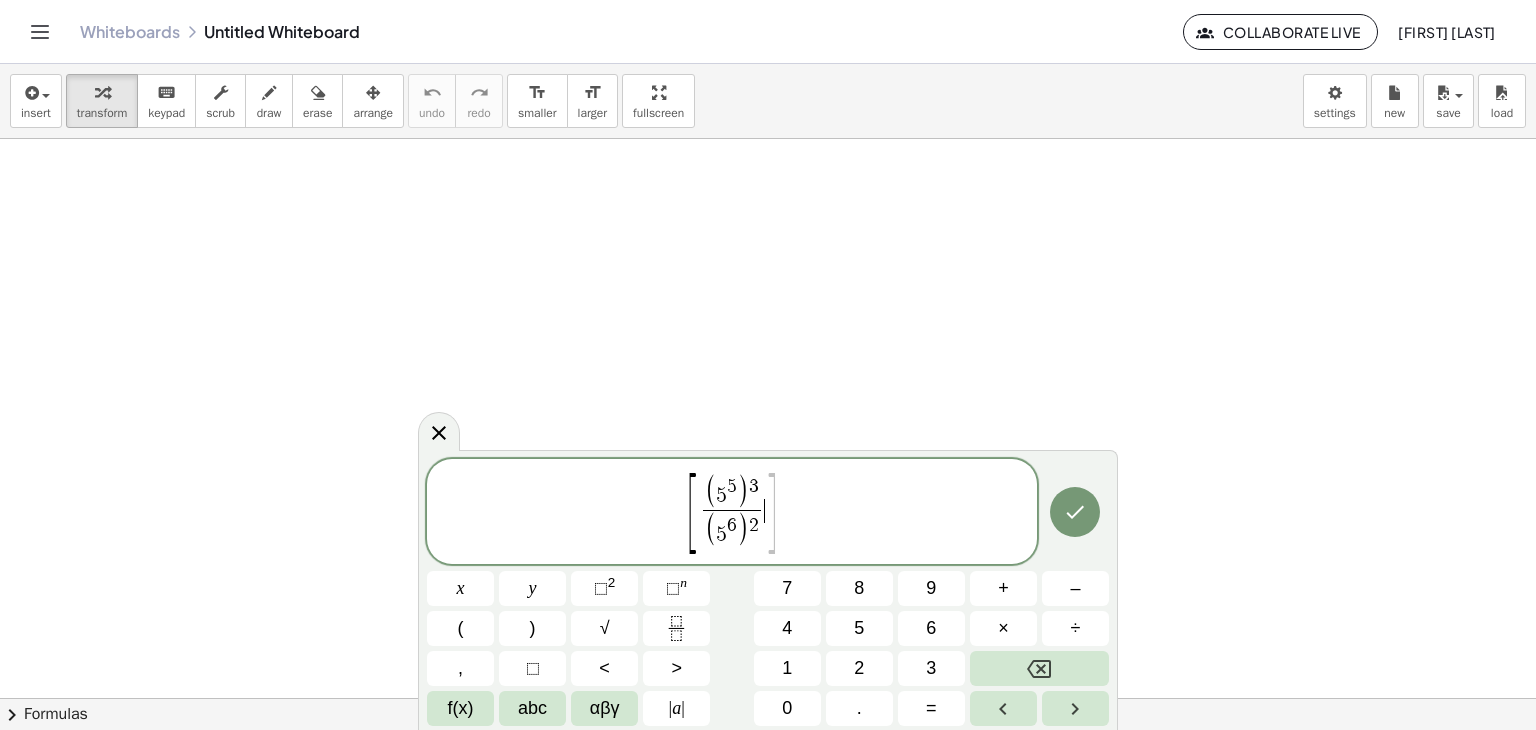 click on "]" at bounding box center [771, 513] 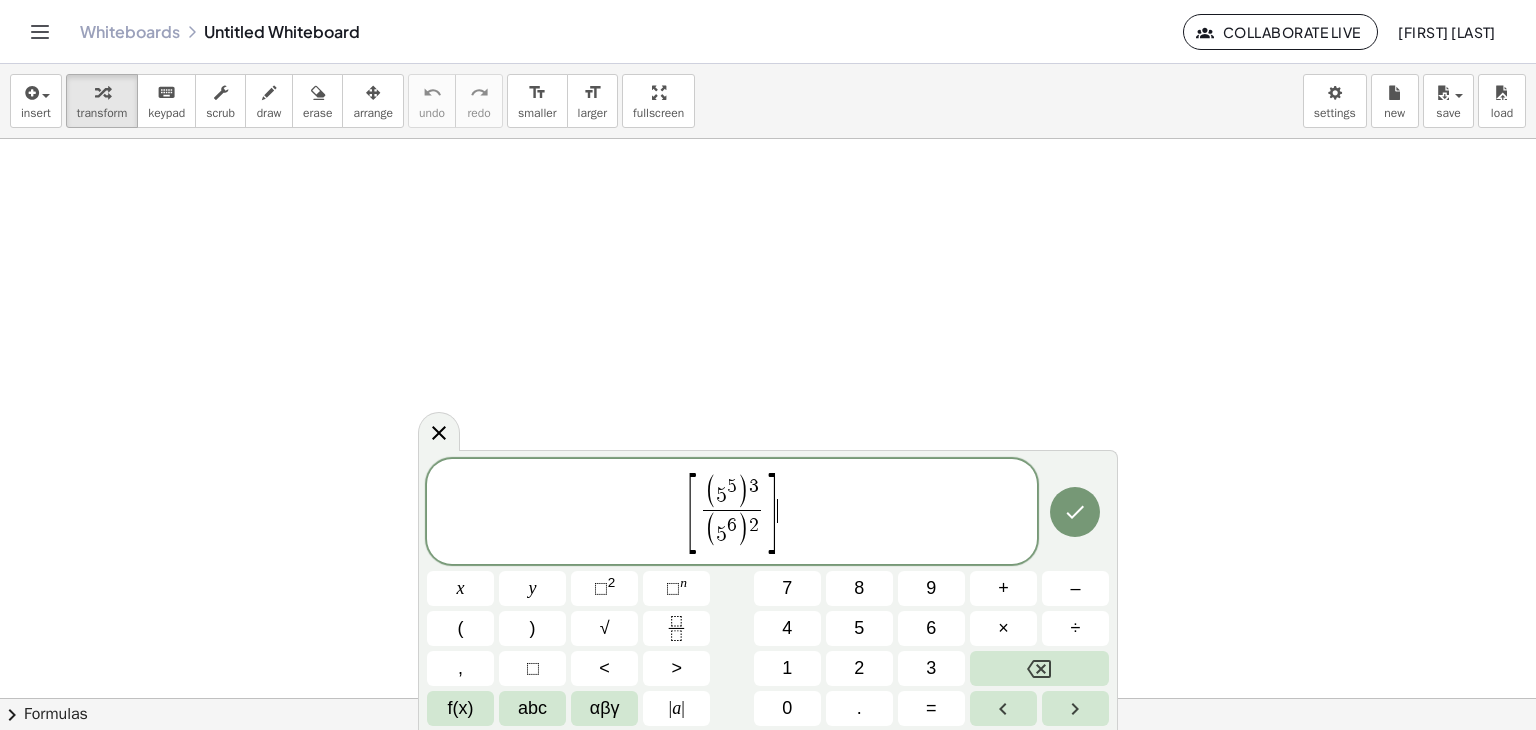 click on "( 5 5 ) 3 ( 5 6 ) 2 ​" at bounding box center [732, 512] 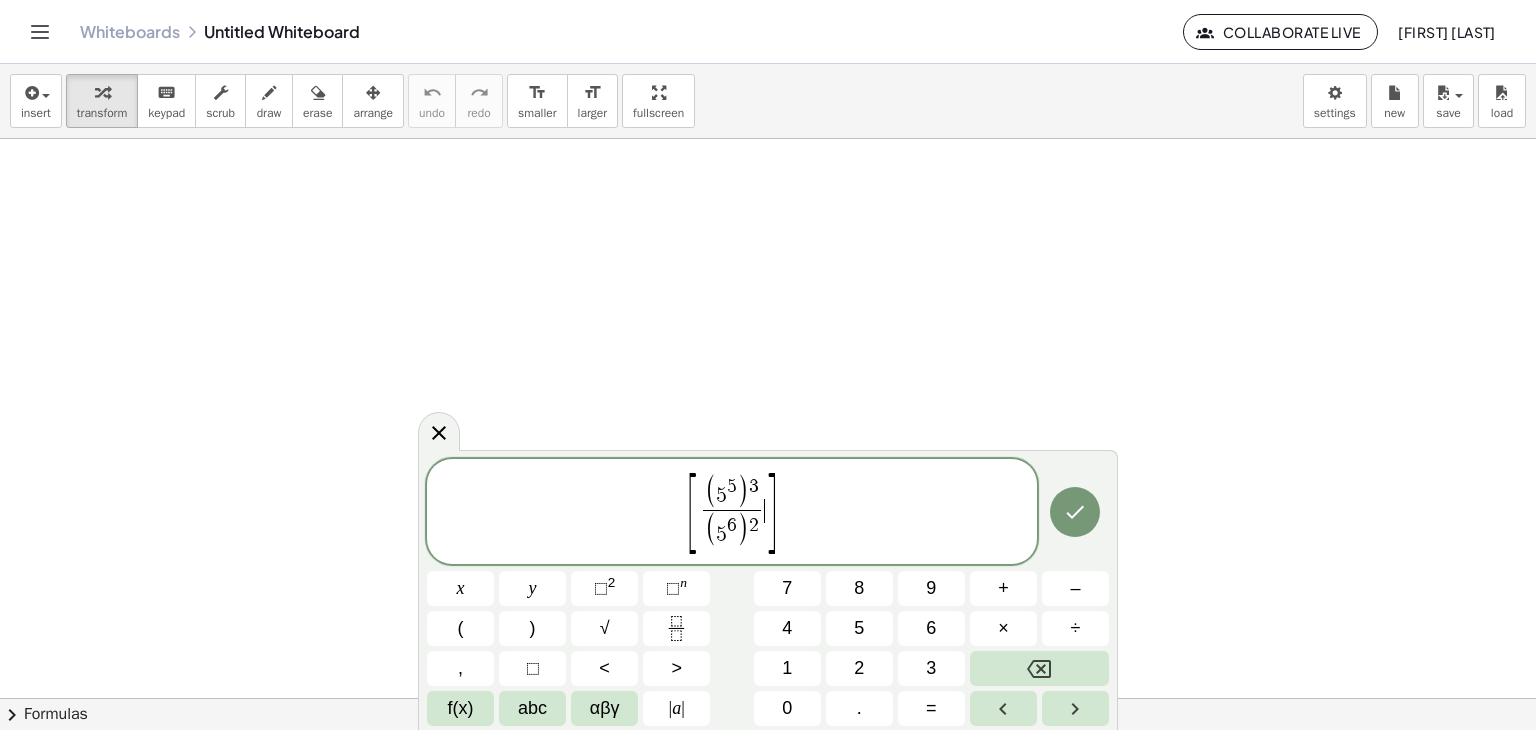 click on "]" at bounding box center [771, 513] 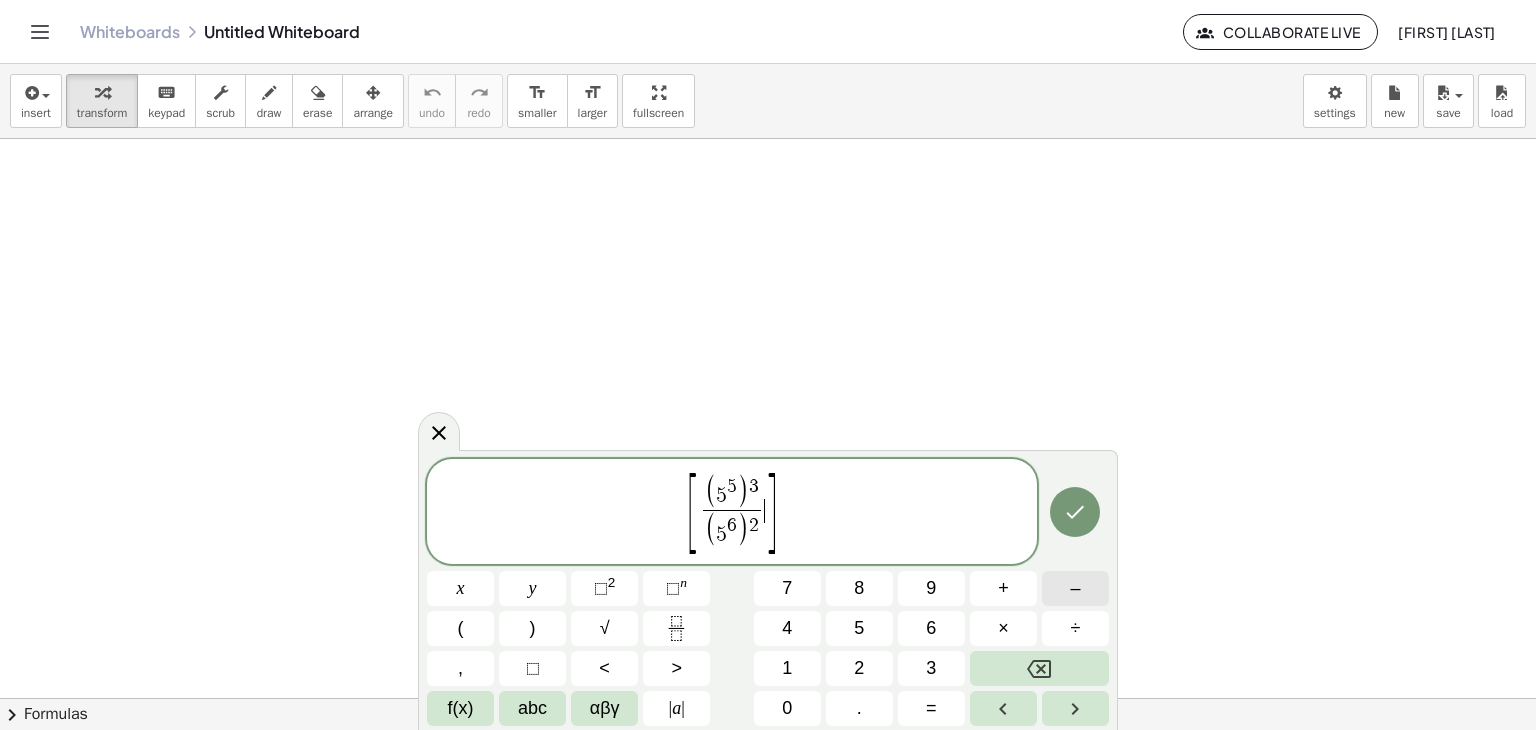 click on "–" at bounding box center [1075, 588] 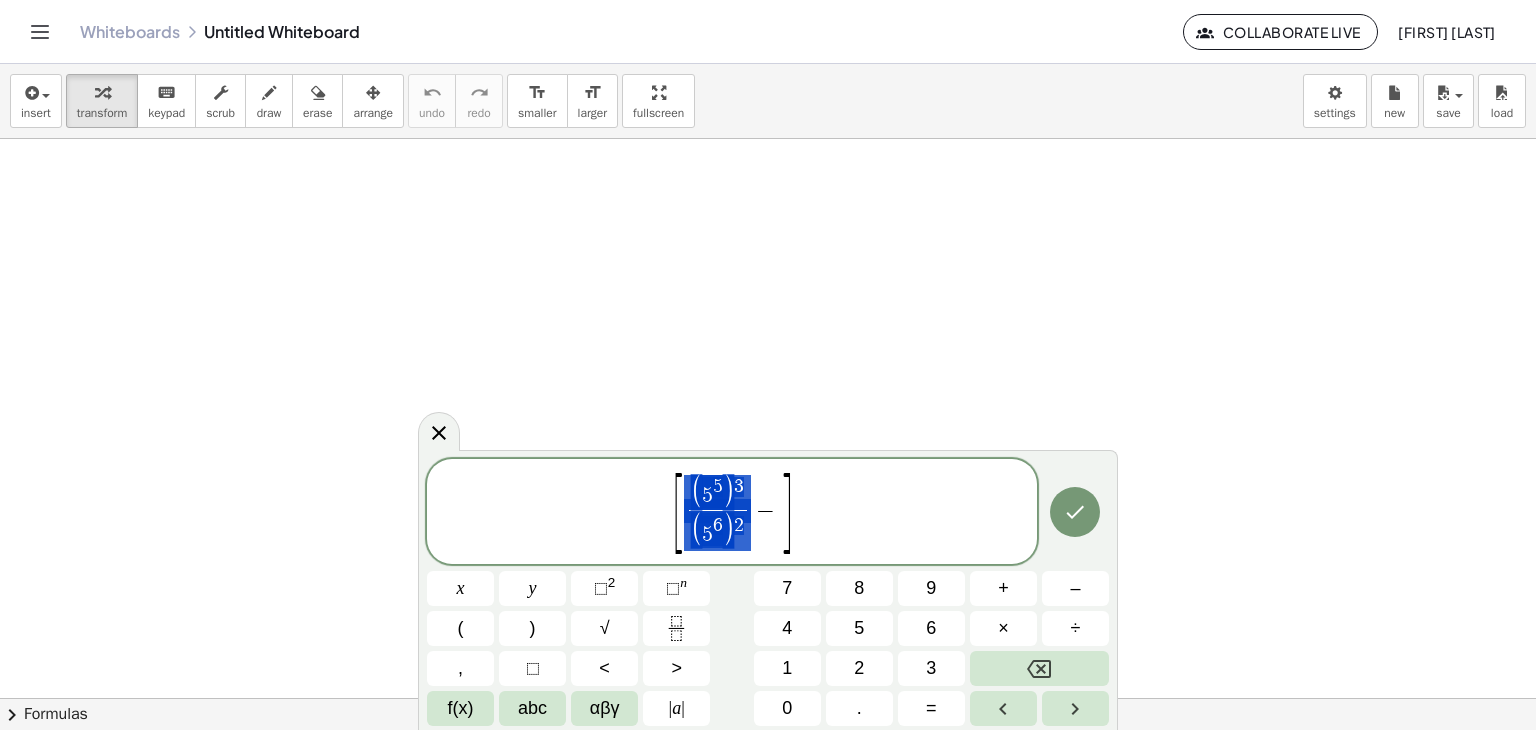 drag, startPoint x: 692, startPoint y: 489, endPoint x: 739, endPoint y: 538, distance: 67.89698 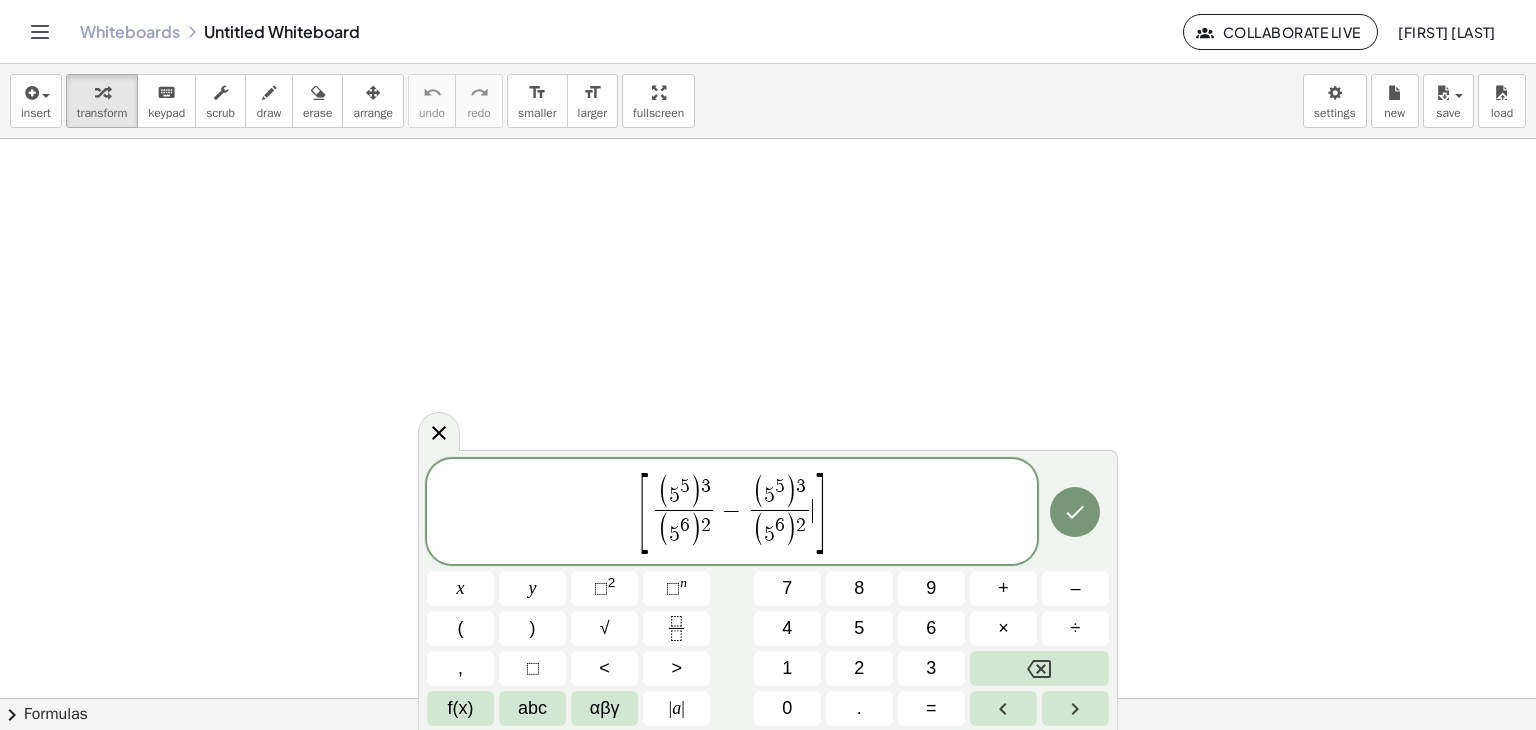 click on "5" at bounding box center (769, 496) 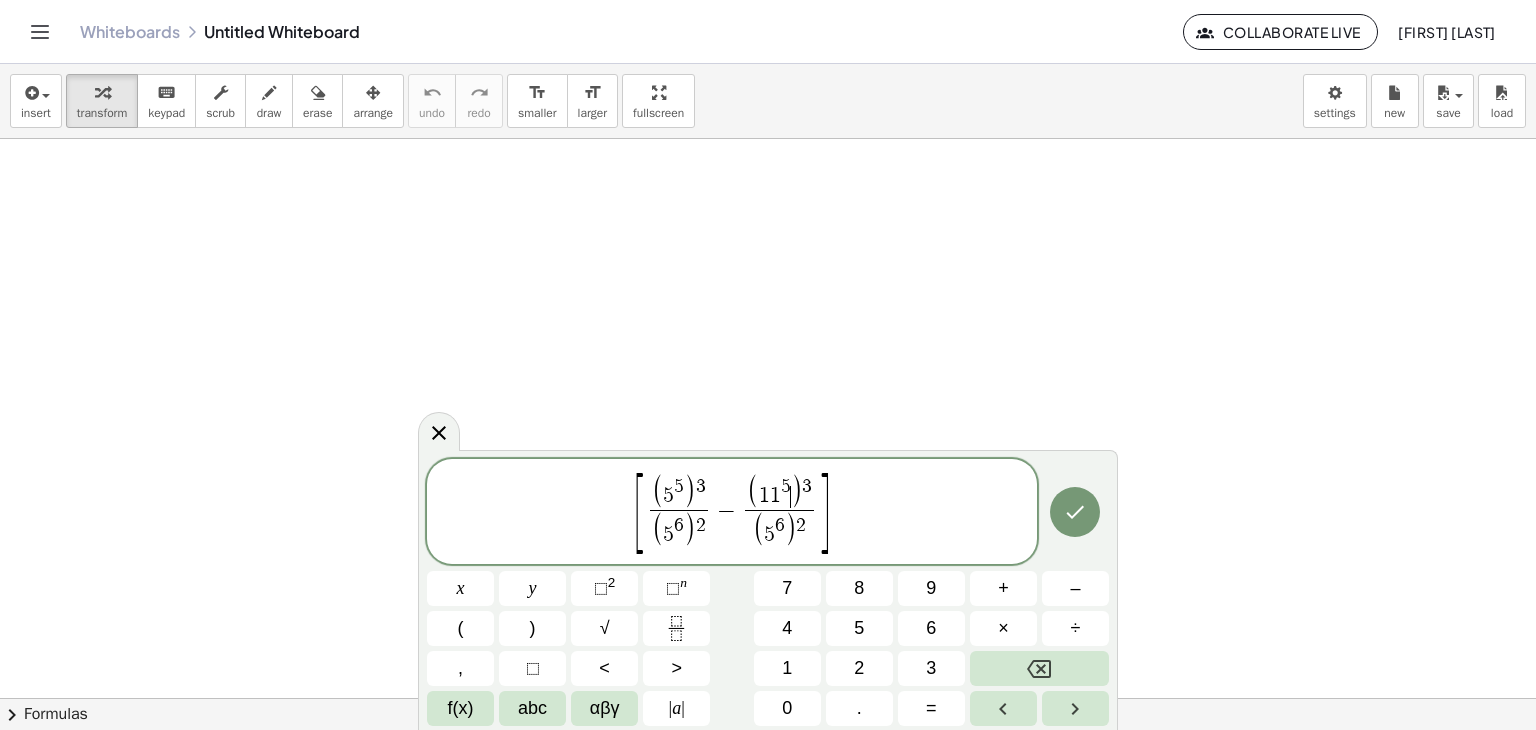 click on ")" at bounding box center (796, 492) 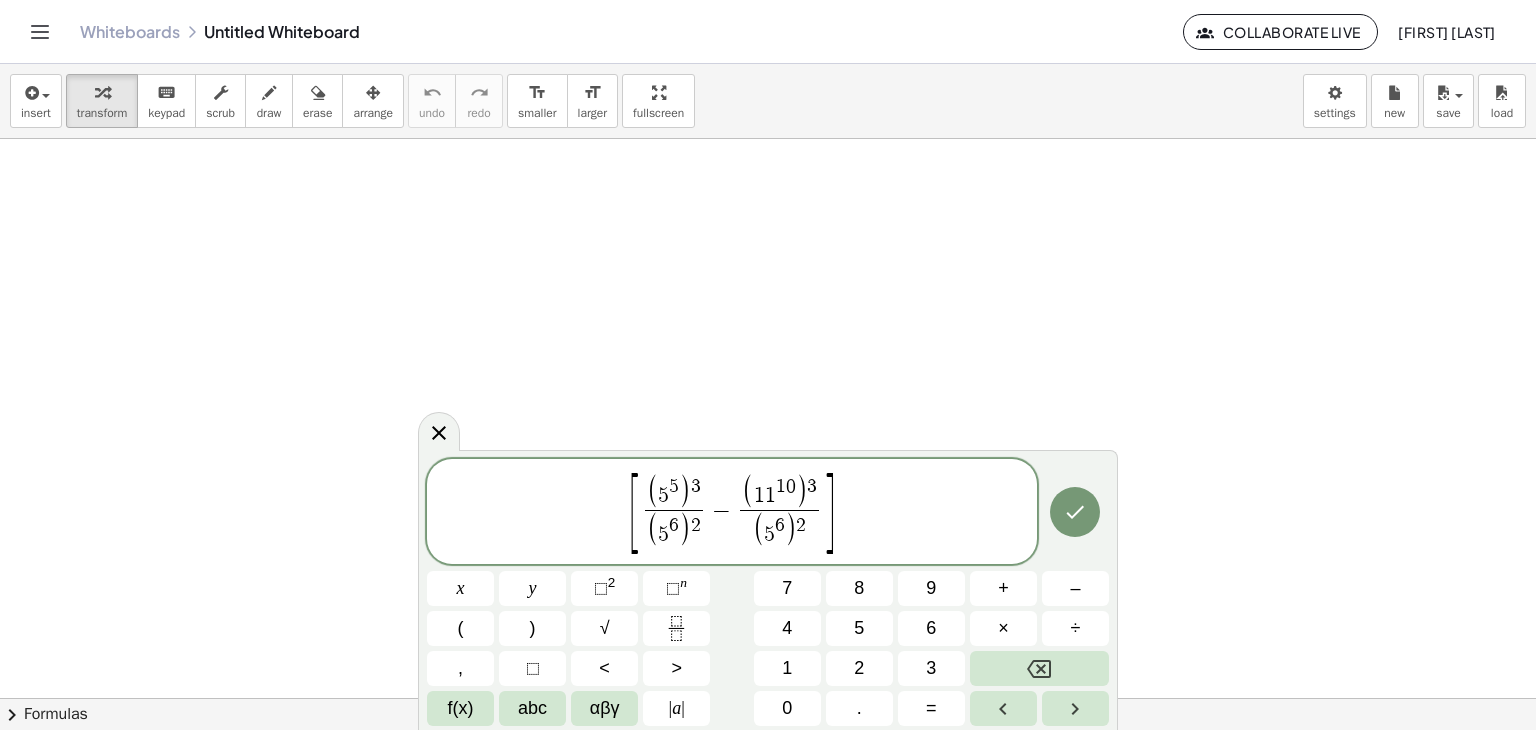 click on "6" at bounding box center (780, 525) 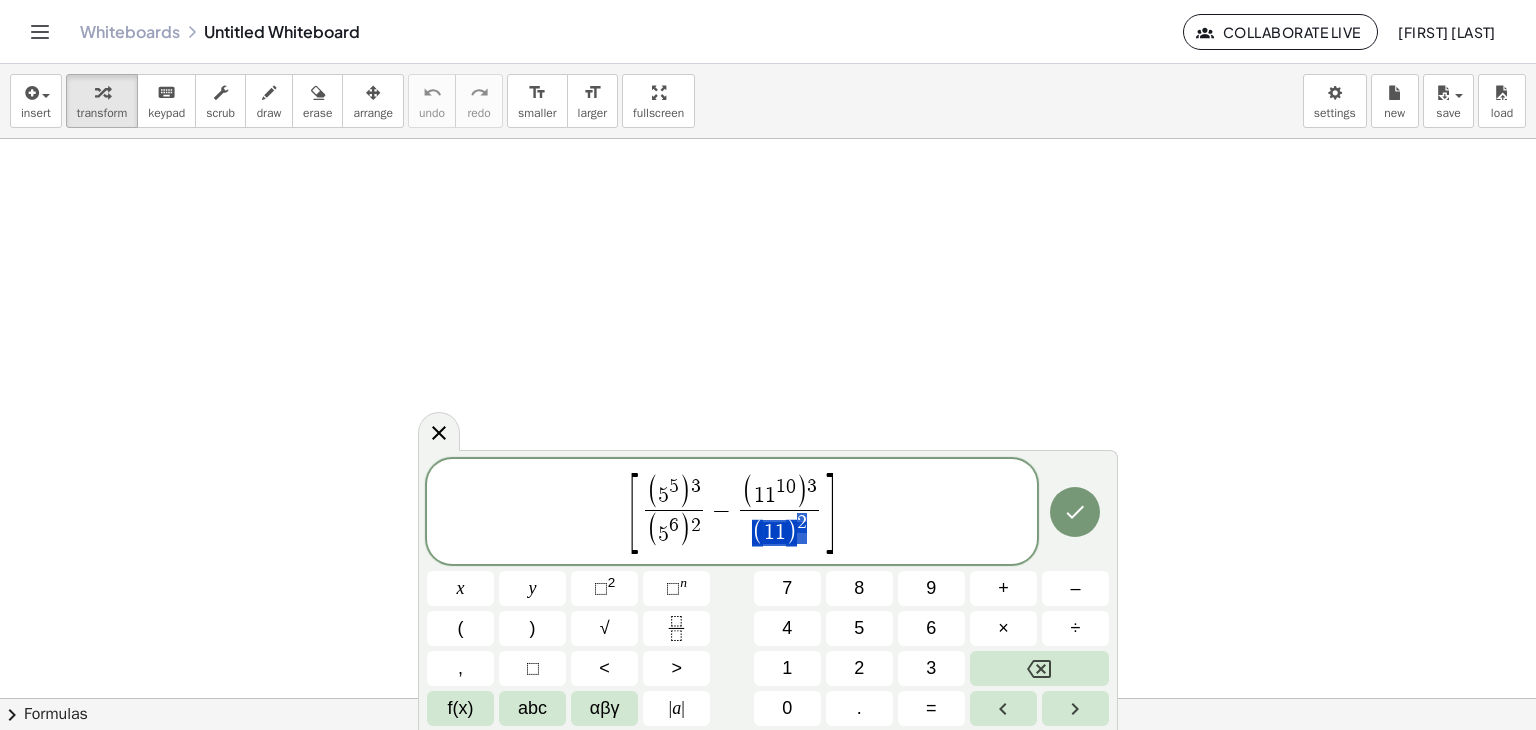 drag, startPoint x: 809, startPoint y: 533, endPoint x: 755, endPoint y: 525, distance: 54.589375 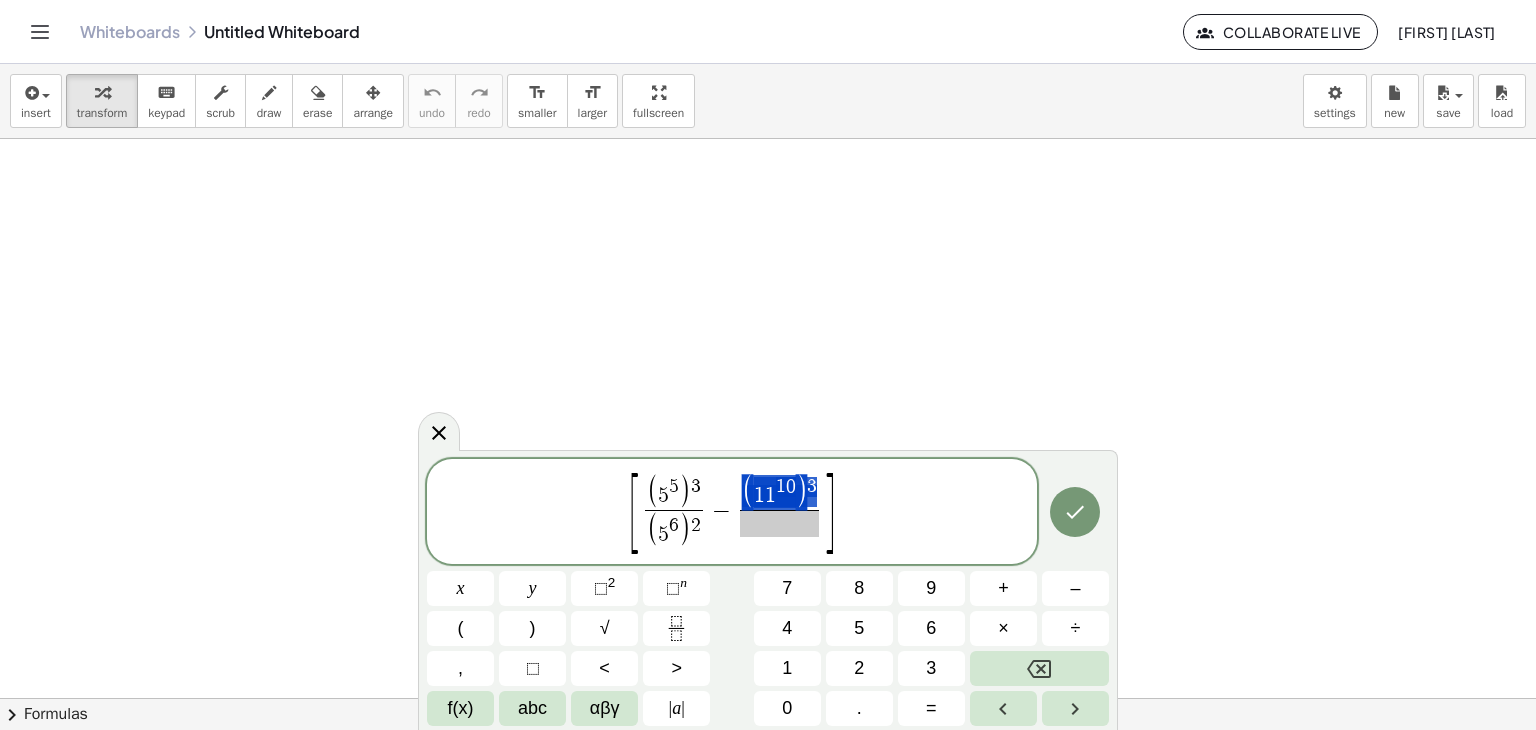 drag, startPoint x: 744, startPoint y: 486, endPoint x: 813, endPoint y: 488, distance: 69.02898 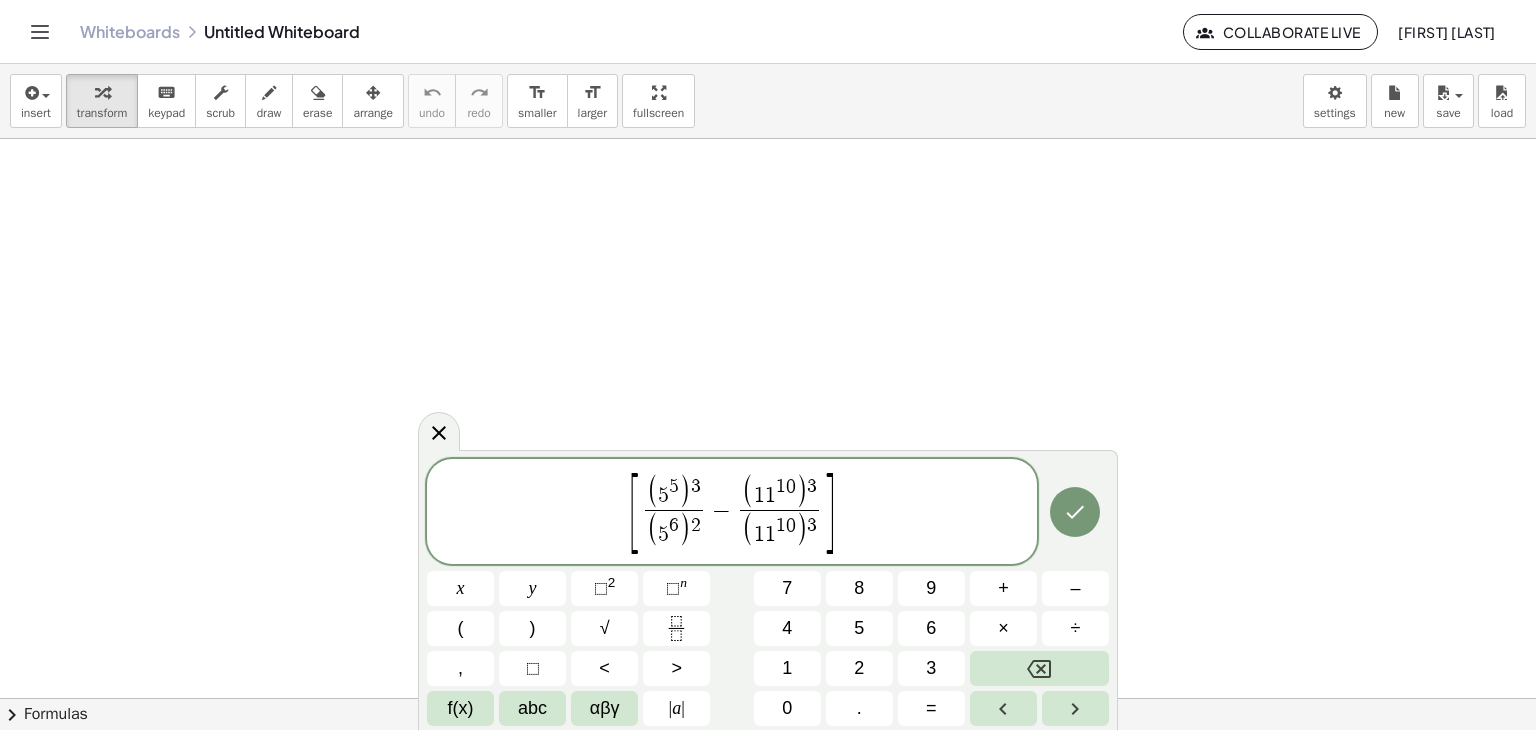 click on "0" at bounding box center [791, 525] 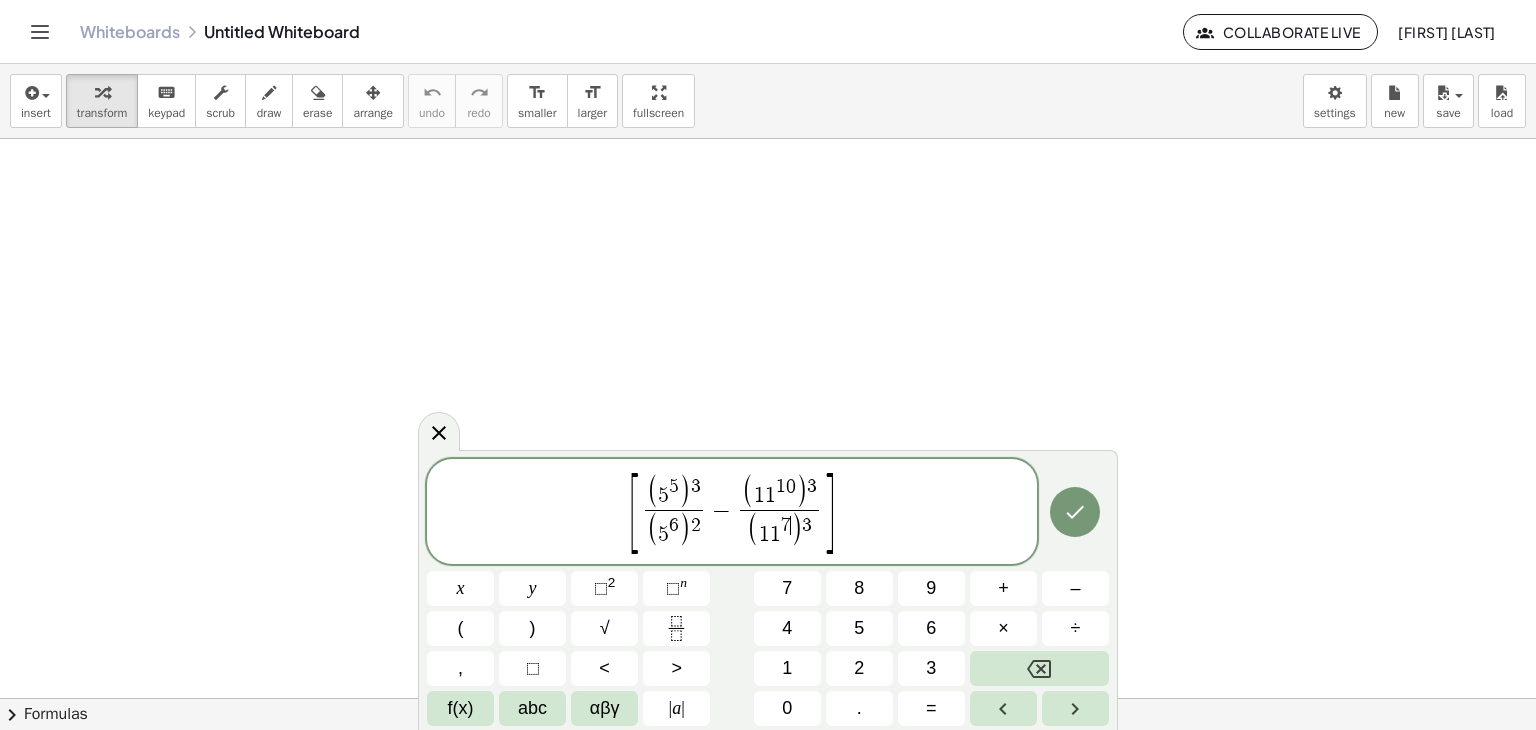 click on "3" at bounding box center (807, 525) 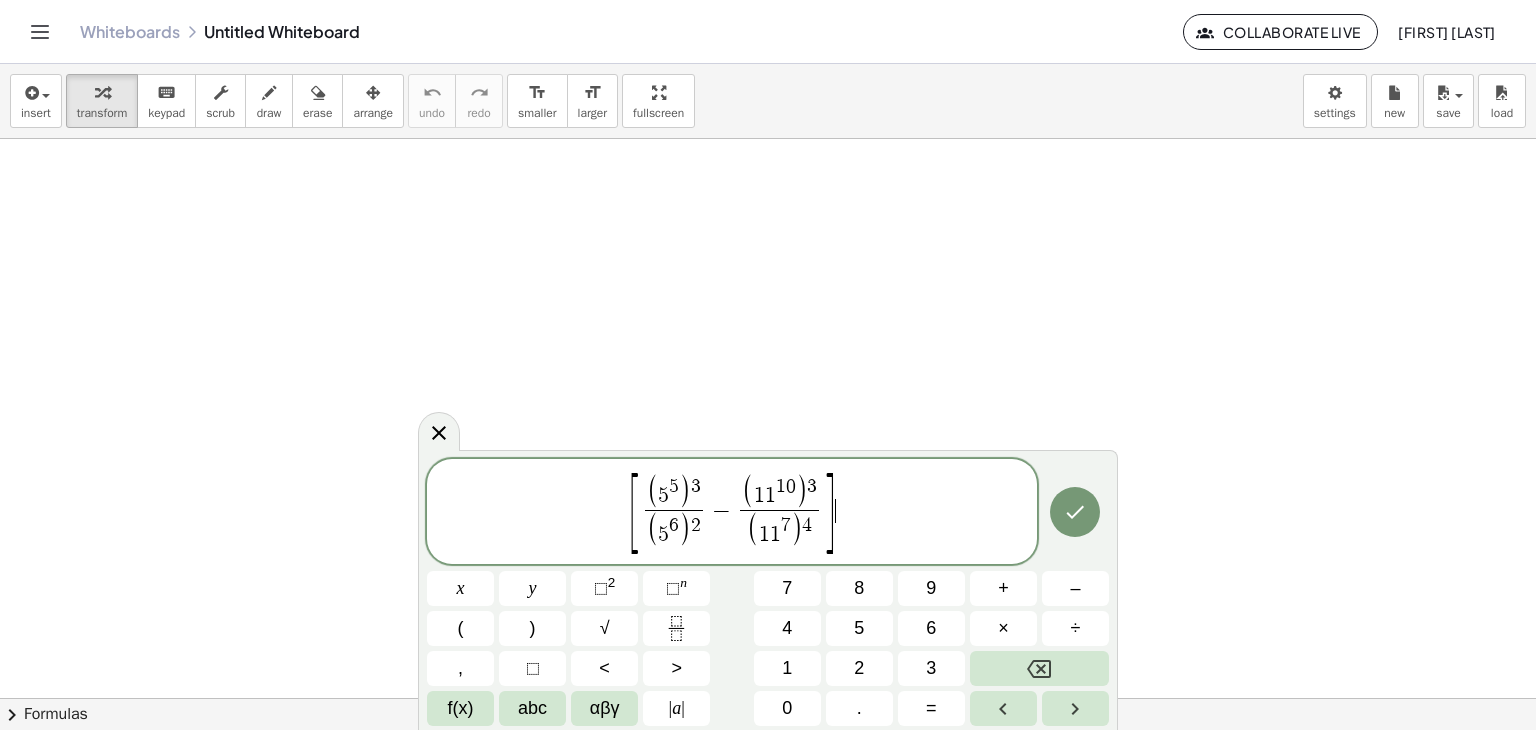click on "[ ( 5 5 ) 3 ( 5 6 ) 2 ​ − ( 1 1 1 0 ) 3 ( 1 1 7 ) 4 ​ ] ​" at bounding box center (732, 513) 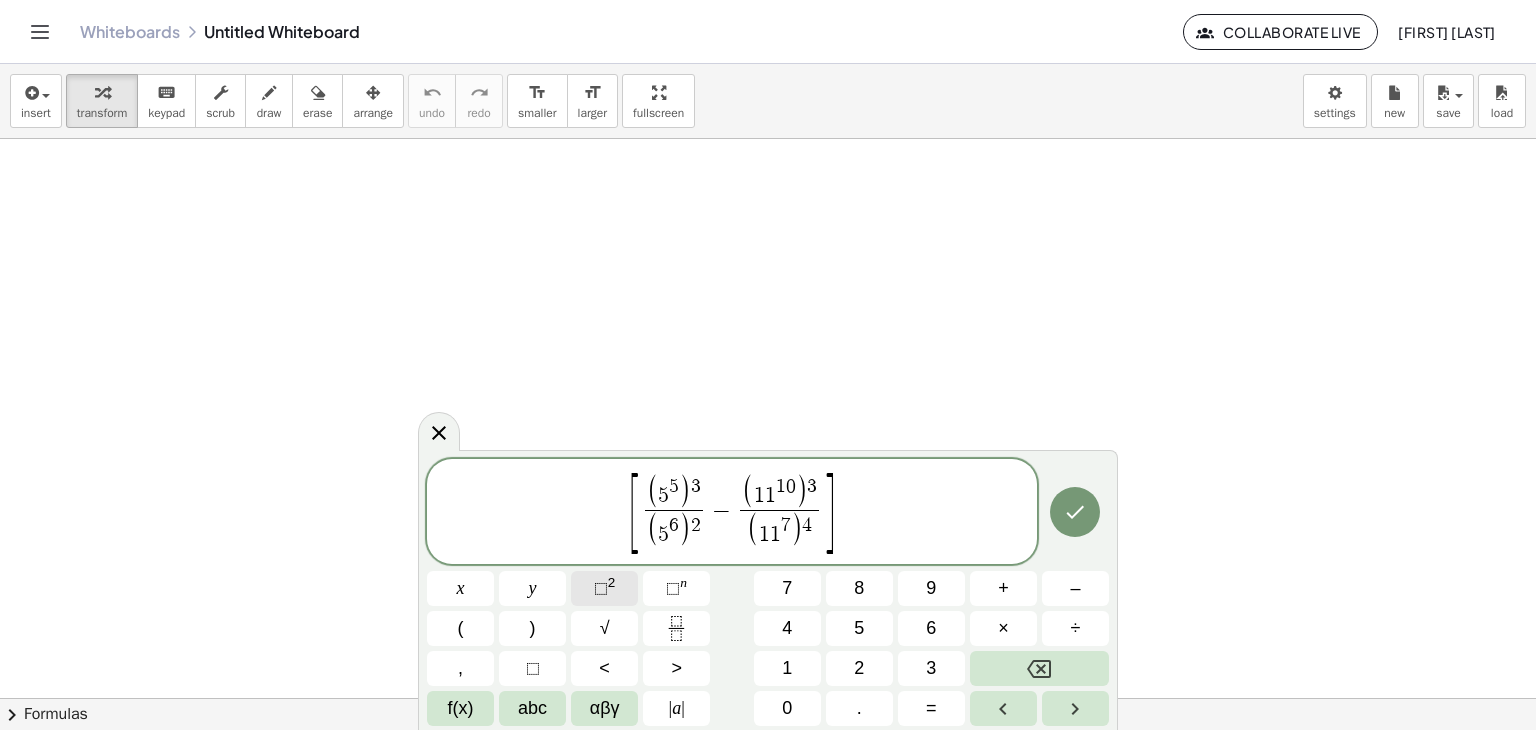 click on "2" at bounding box center (612, 582) 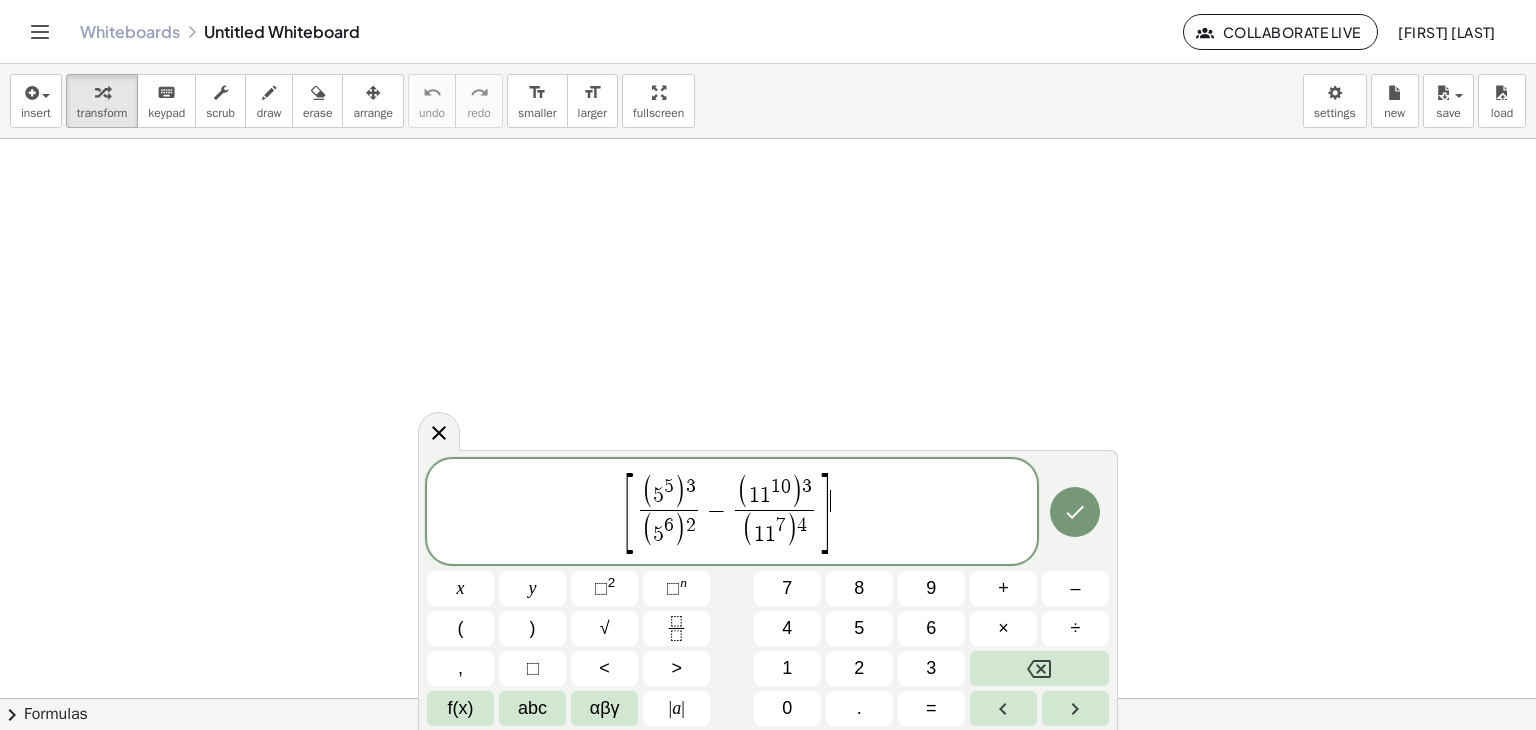 click on "[ ( 5 5 ) 3 ( 5 6 ) 2 ​ − ( 1 1 1 0 ) 3 ( 1 1 7 ) 4 ​ ] ​" at bounding box center (732, 513) 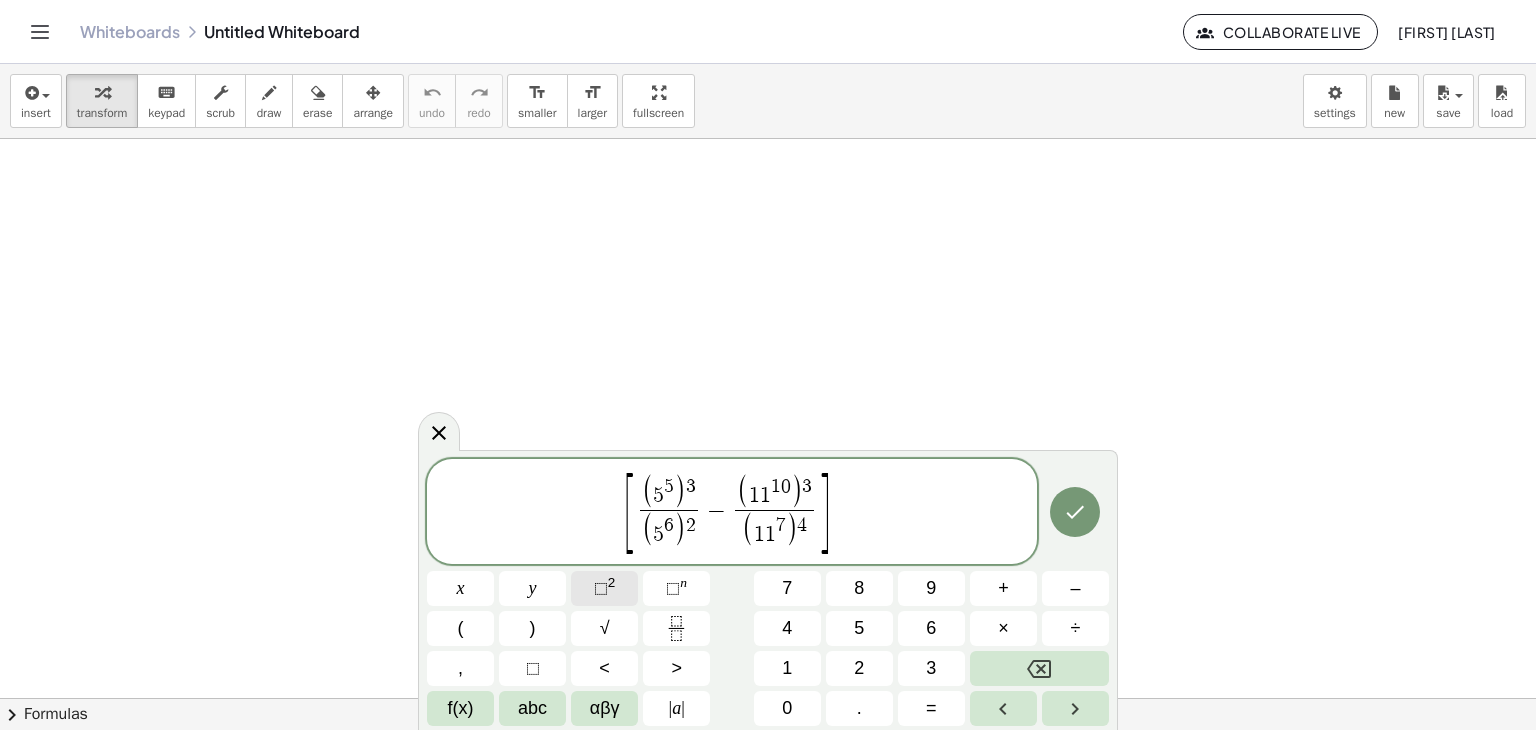 click on "⬚ 2" at bounding box center [604, 588] 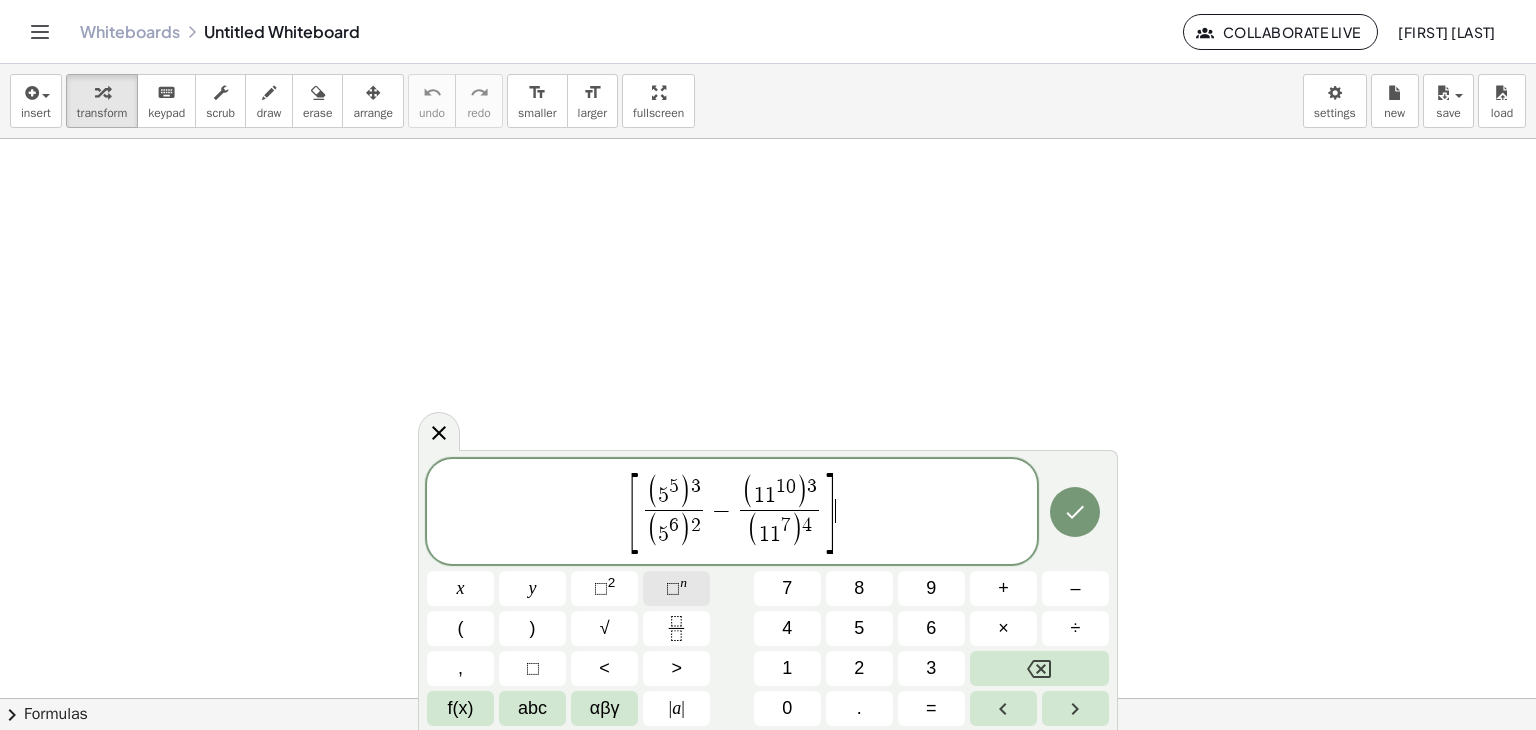 click on "n" at bounding box center [683, 582] 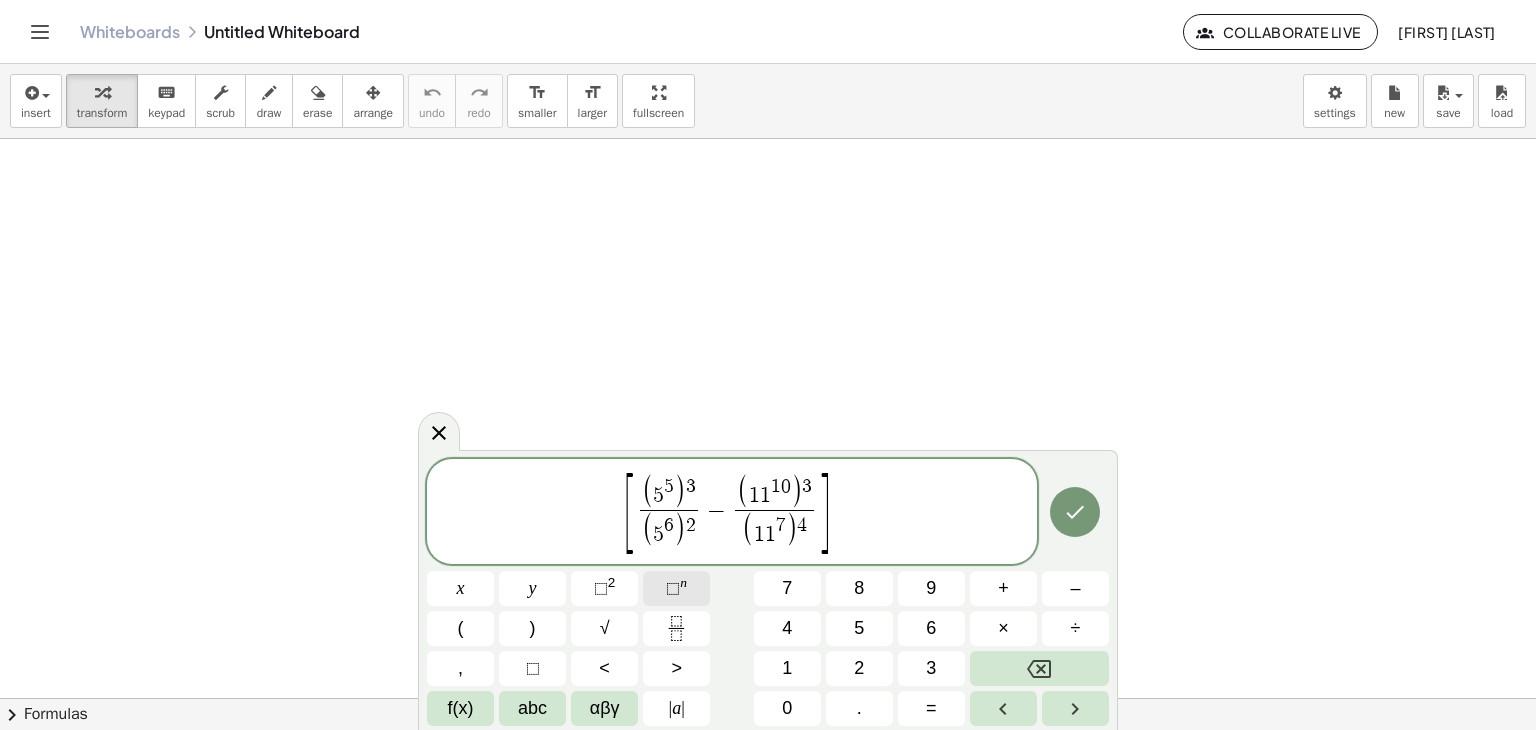 click on "n" at bounding box center [683, 582] 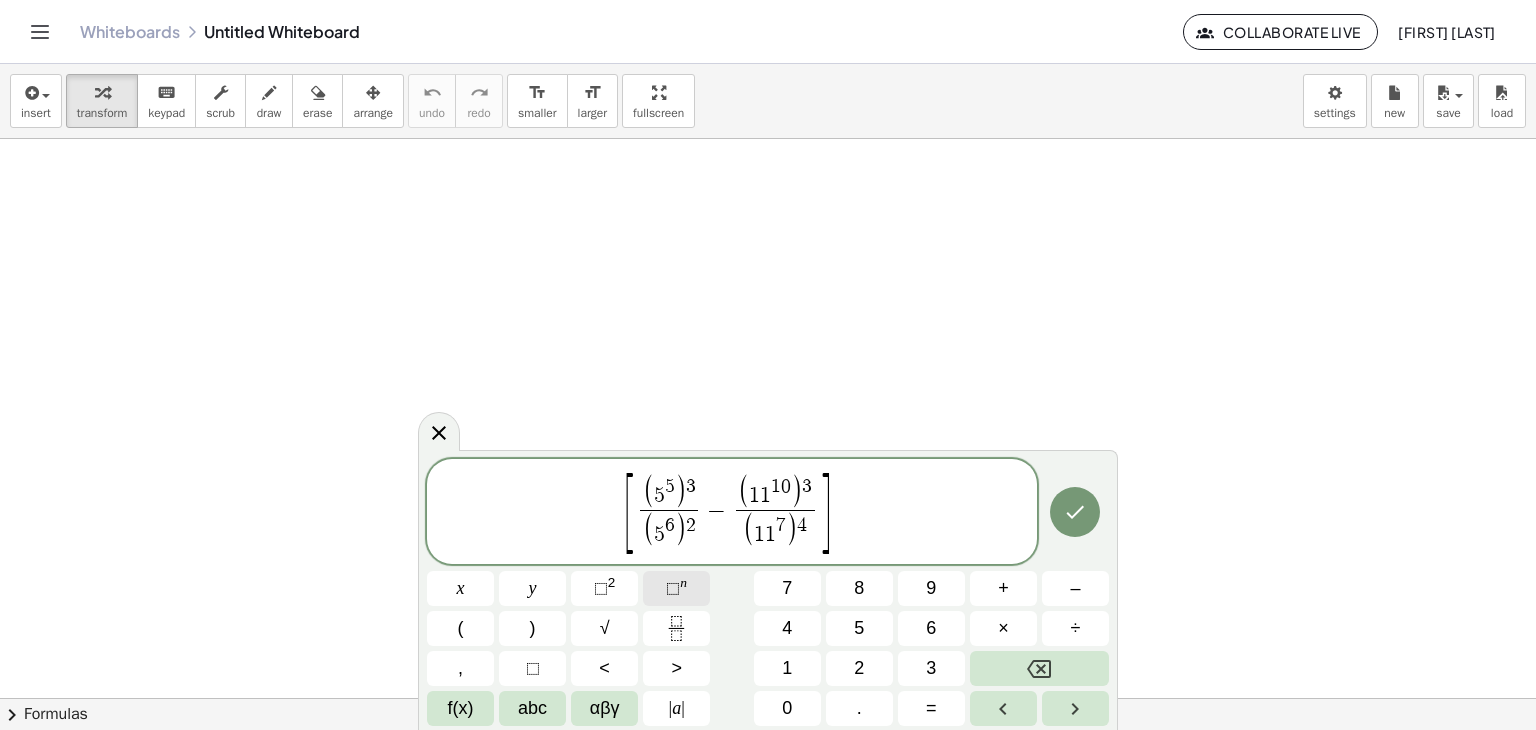 click on "n" at bounding box center [683, 582] 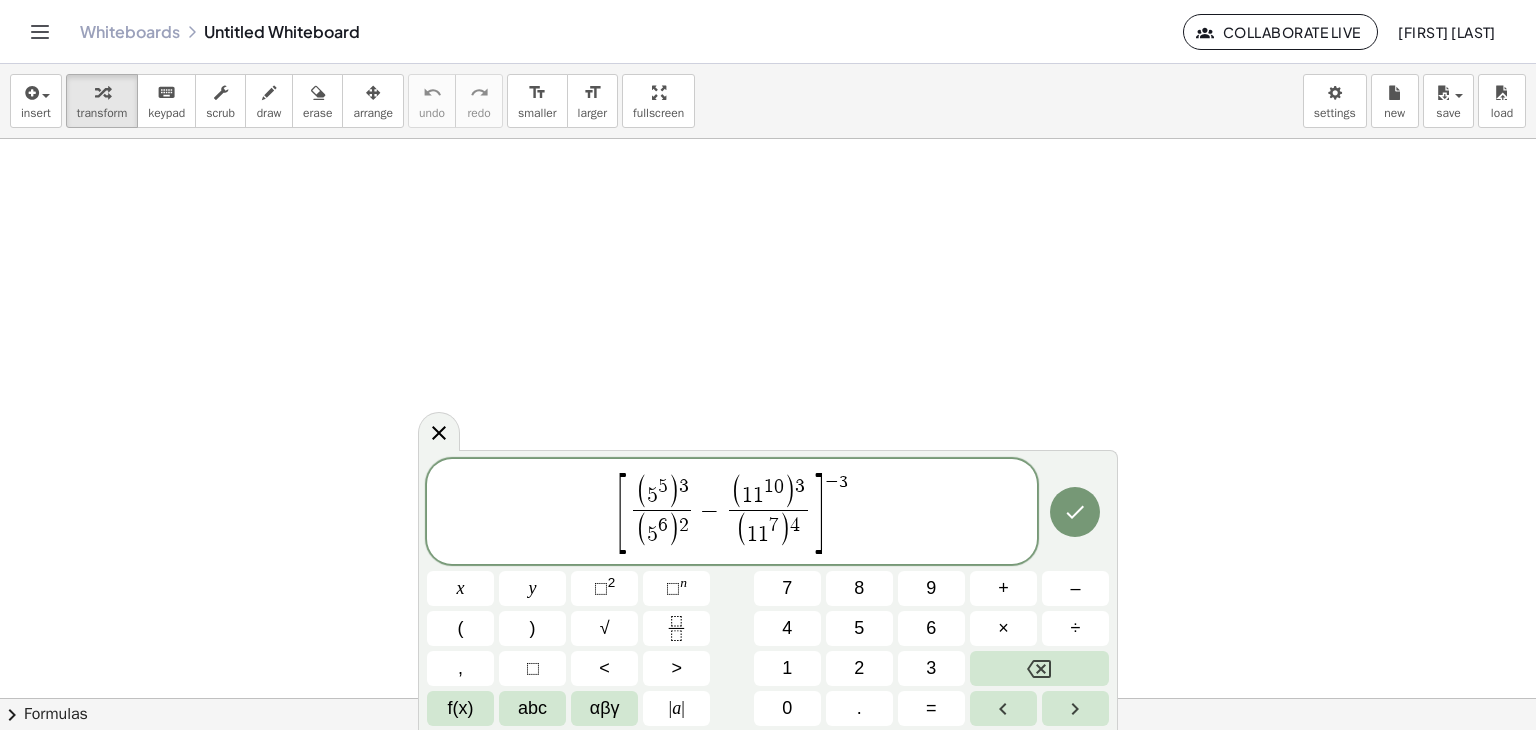 click on "[ ( 5 5 ) 3 ( 5 6 ) 2 ​ − ( 1 1 1 0 ) 3 ( 1 1 7 ) 4 ​ ] − 3 ​" at bounding box center (732, 513) 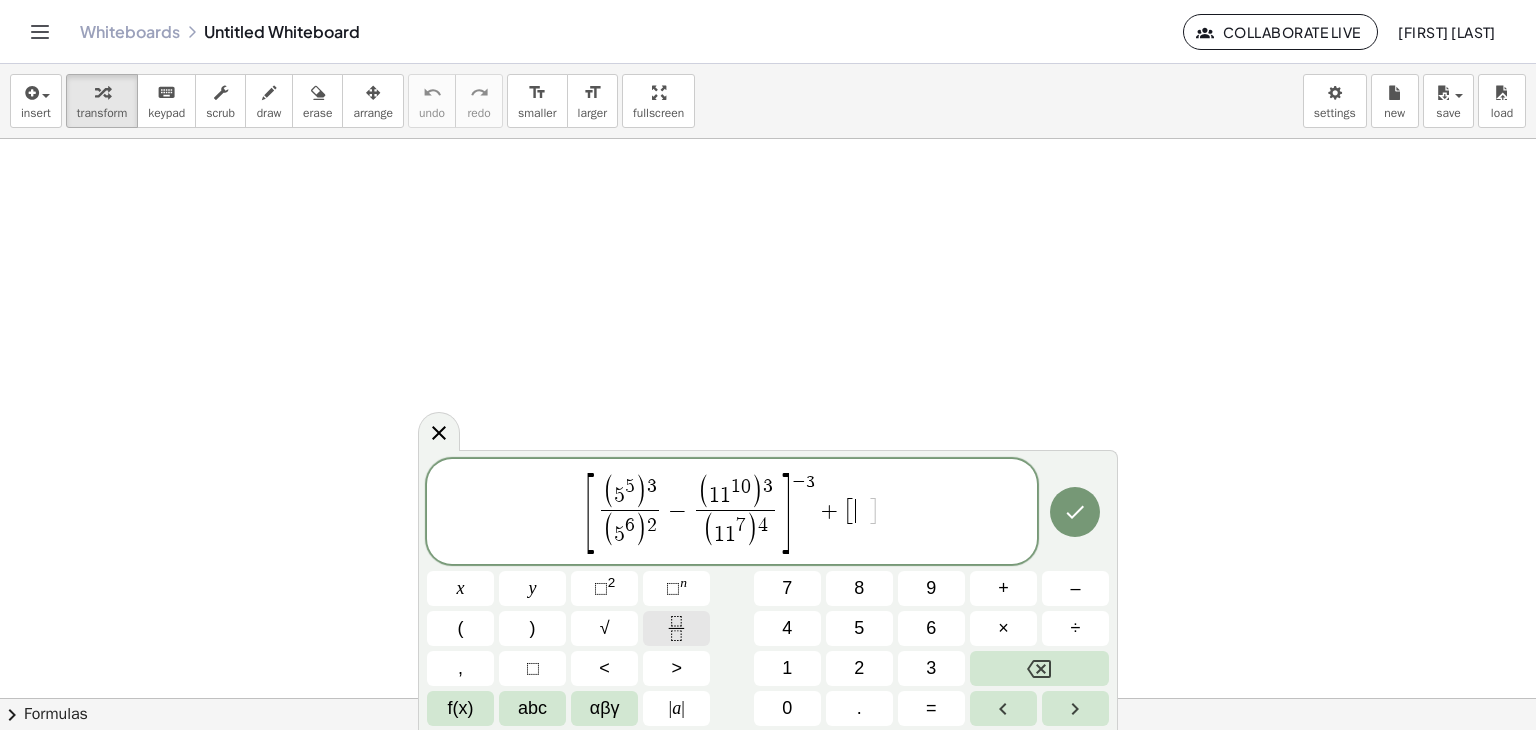 click 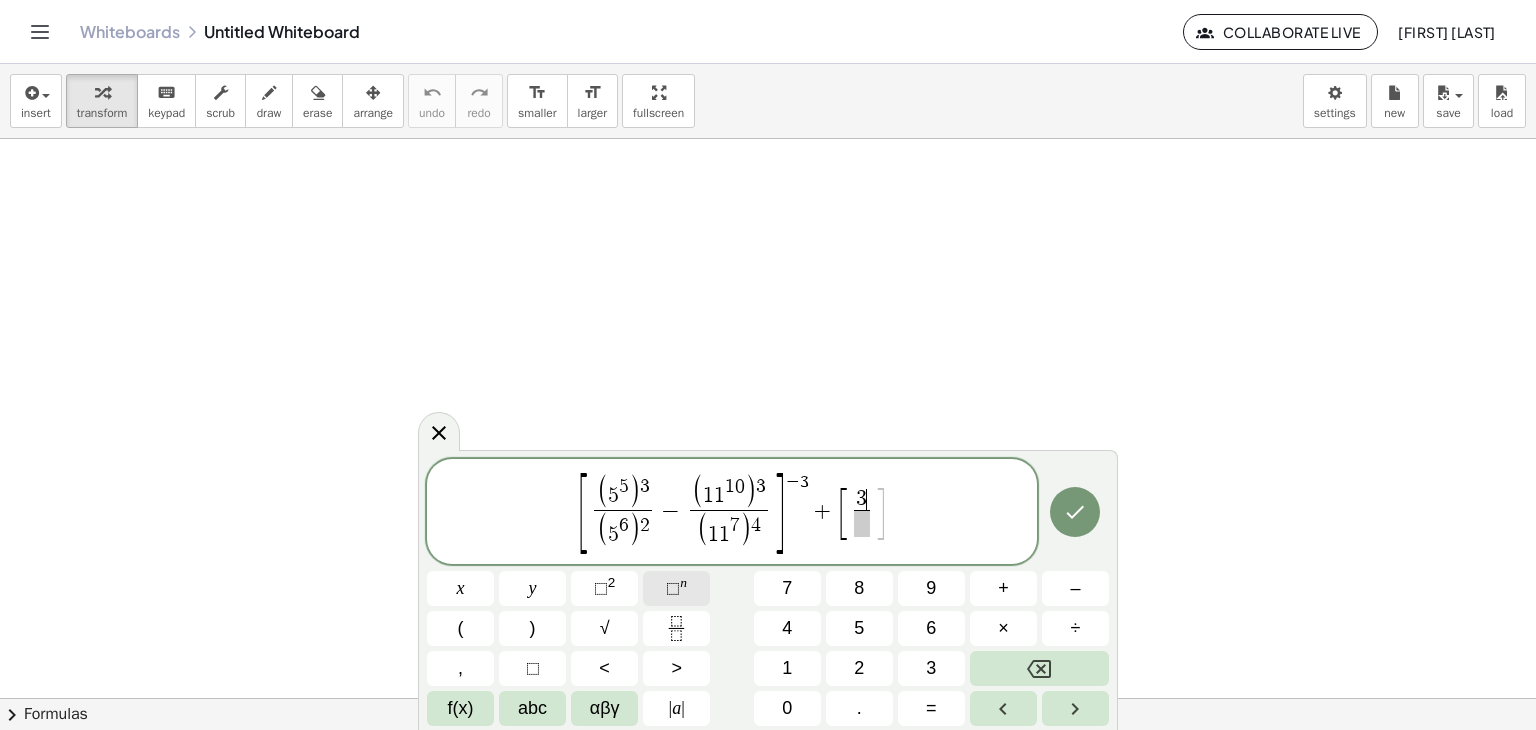 click on "⬚ n" at bounding box center (676, 588) 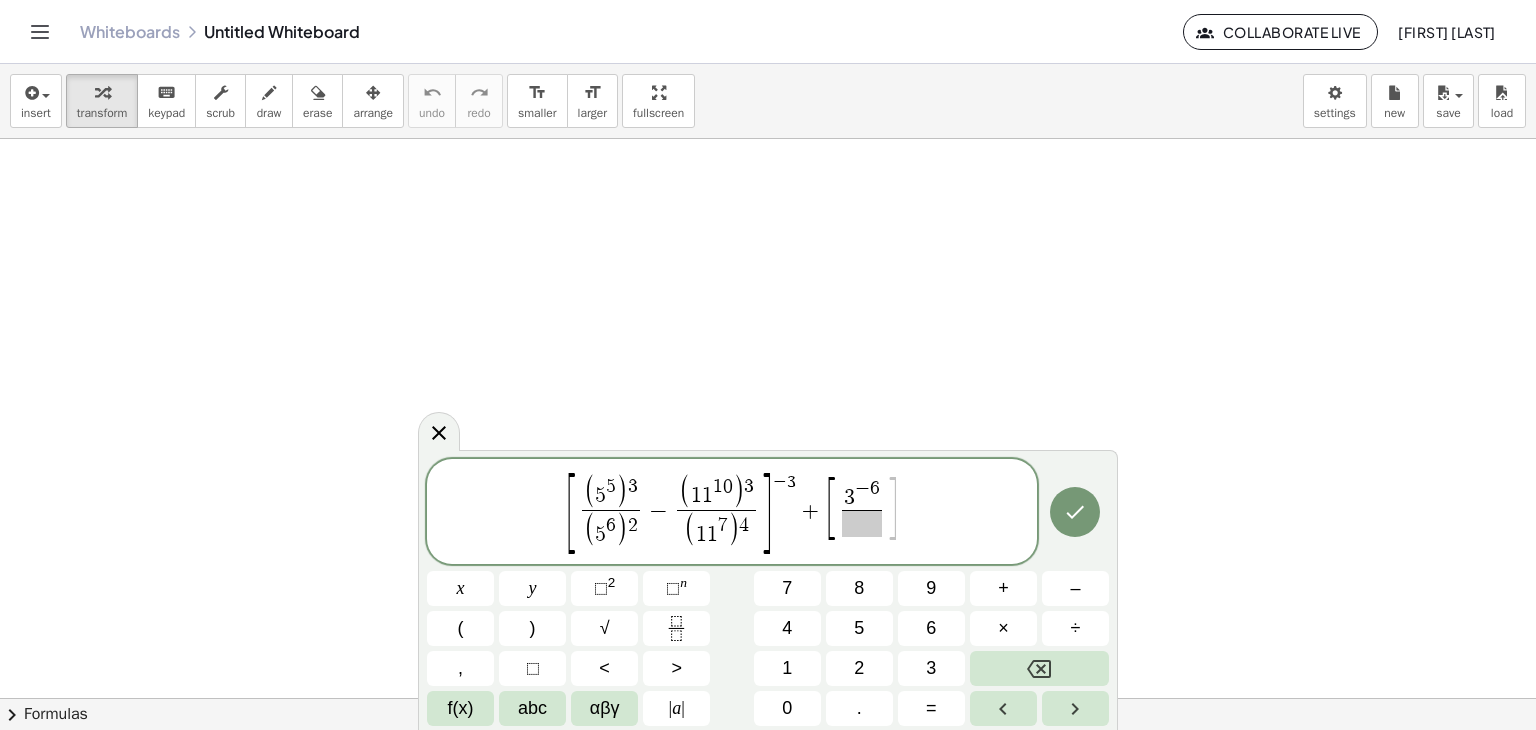 click at bounding box center [862, 523] 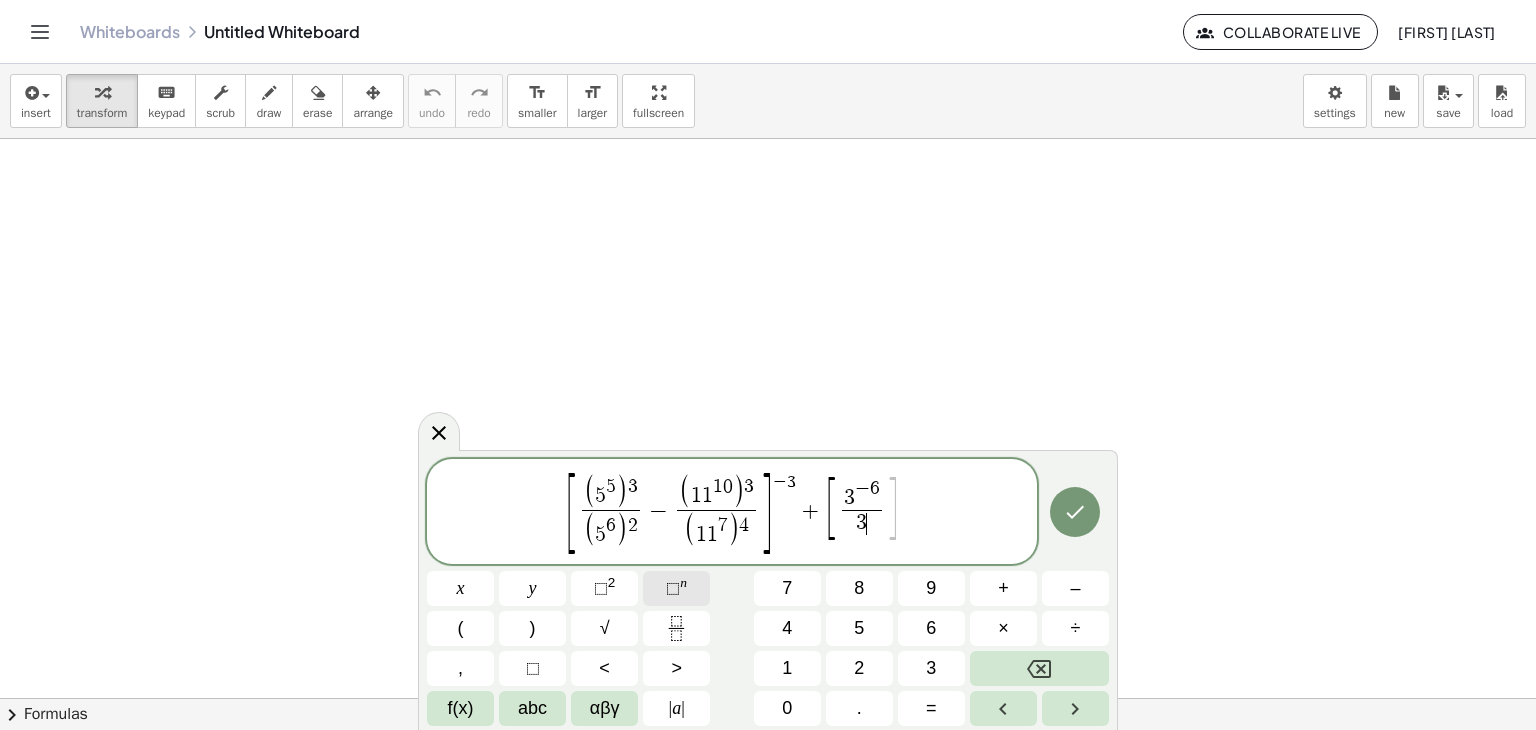 click on "⬚" at bounding box center (673, 588) 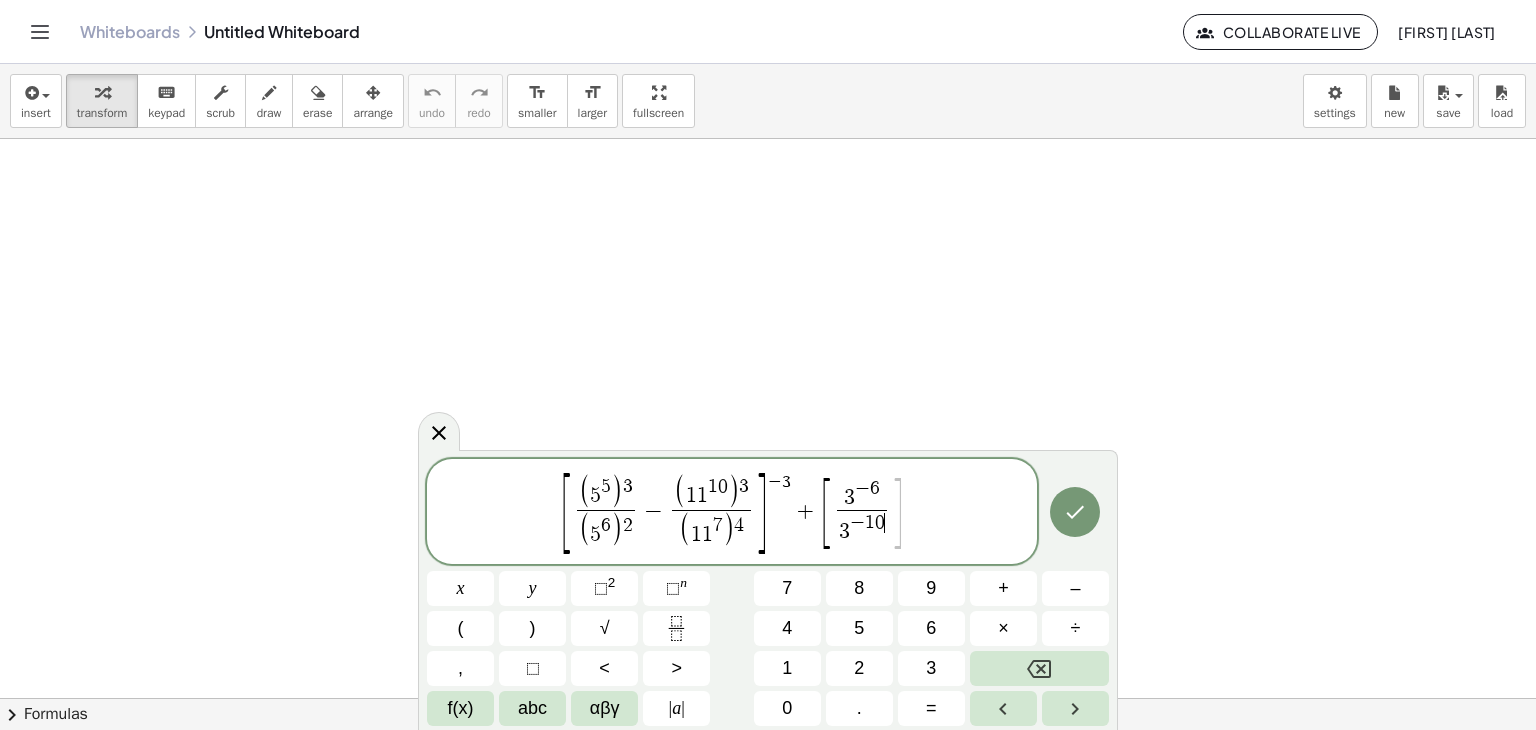 click on "−" at bounding box center [862, 488] 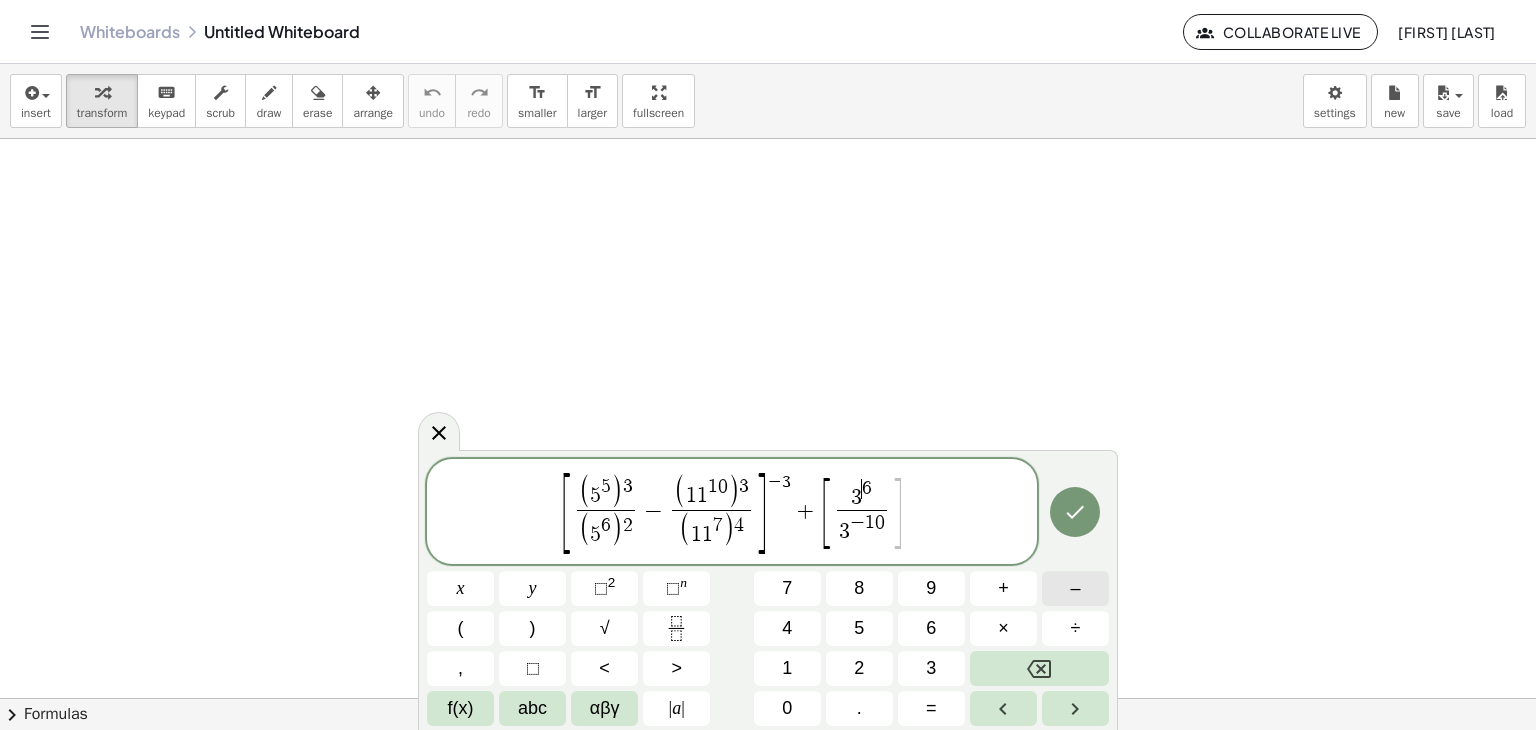 click on "–" at bounding box center [1075, 588] 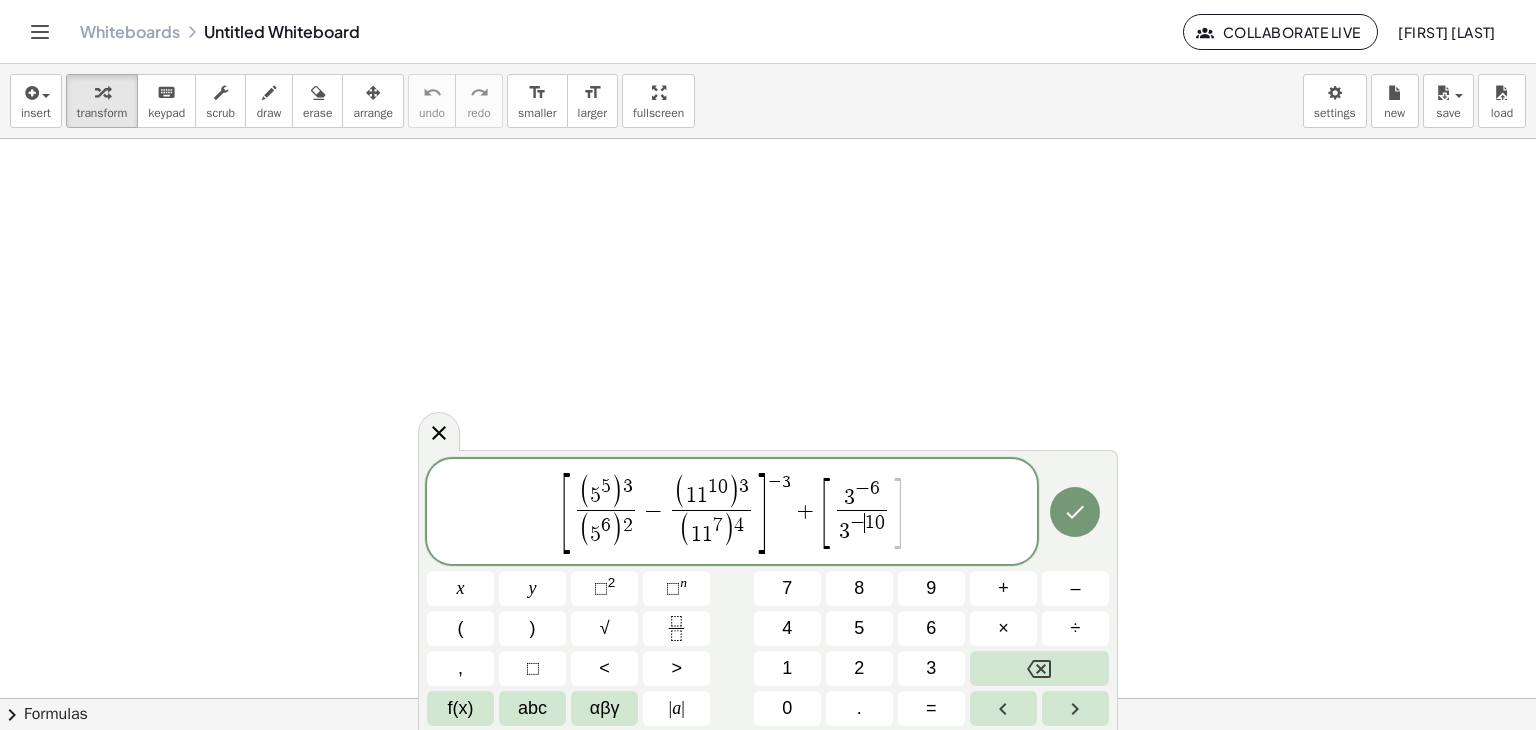 click on "1" at bounding box center [870, 522] 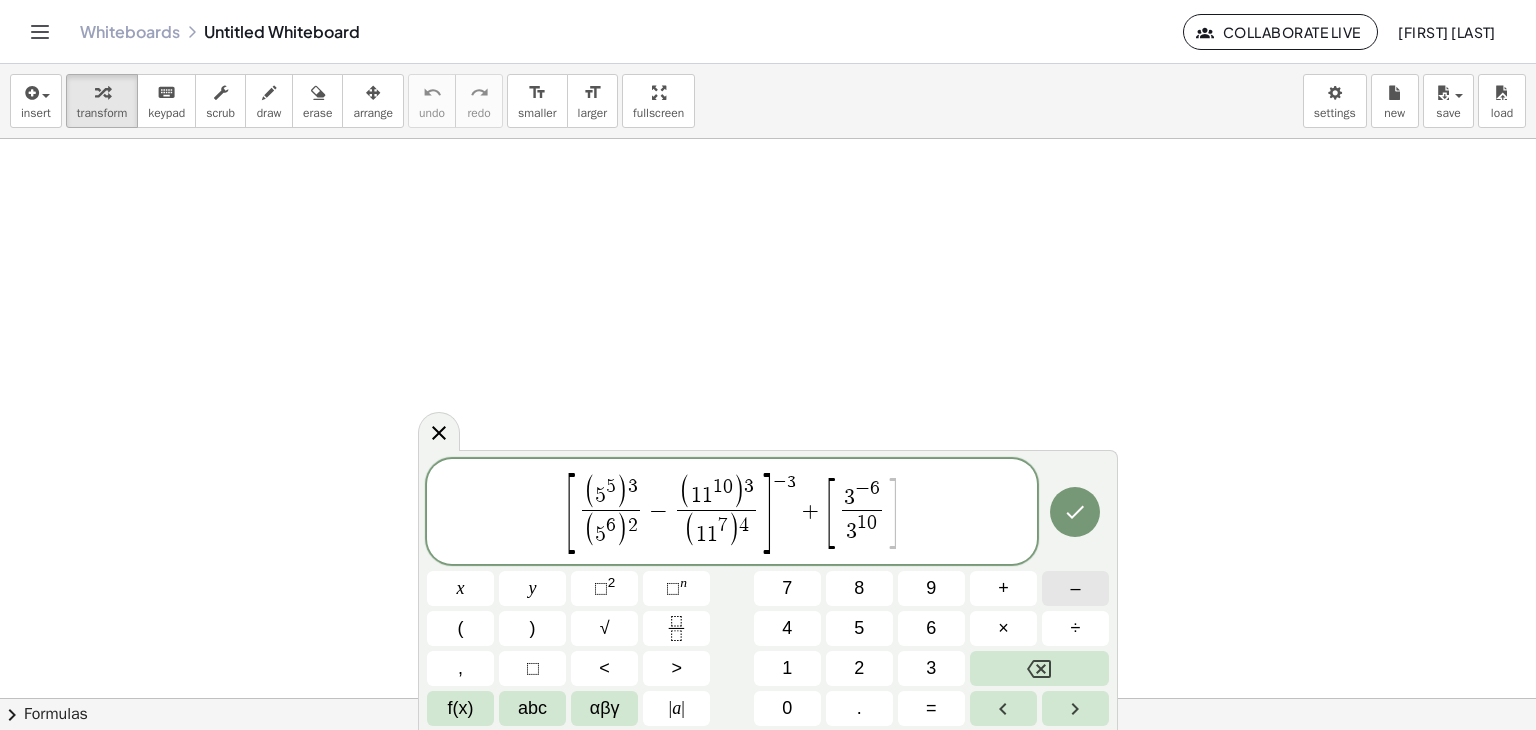 click on "–" at bounding box center [1075, 588] 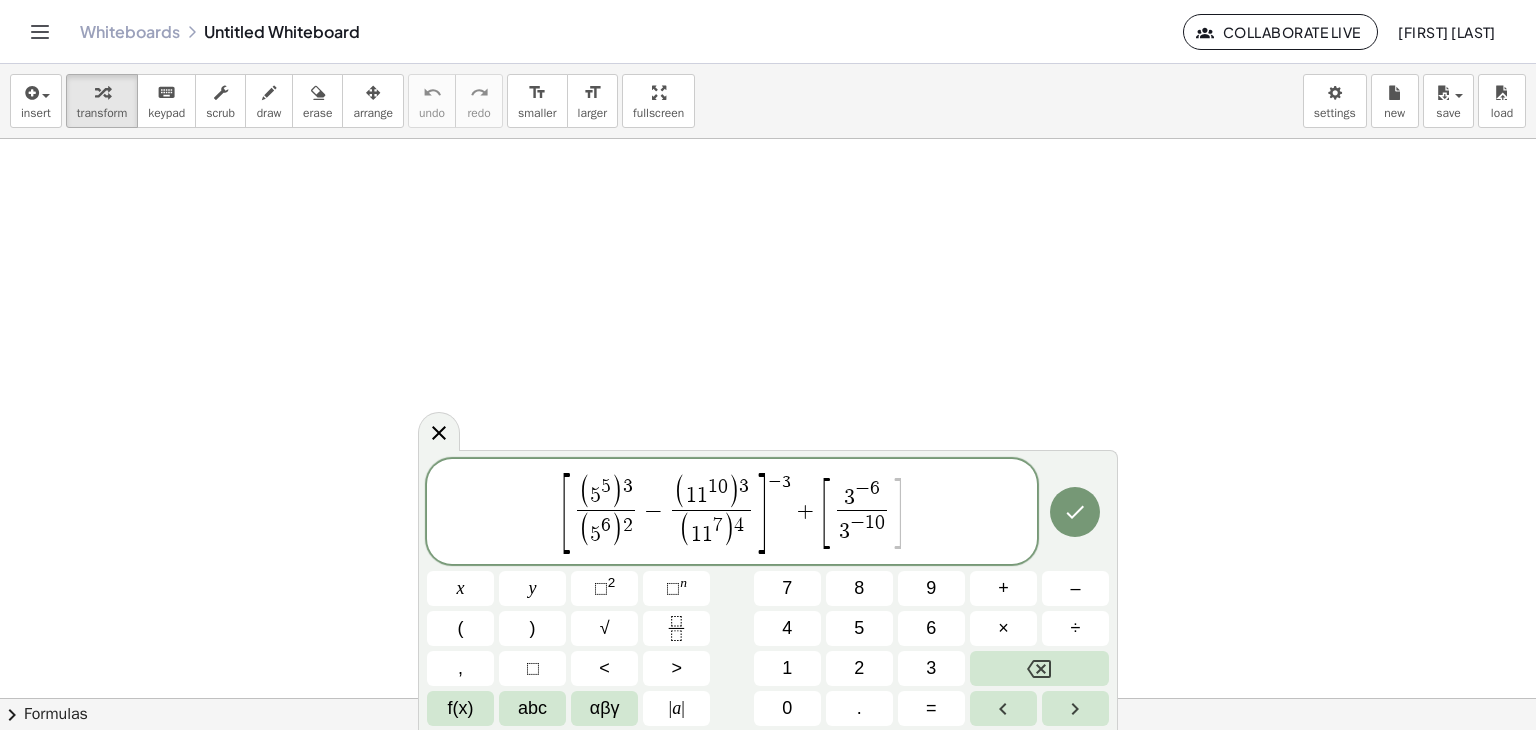 click on "[ ( 5 5 ) 3 ( 5 6 ) 2 ​ − ( 1 1 1 0 ) 3 ( 1 1 7 ) 4 ​ ] − 3 + [ 3 − 6 3 − ​ 1 0 ​ ]" at bounding box center (732, 513) 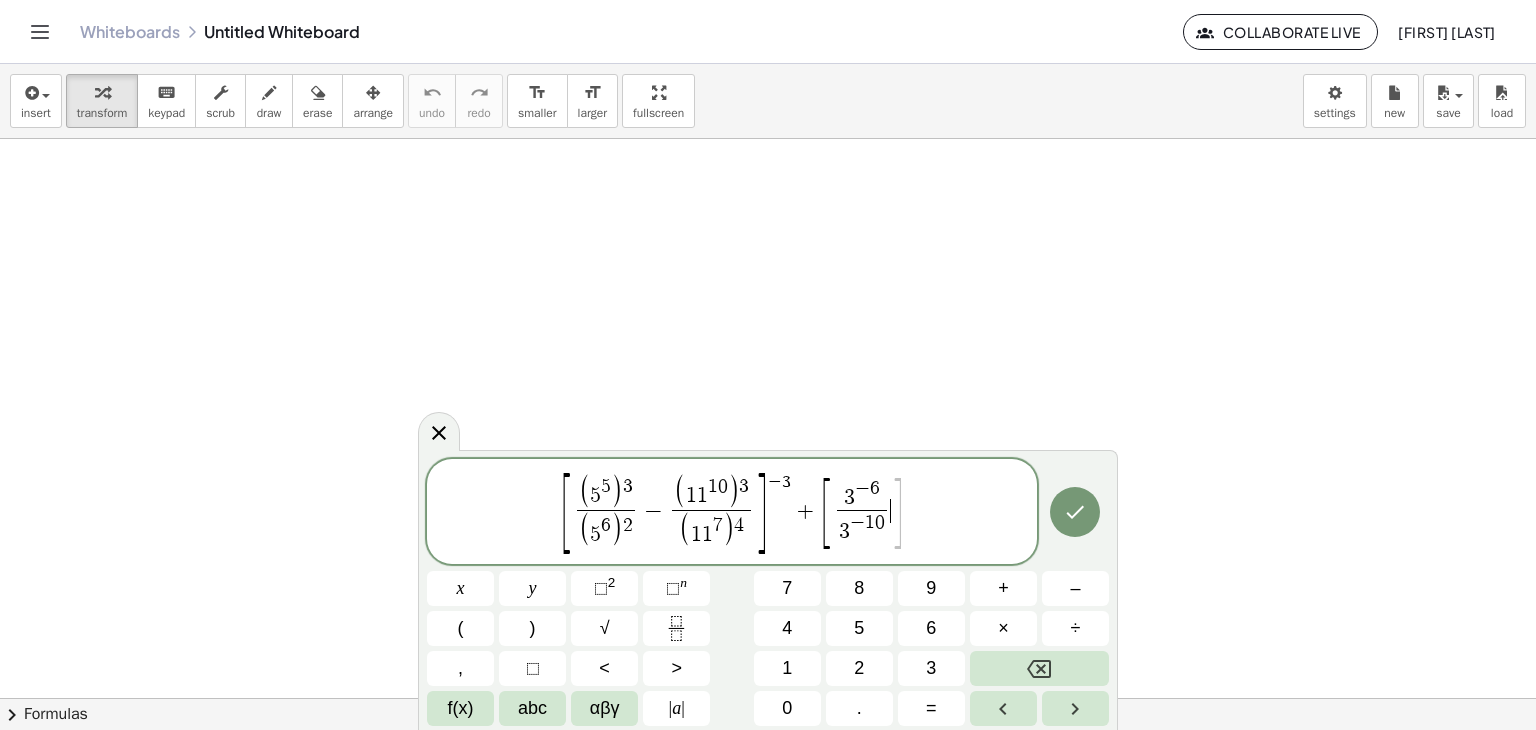 click on "]" at bounding box center (897, 513) 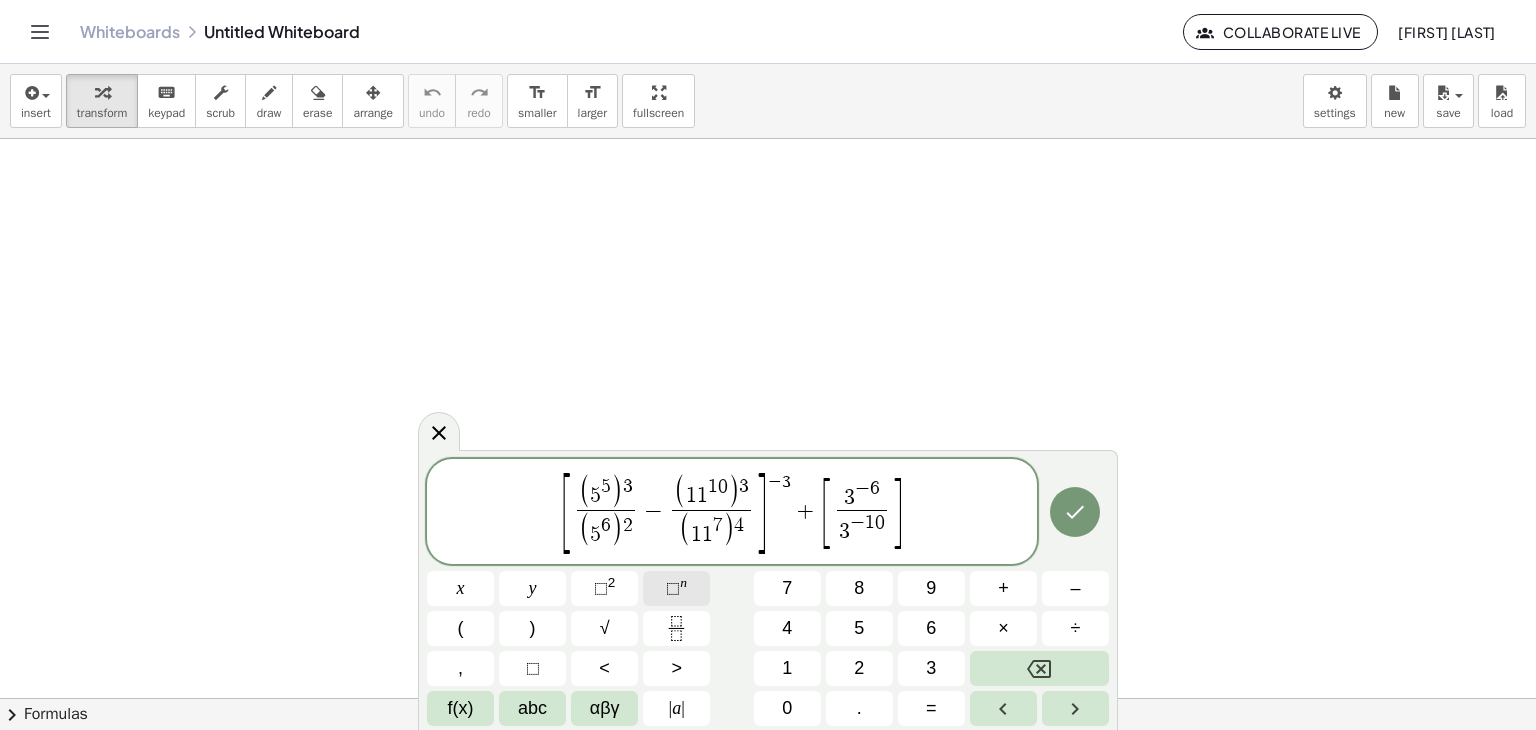 click on "⬚" at bounding box center (673, 588) 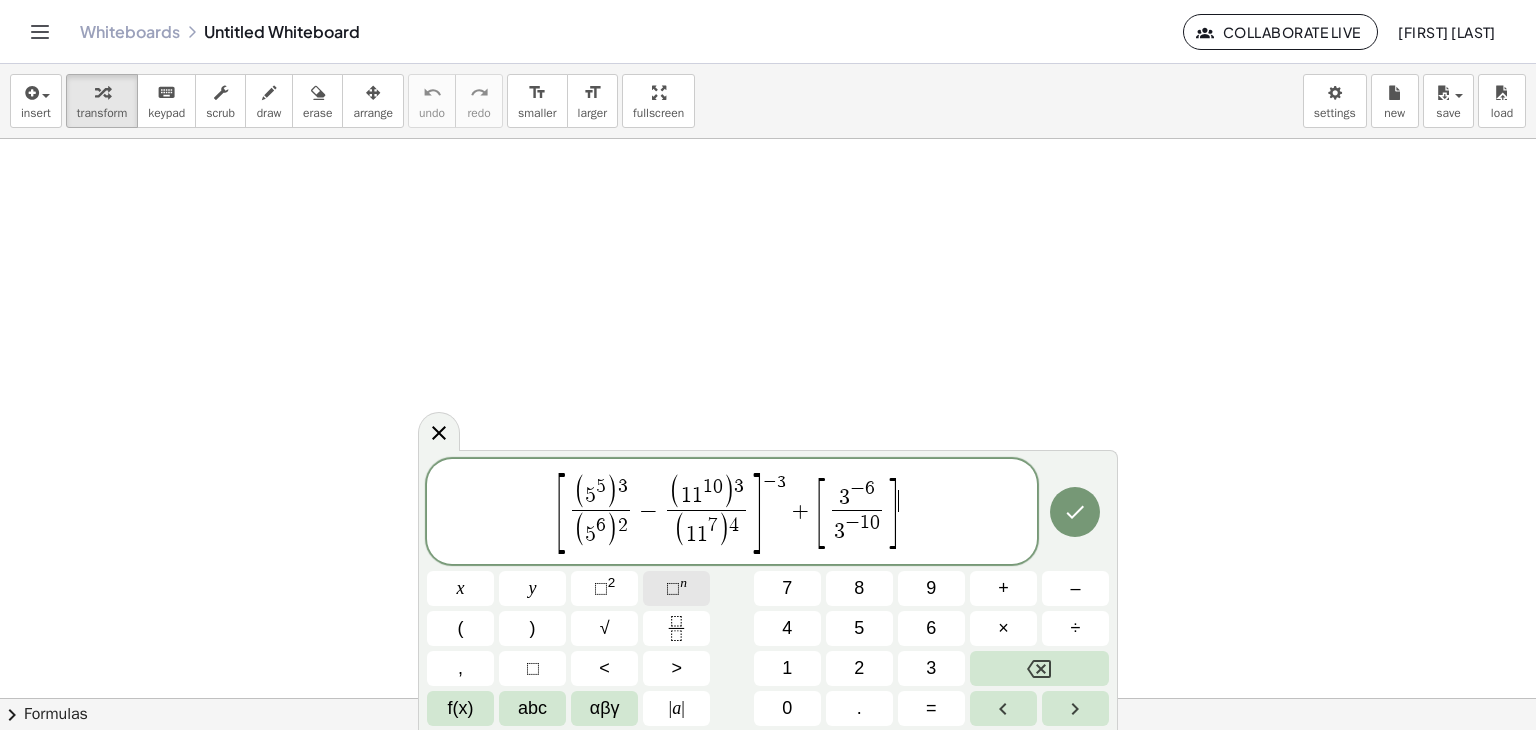 click on "⬚" at bounding box center (673, 588) 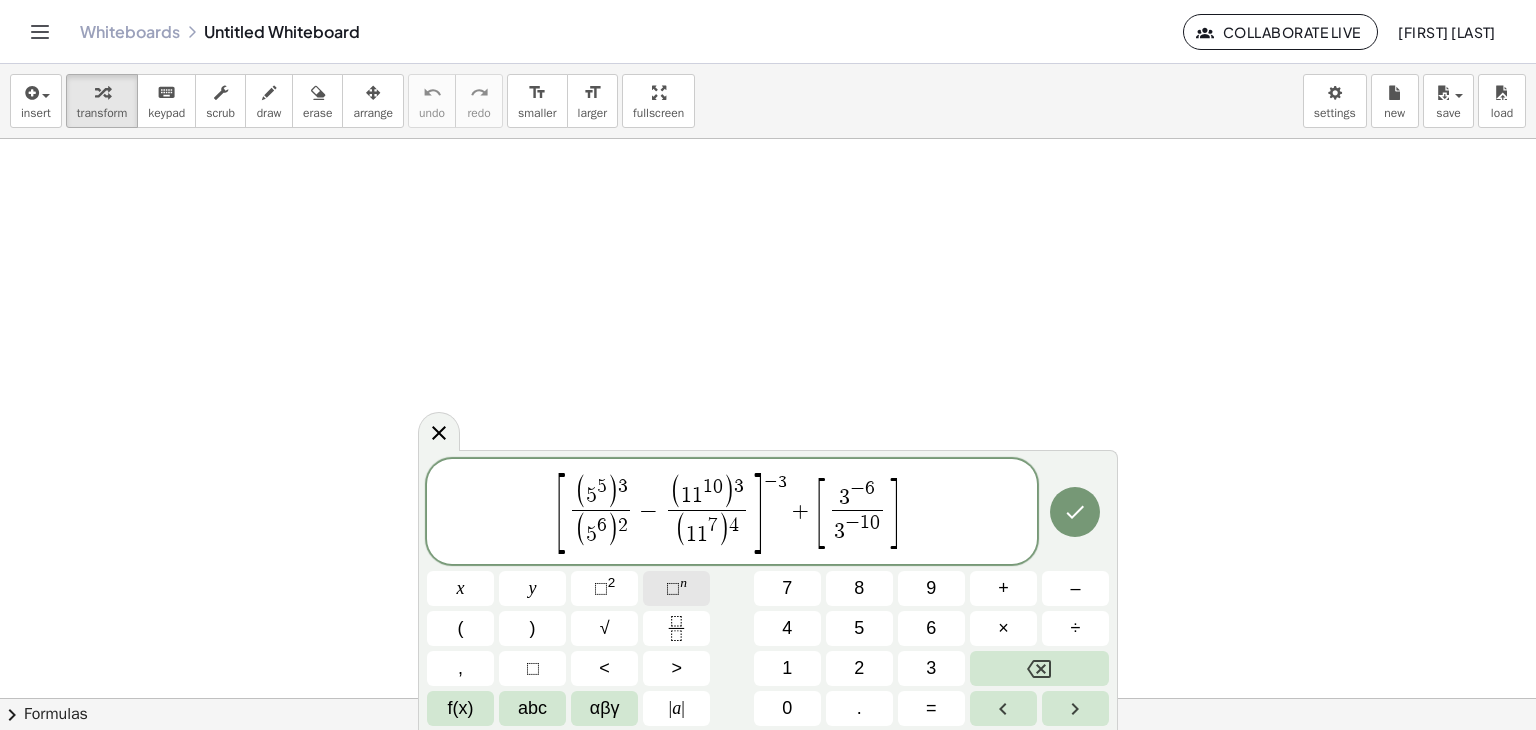 click on "⬚" at bounding box center (673, 588) 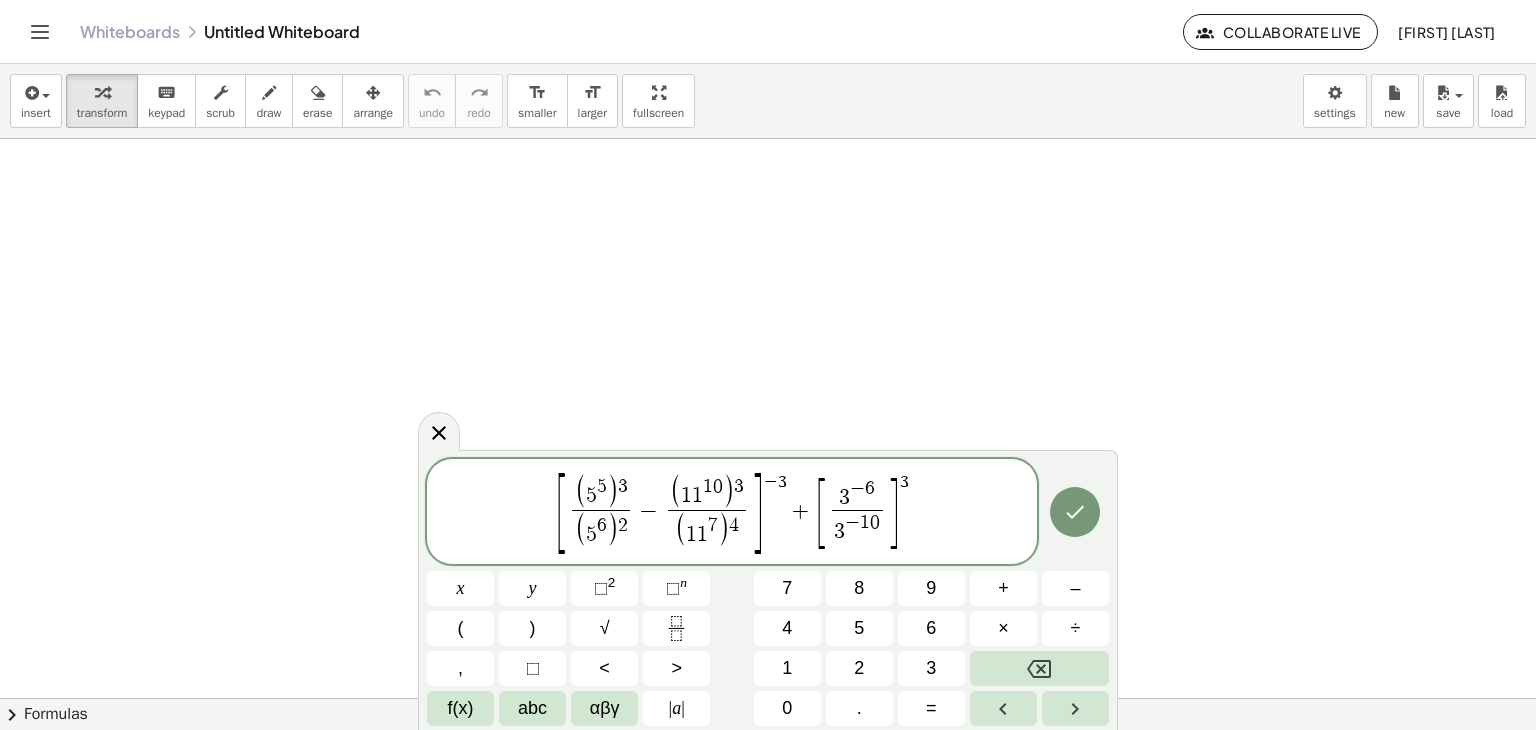 click on "[ ( 5 5 ) 3 ( 5 6 ) 2 ​ − ( 1 1 1 0 ) 3 ( 1 1 7 ) 4 ​ ] − 3 + [ 3 − 6 3 − 1 0 ​ ] 3 ​" at bounding box center [732, 513] 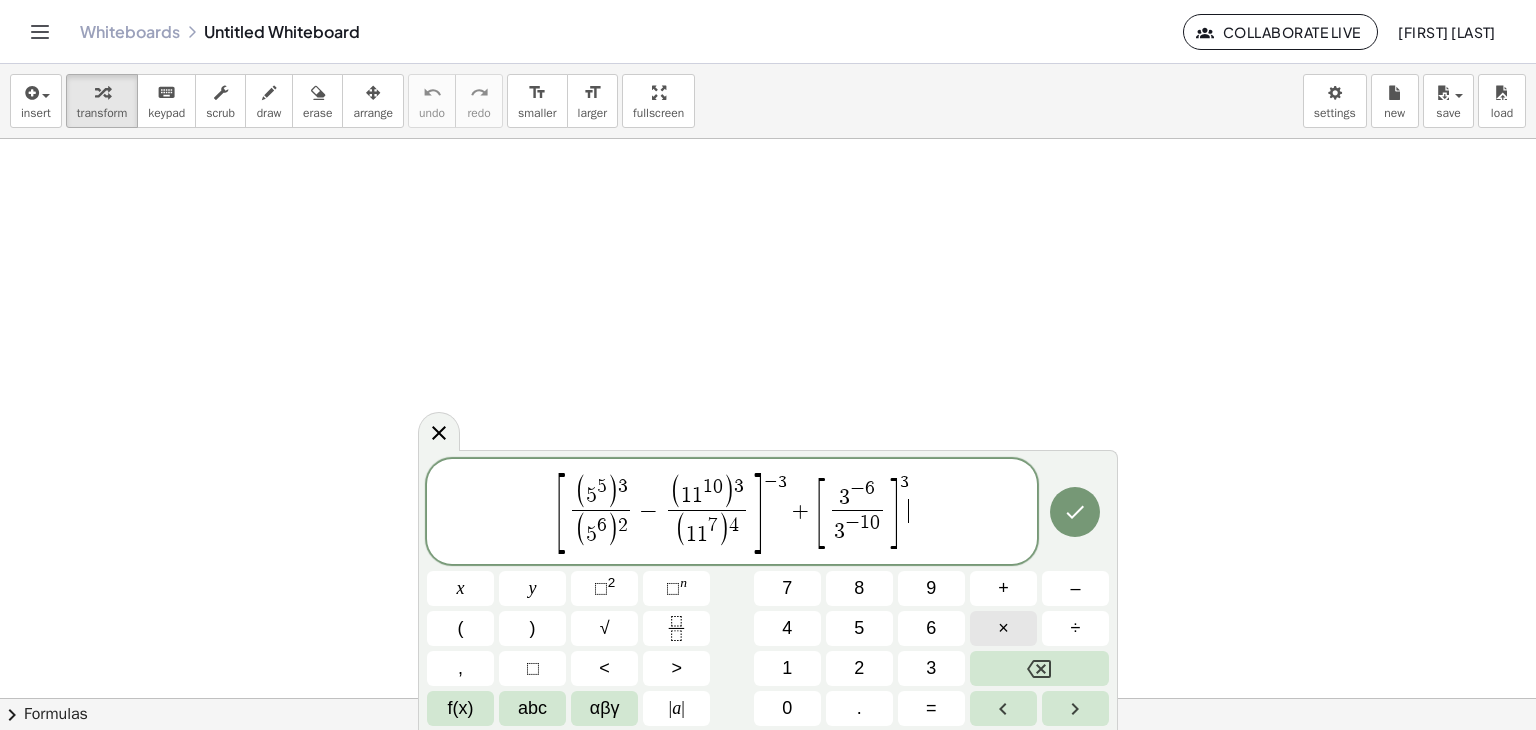 click on "×" at bounding box center [1003, 628] 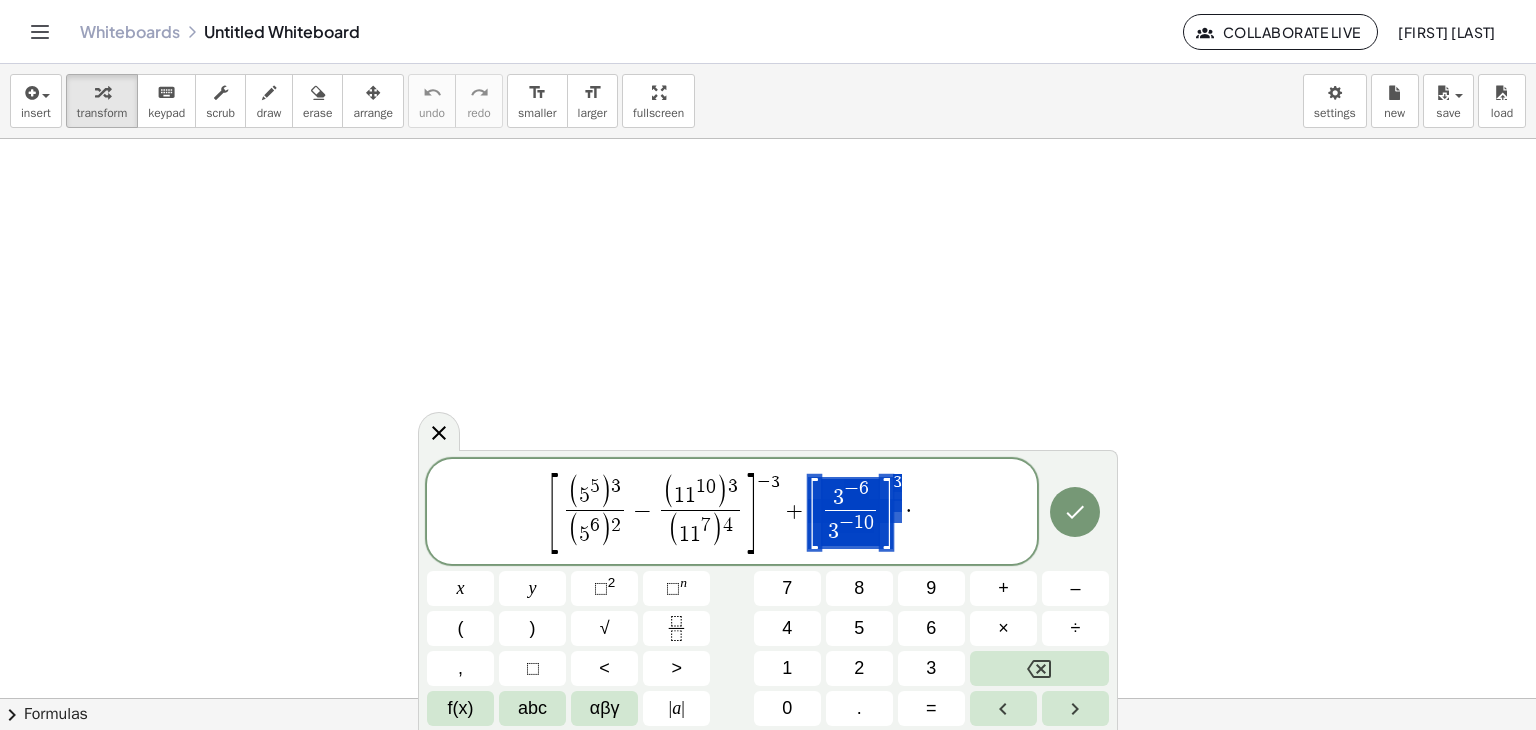 drag, startPoint x: 814, startPoint y: 489, endPoint x: 900, endPoint y: 495, distance: 86.209045 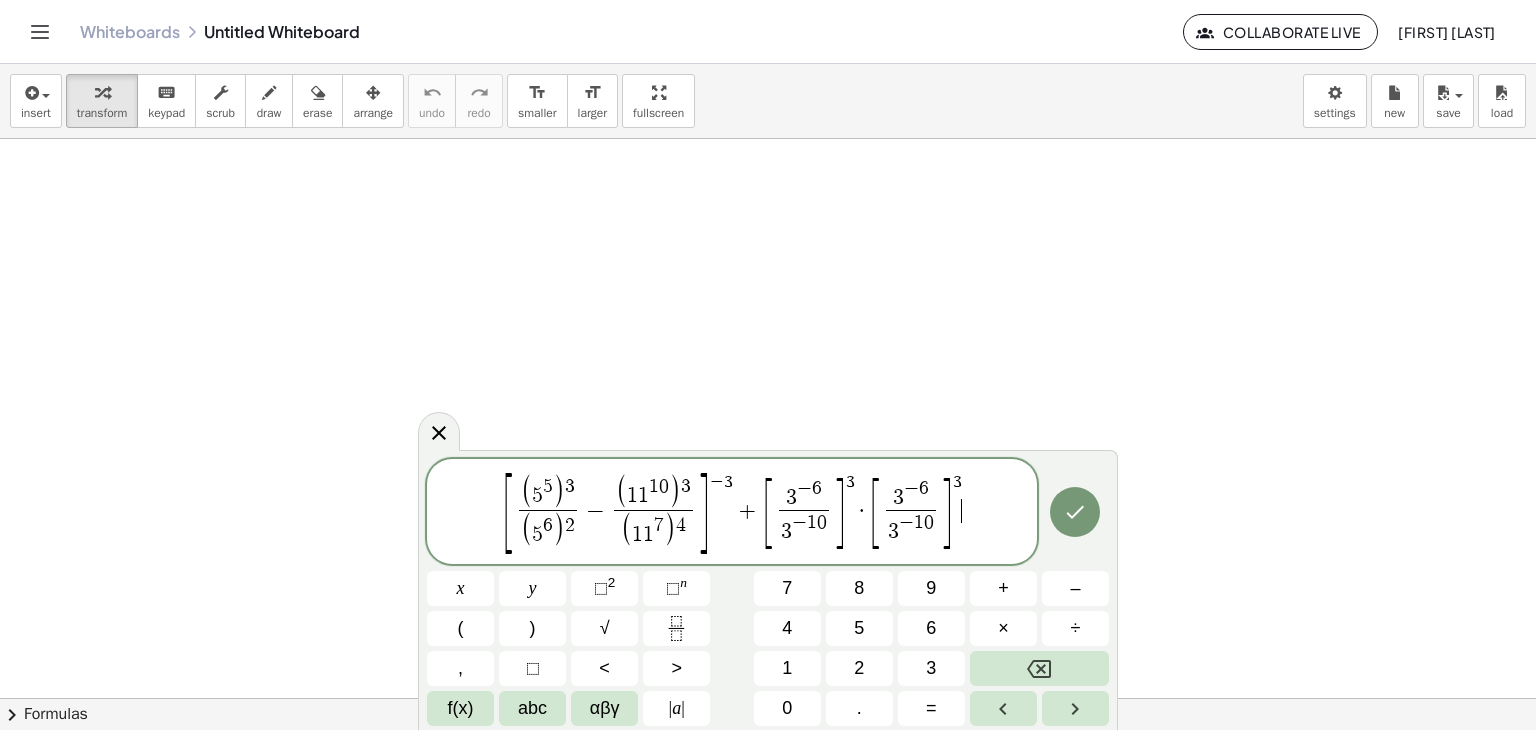 click on "[ ( 5 5 ) 3 ( 5 6 ) 2 ​ − ( 1 1 1 0 ) 3 ( 1 1 7 ) 4 ​ ] − 3 + [ 3 − 6 3 − 1 0 ​ ] 3 · [ 3 − 6 3 − 1 0 ​ ] 3 ​" at bounding box center (732, 513) 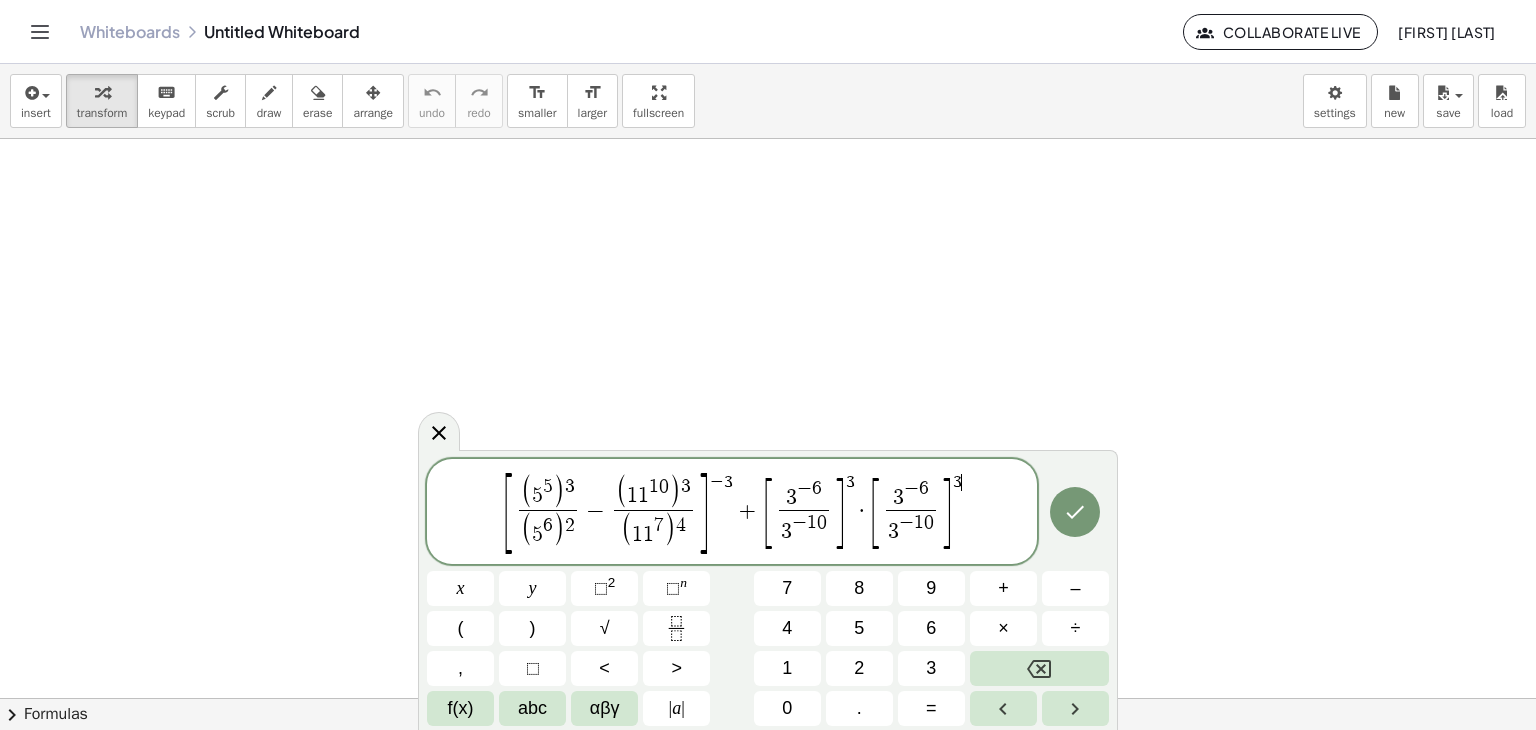 click on "[ ( 5 5 ) 3 ( 5 6 ) 2 ​ − ( 1 1 1 0 ) 3 ( 1 1 7 ) 4 ​ ] − 3 + [ 3 − 6 3 − 1 0 ​ ] 3 · [ 3 − 6 3 − 1 0 ​ ] 3 ​" at bounding box center (732, 513) 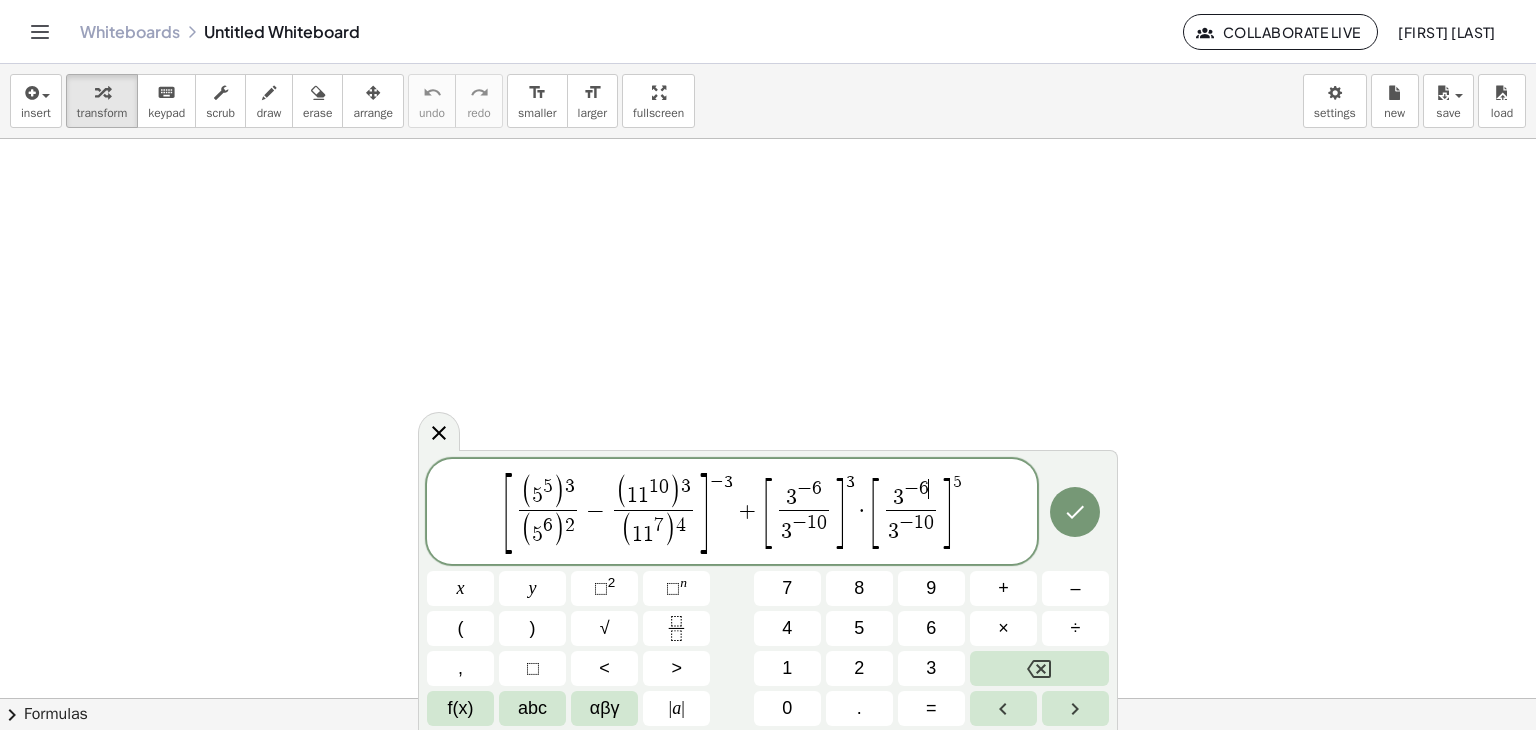 click on "6" at bounding box center [924, 488] 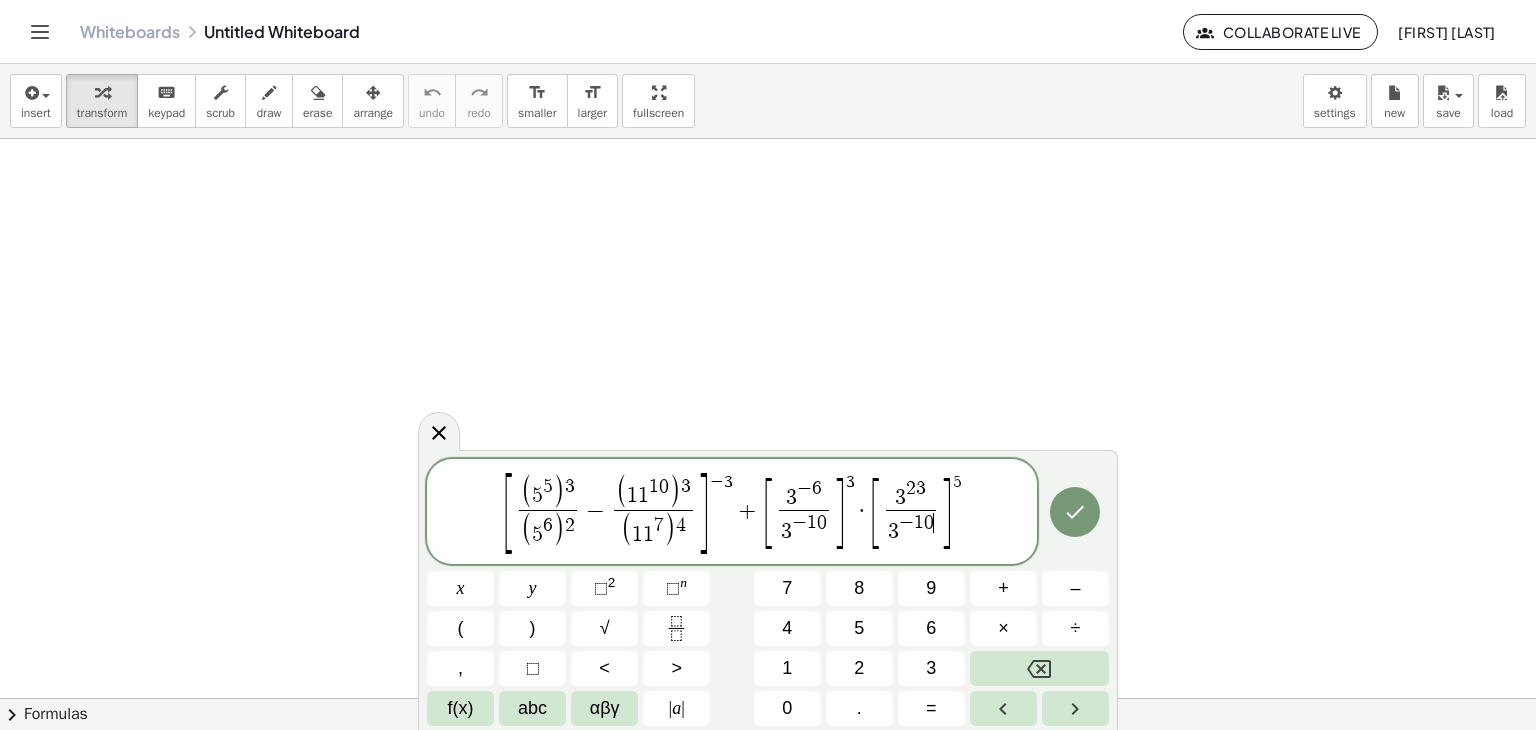 click on "0" at bounding box center (929, 522) 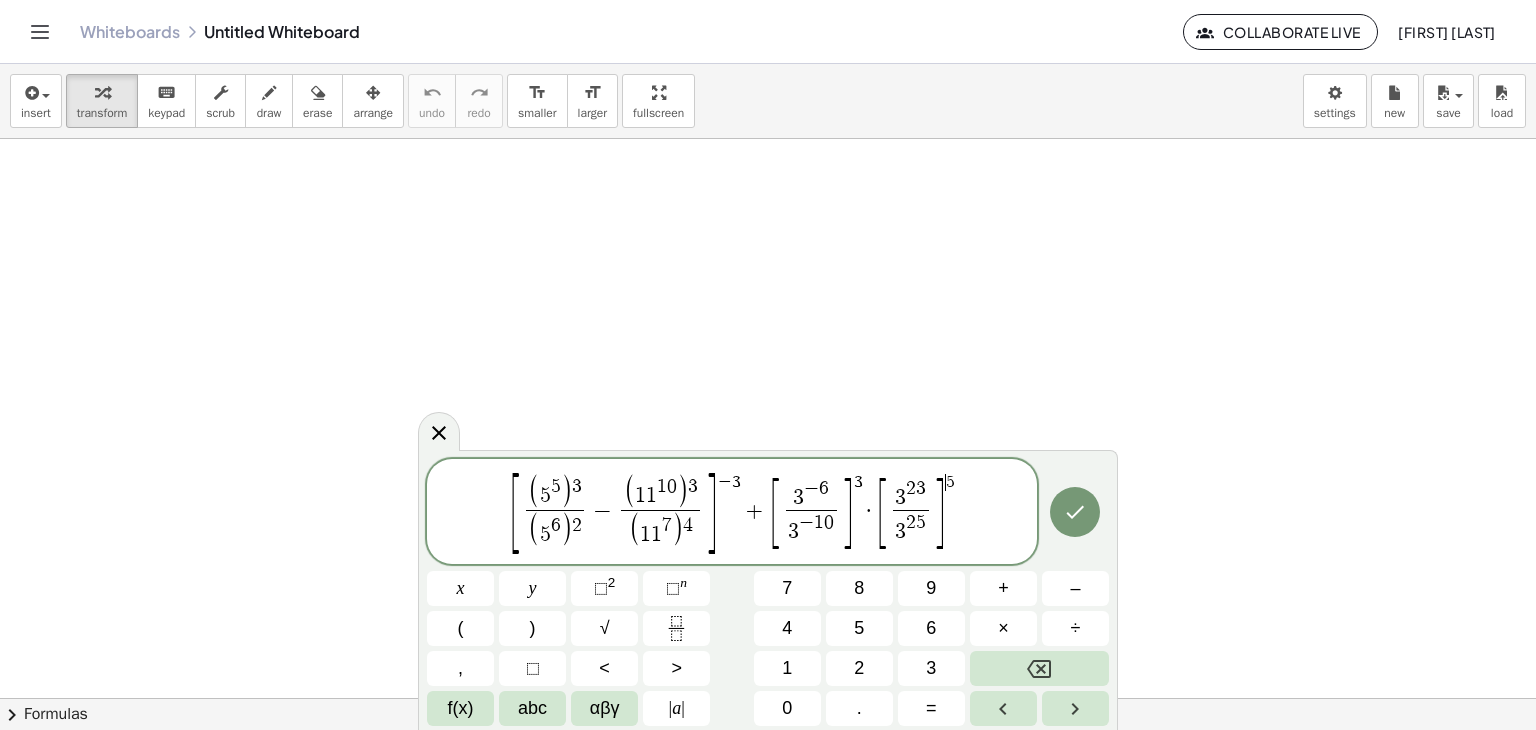 click on "[ ( 5 5 ) 3 ( 5 6 ) 2 ​ − ( 1 1 1 0 ) 3 ( 1 1 7 ) 4 ​ ] − 3 + [ 3 − 6 3 − 1 0 ​ ] 3 · [ 3 2 3 3 2 5 ​ ] ​ 5" at bounding box center [732, 513] 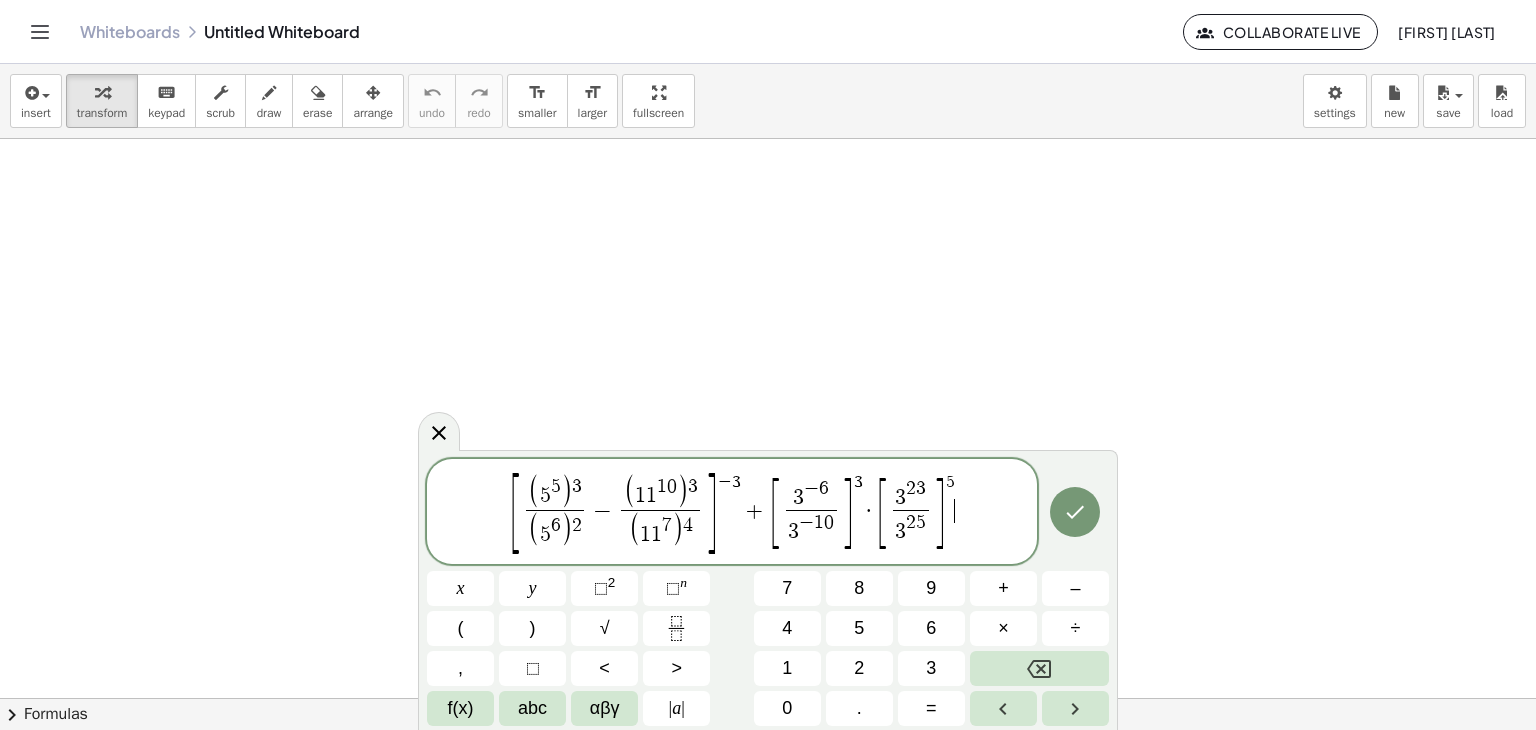 click on "[ ( 5 5 ) 3 ( 5 6 ) 2 ​ − ( 1 1 1 0 ) 3 ( 1 1 7 ) 4 ​ ] − 3 + [ 3 − 6 3 − 1 0 ​ ] 3 · [ 3 2 3 3 2 5 ​ ] 5 ​" at bounding box center [732, 513] 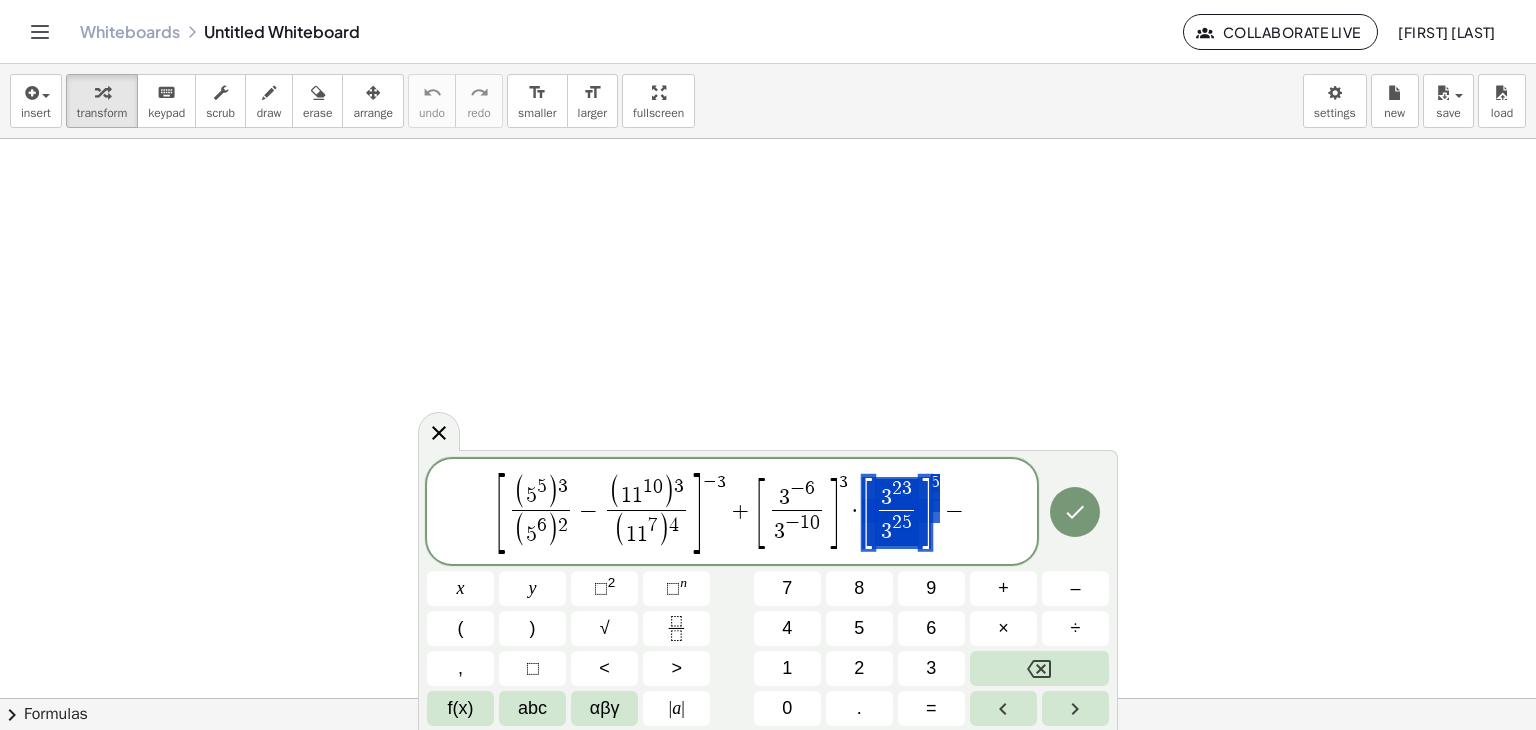 drag, startPoint x: 858, startPoint y: 484, endPoint x: 939, endPoint y: 491, distance: 81.3019 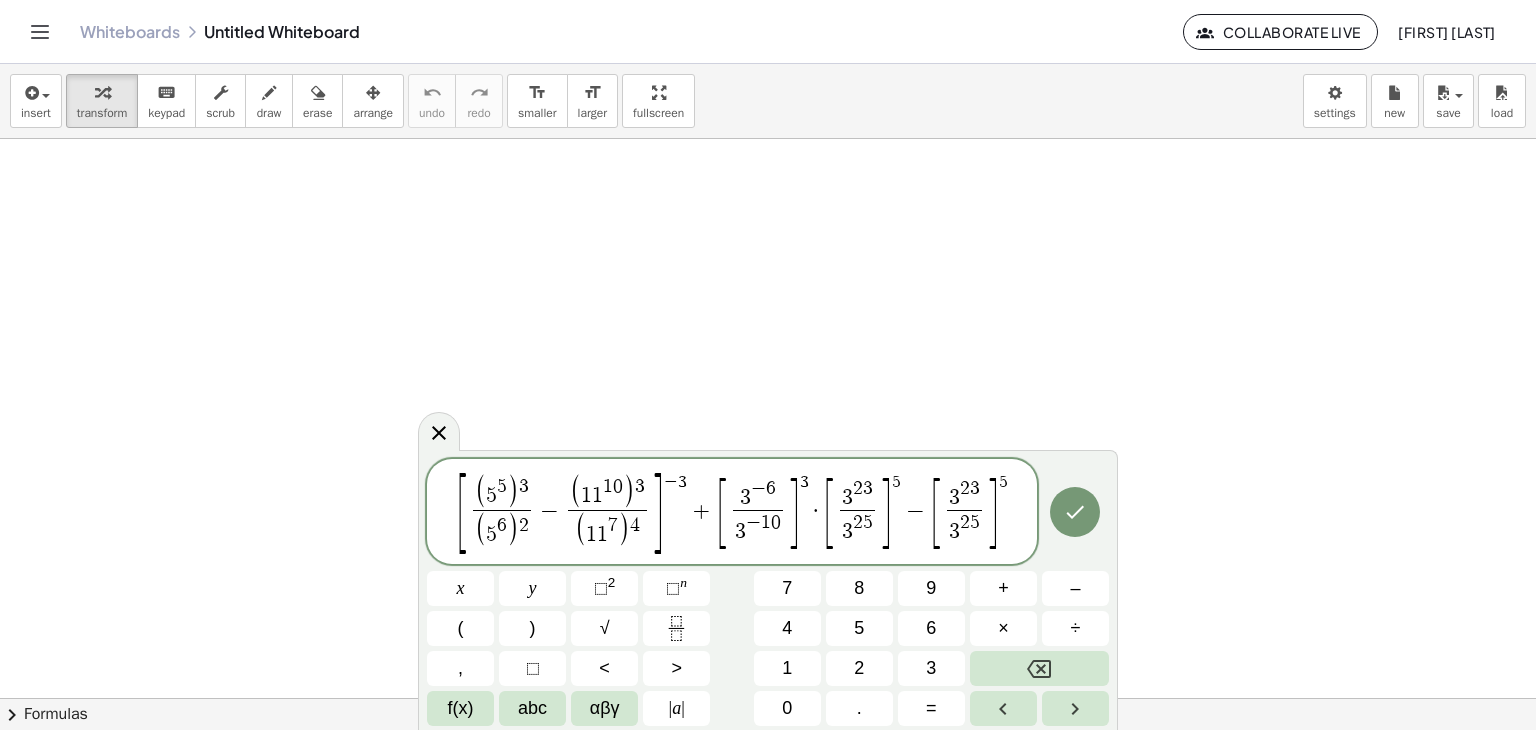 click on "2" at bounding box center (965, 488) 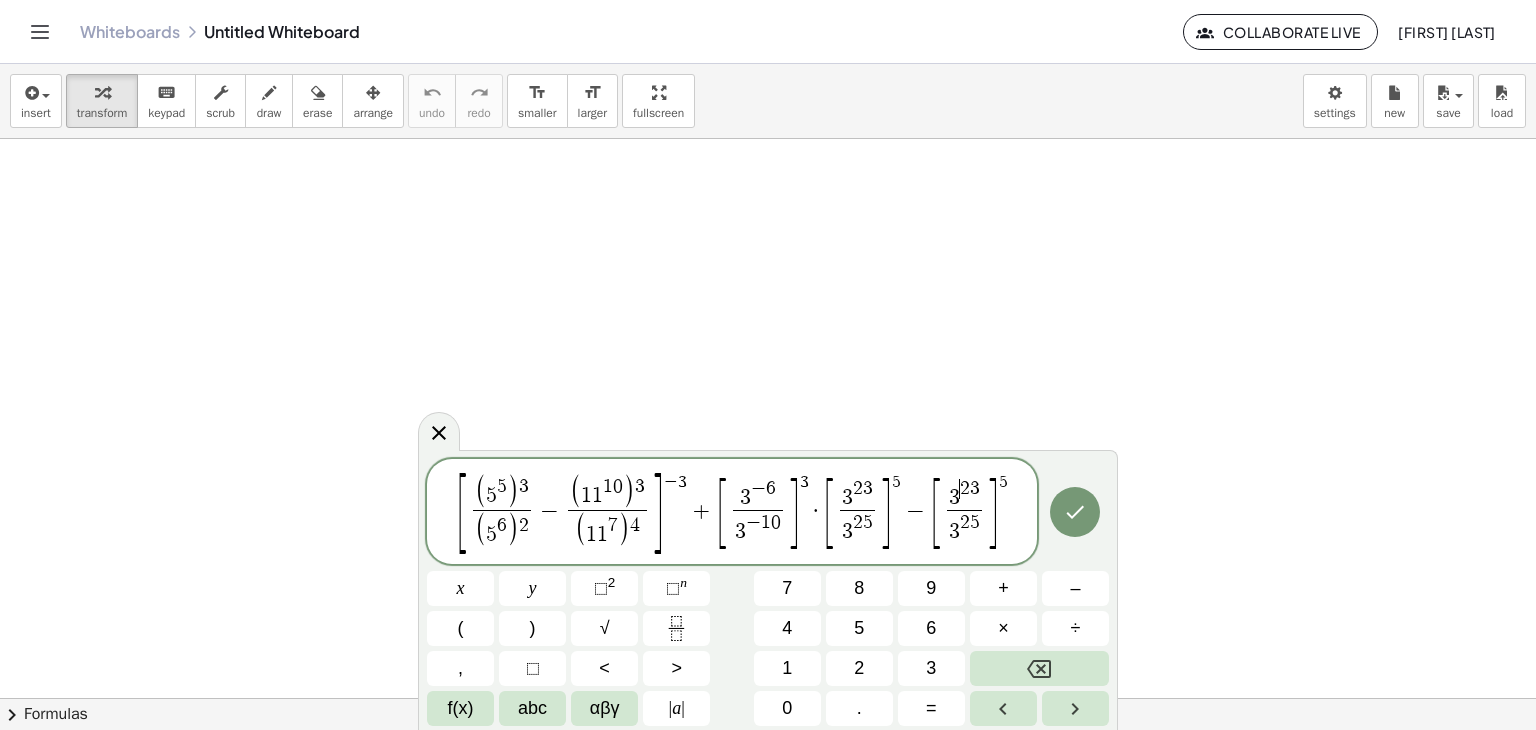 click on "3" at bounding box center (975, 488) 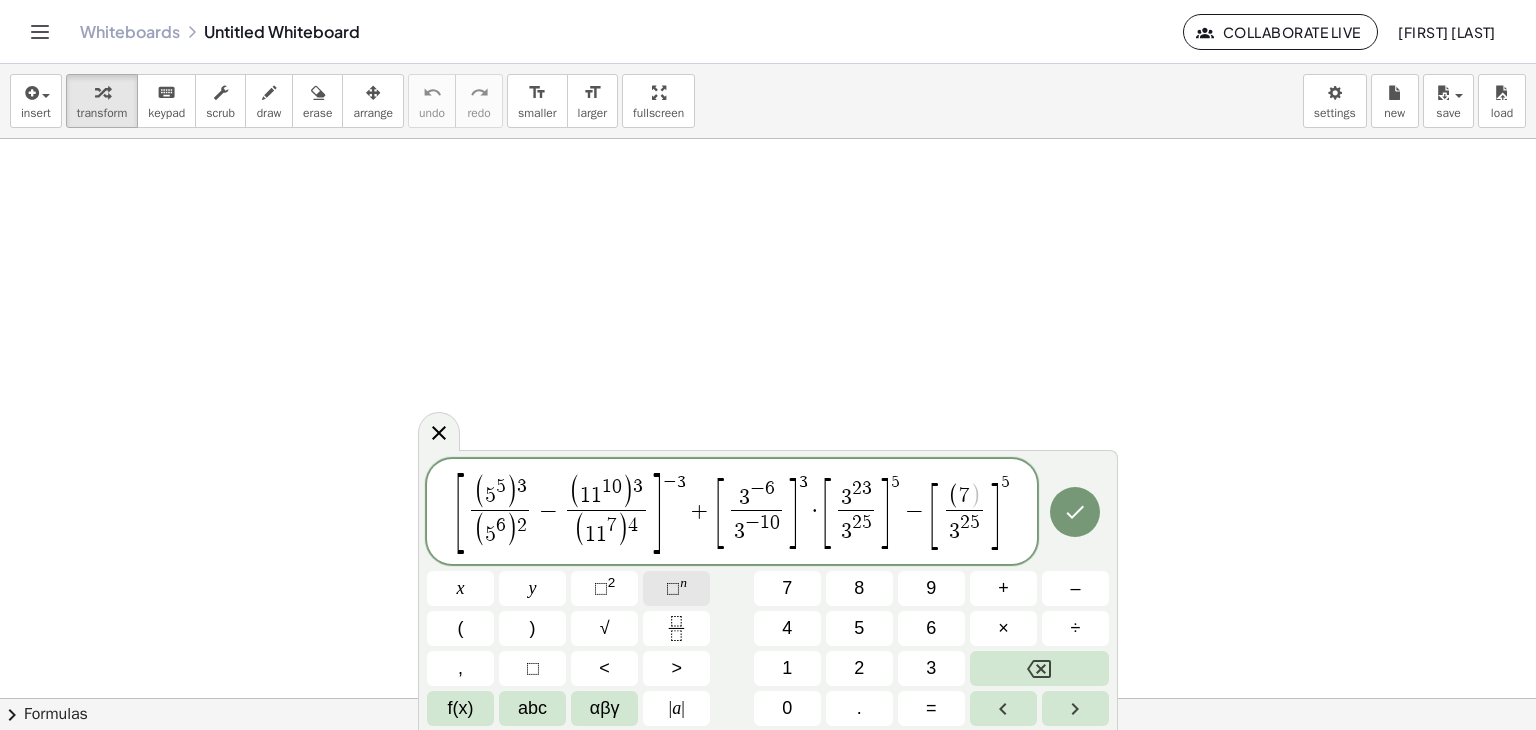 click on "⬚" at bounding box center [673, 588] 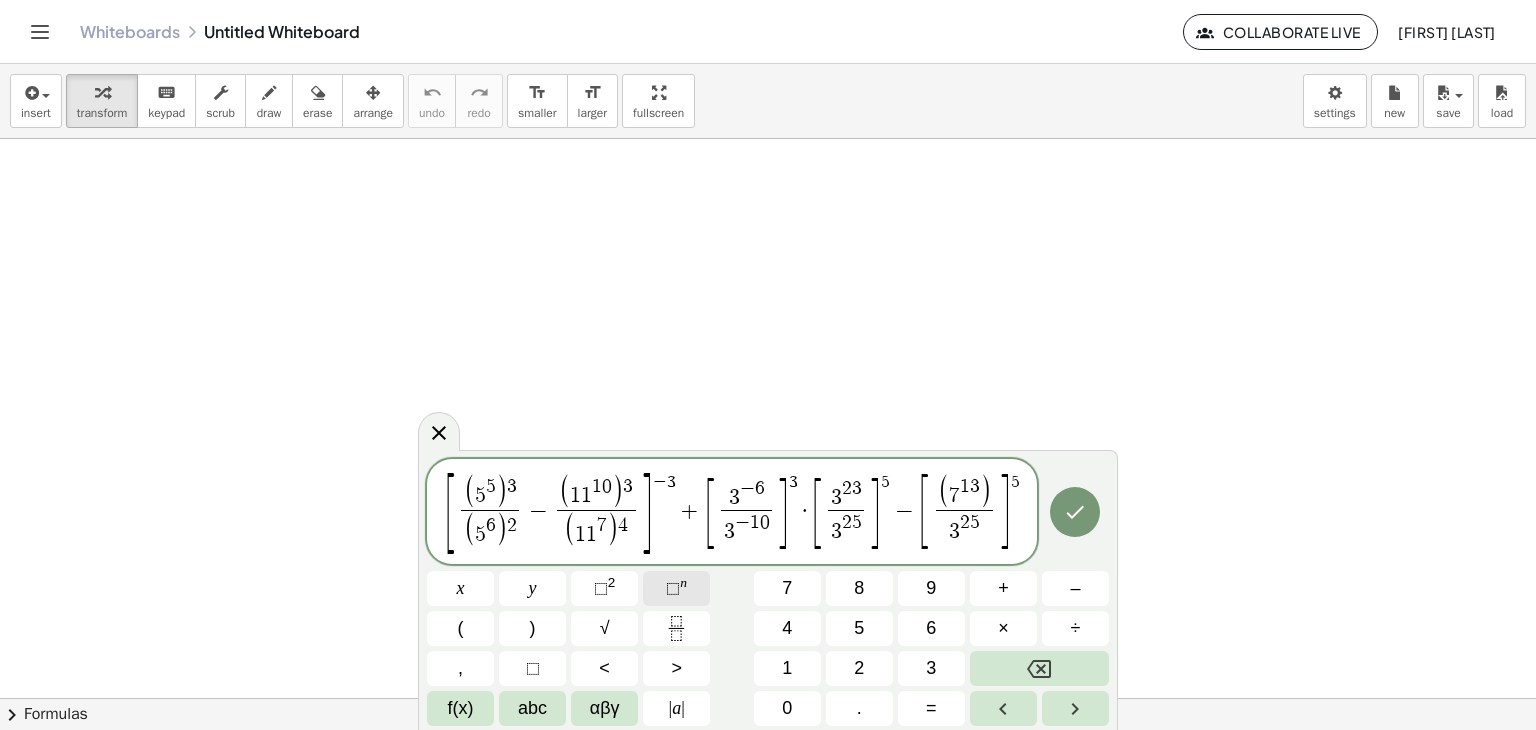 click on "⬚" at bounding box center [673, 588] 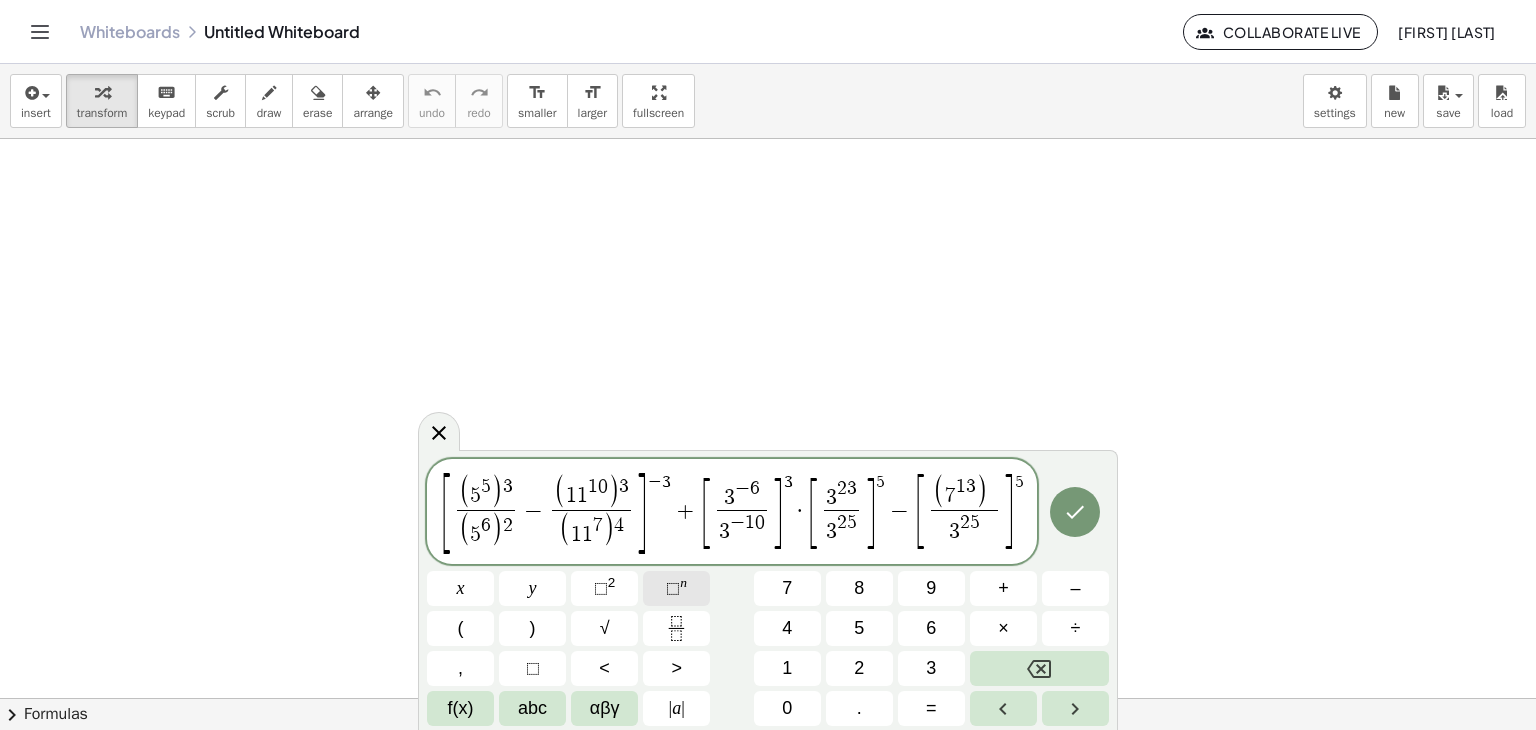 click on "⬚" at bounding box center (673, 588) 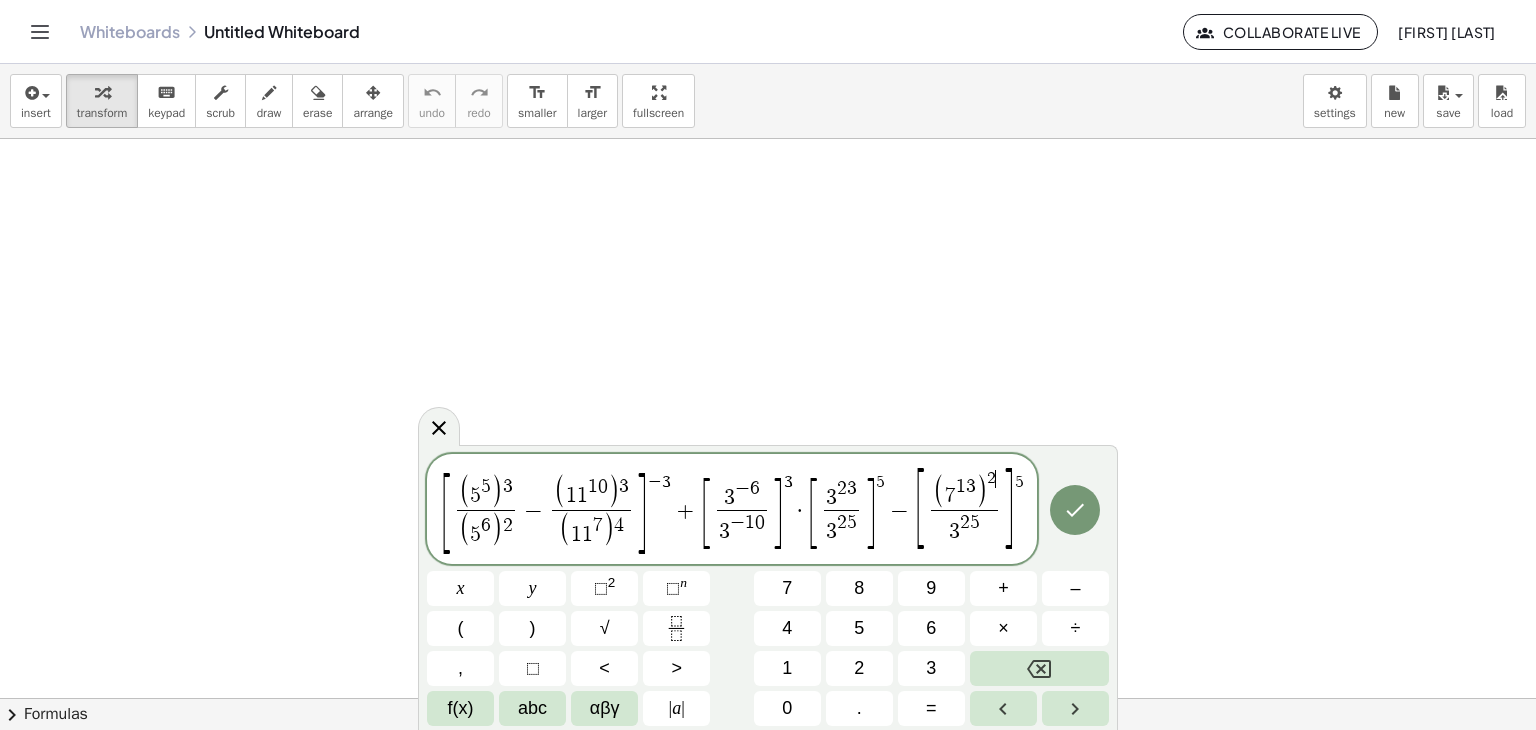 click on "3" at bounding box center (624, 486) 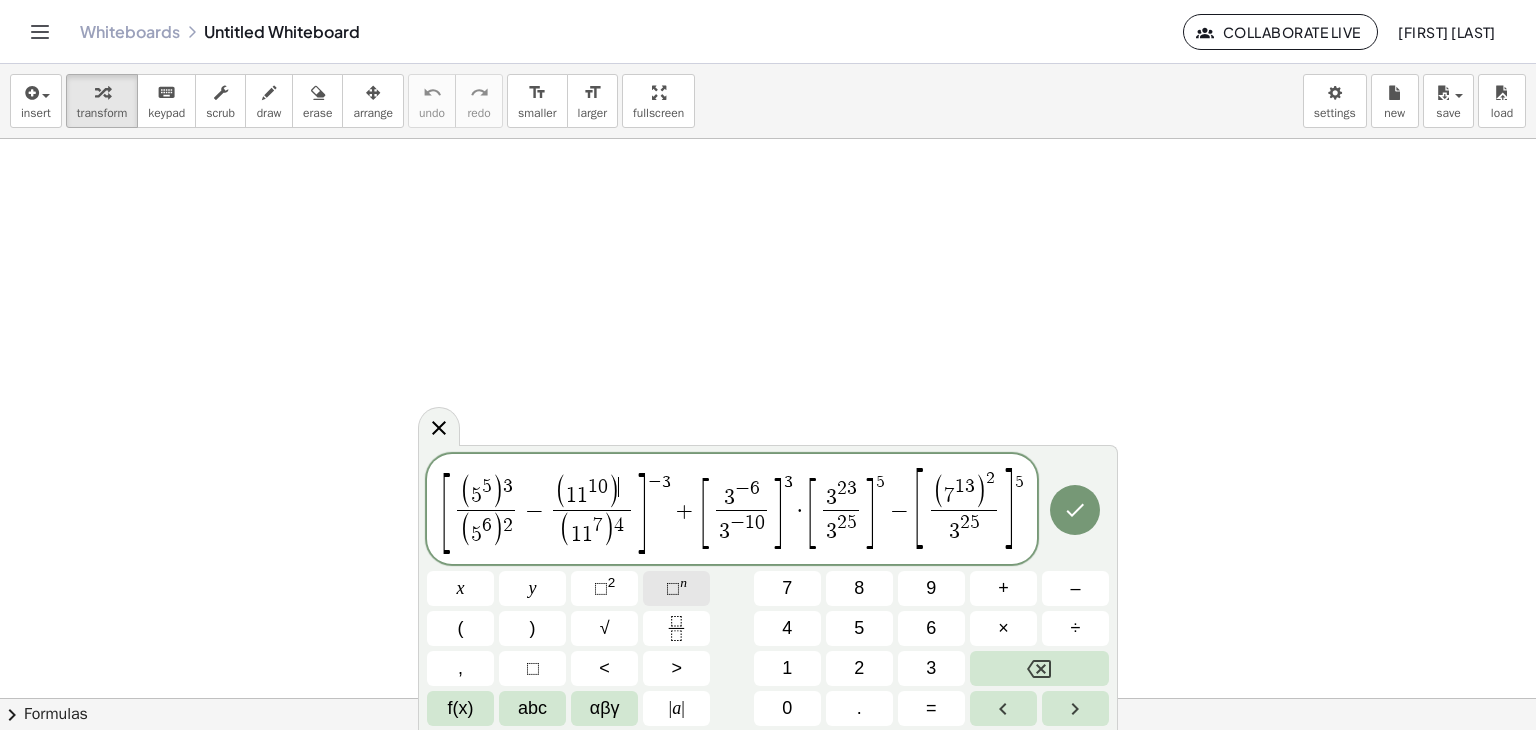 click on "⬚ n" at bounding box center (676, 588) 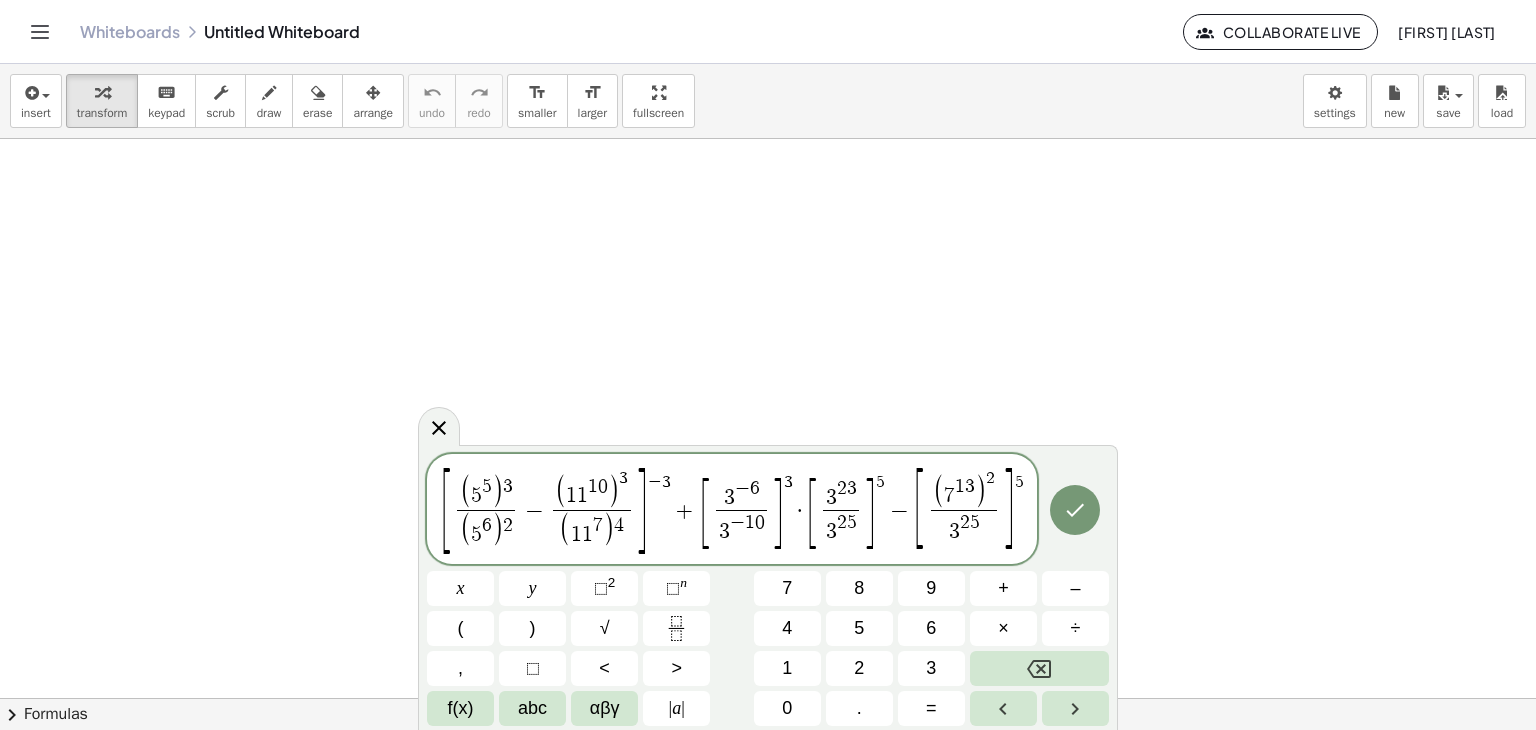 click on "[ ( 5 5 ) 3 ( 5 6 ) 2 ​ − ( 1 1 1 0 ) 3 ​ ( 1 1 7 ) 4 ​ ] − 3 + [ 3 − 6 3 − 1 0 ​ ] 3 · [ 3 2 3 3 2 5 ​ ] 5 − [ ( 7 1 3 ) 2 3 2 5 ​ ] 5" at bounding box center [732, 510] 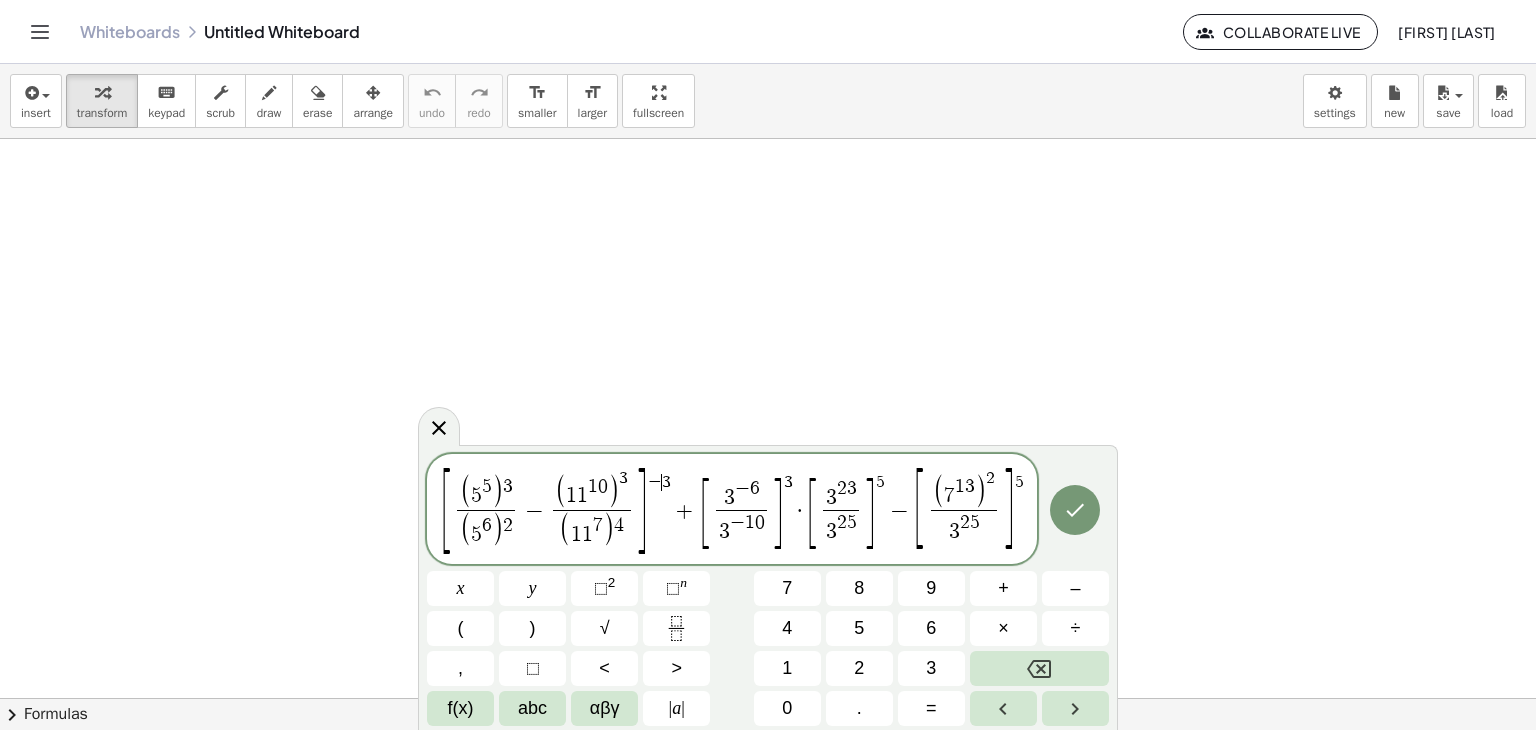 click on "( 5 5 ) 3 ( 5 6 ) 2 ​" at bounding box center [486, 512] 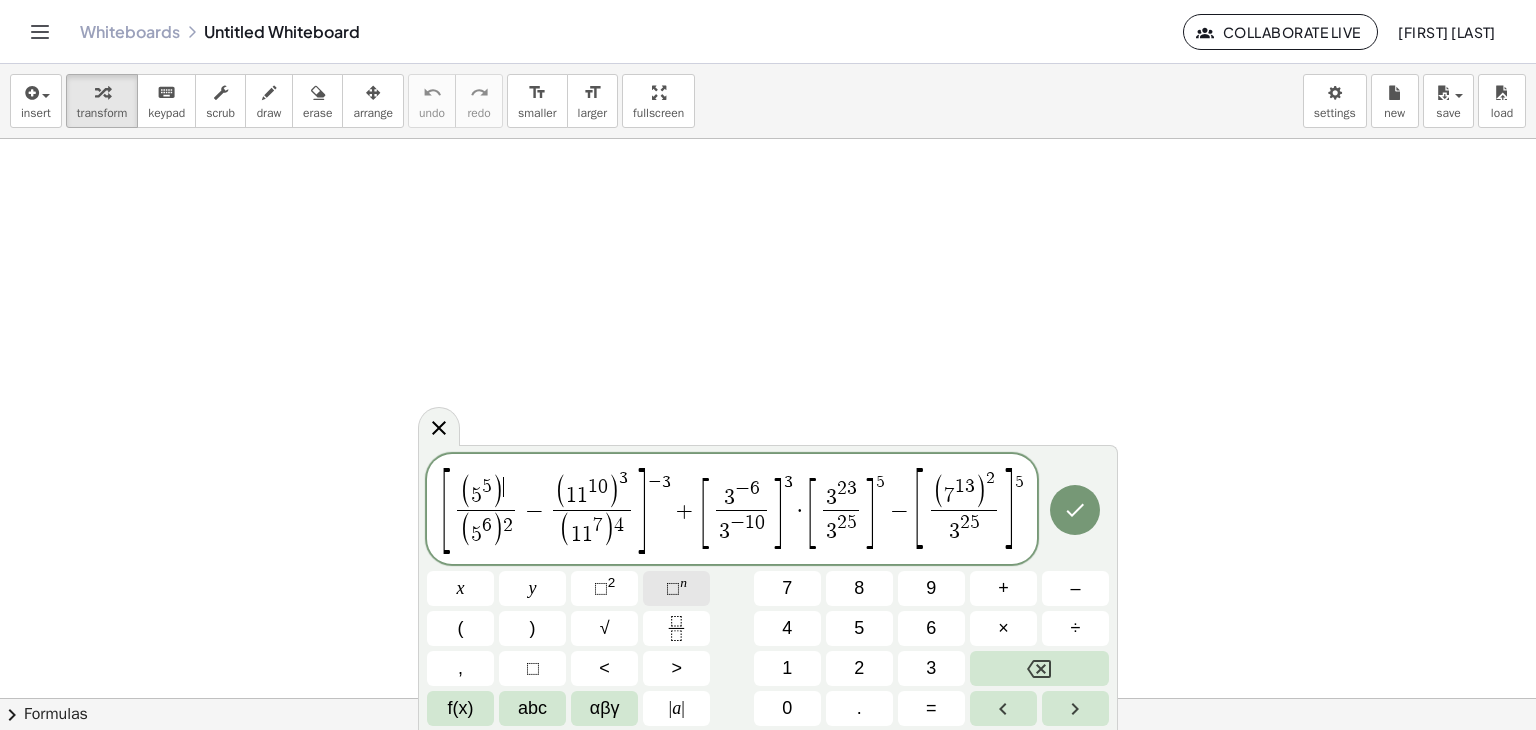 click on "⬚" at bounding box center (673, 588) 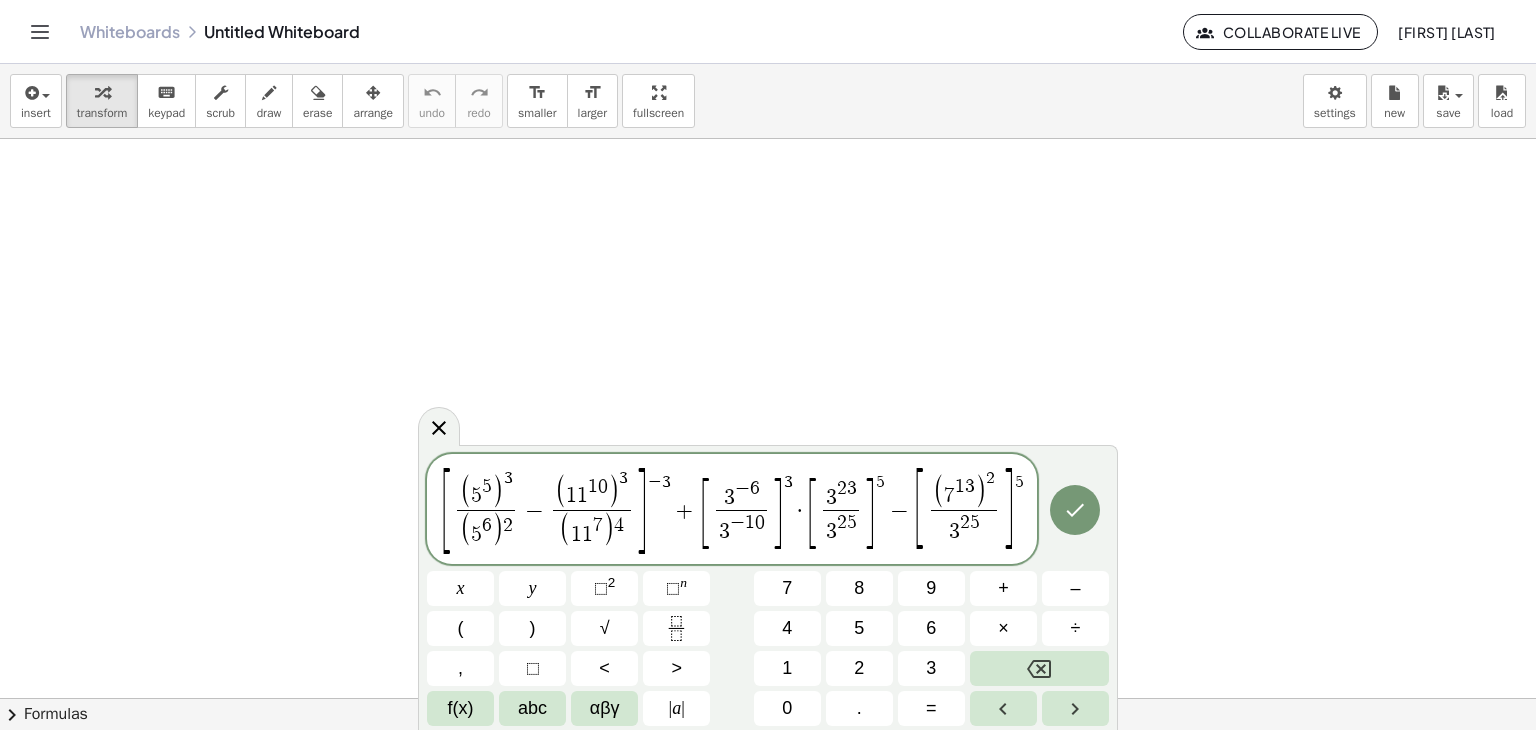 click on "2" at bounding box center (508, 525) 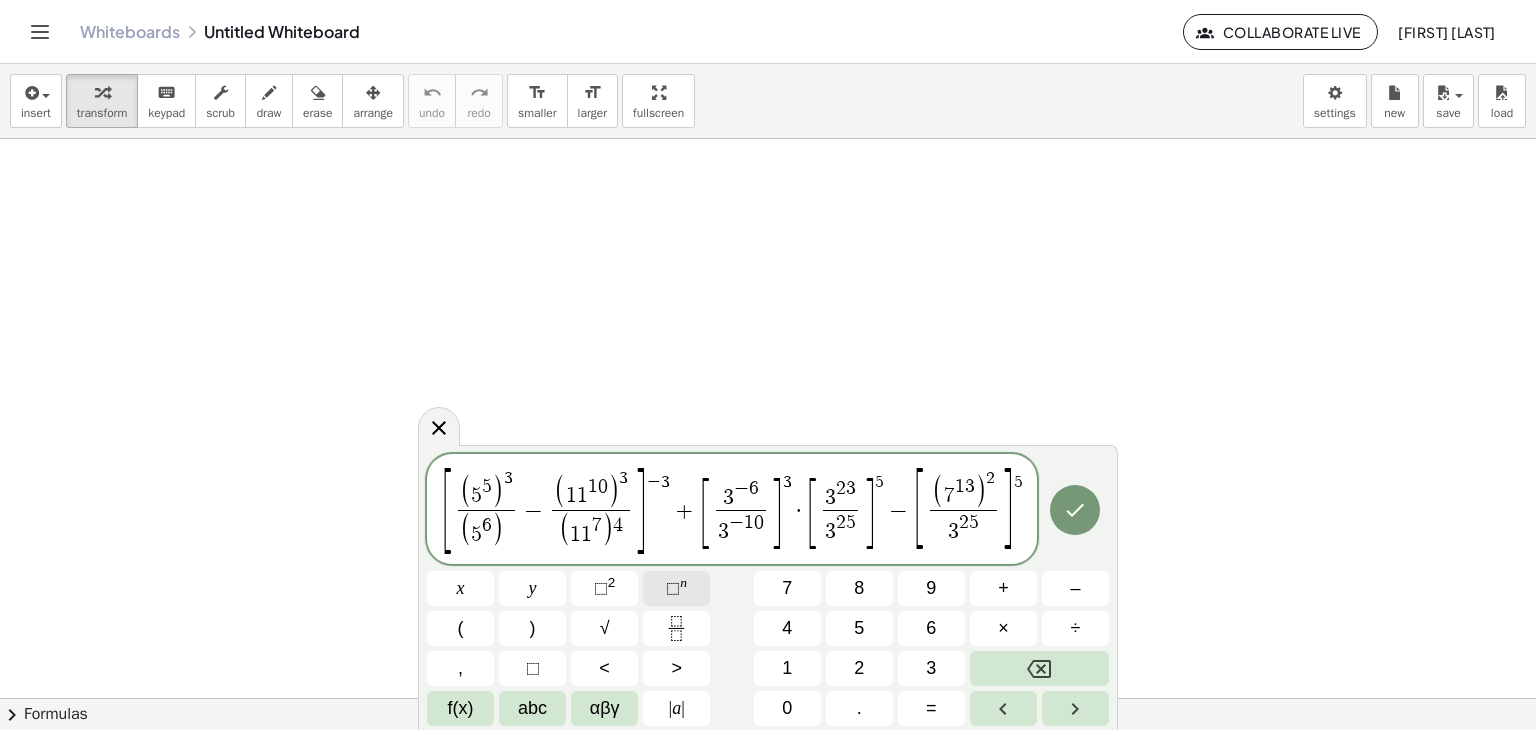 click on "⬚" at bounding box center (673, 588) 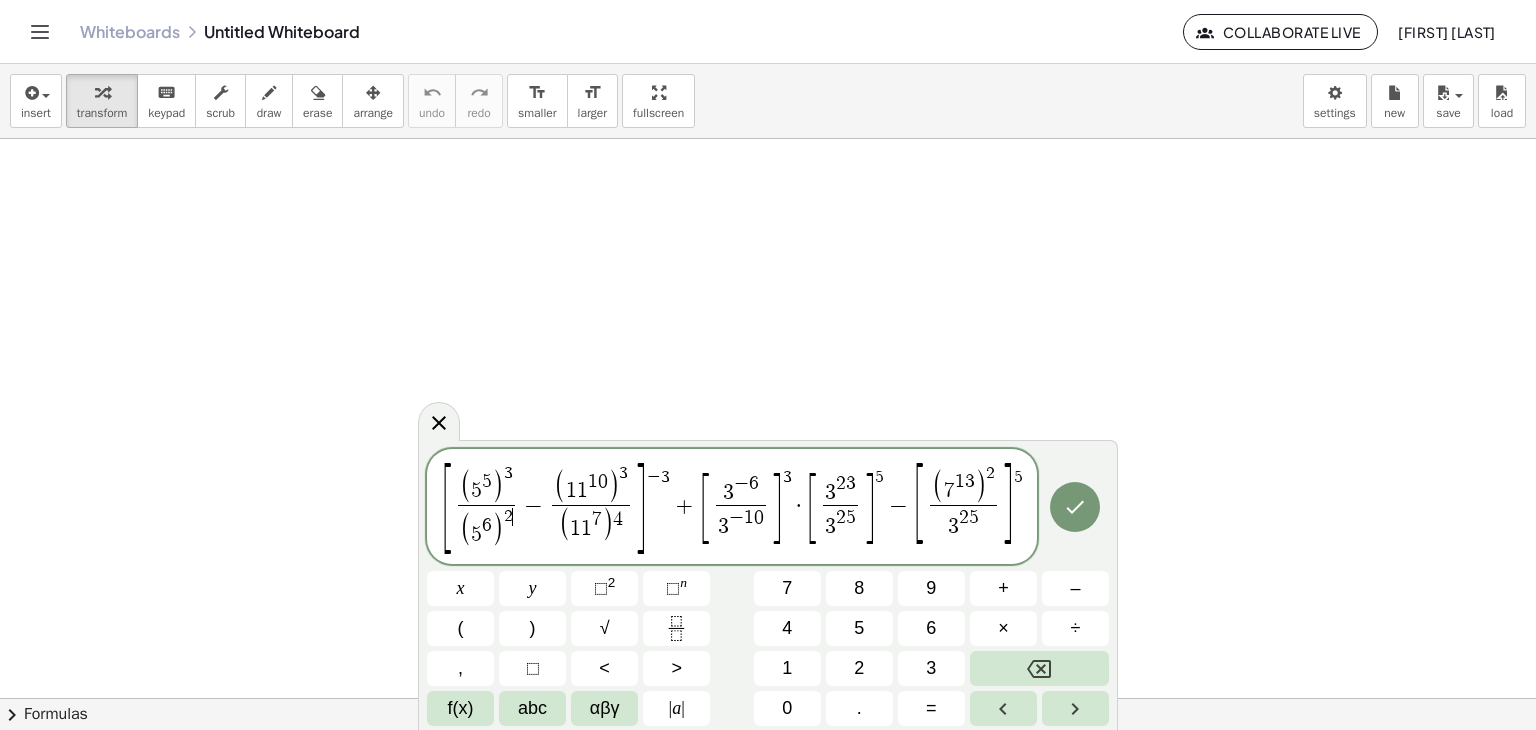 click on "( 1 1 7 ) 4" at bounding box center (591, 525) 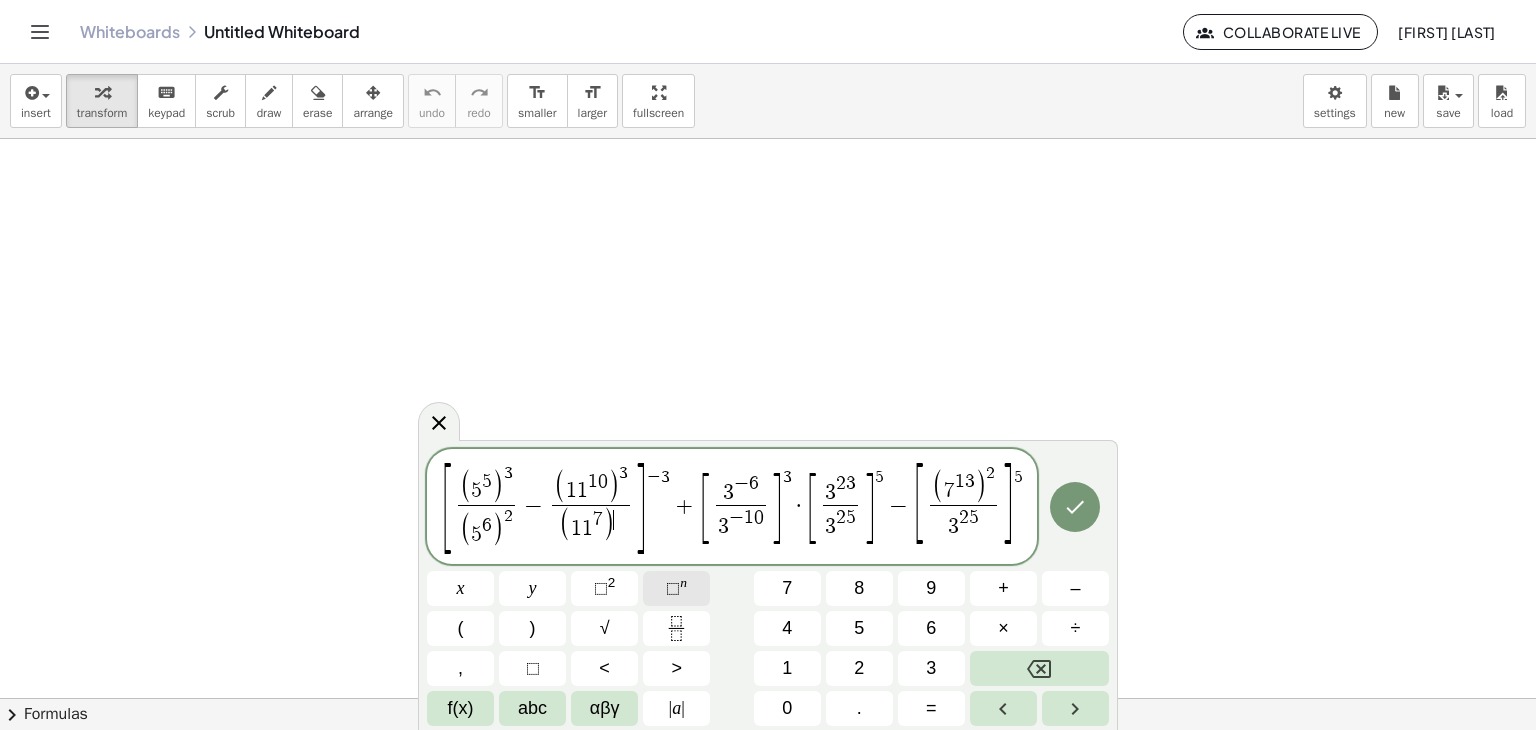 click on "⬚" at bounding box center [673, 588] 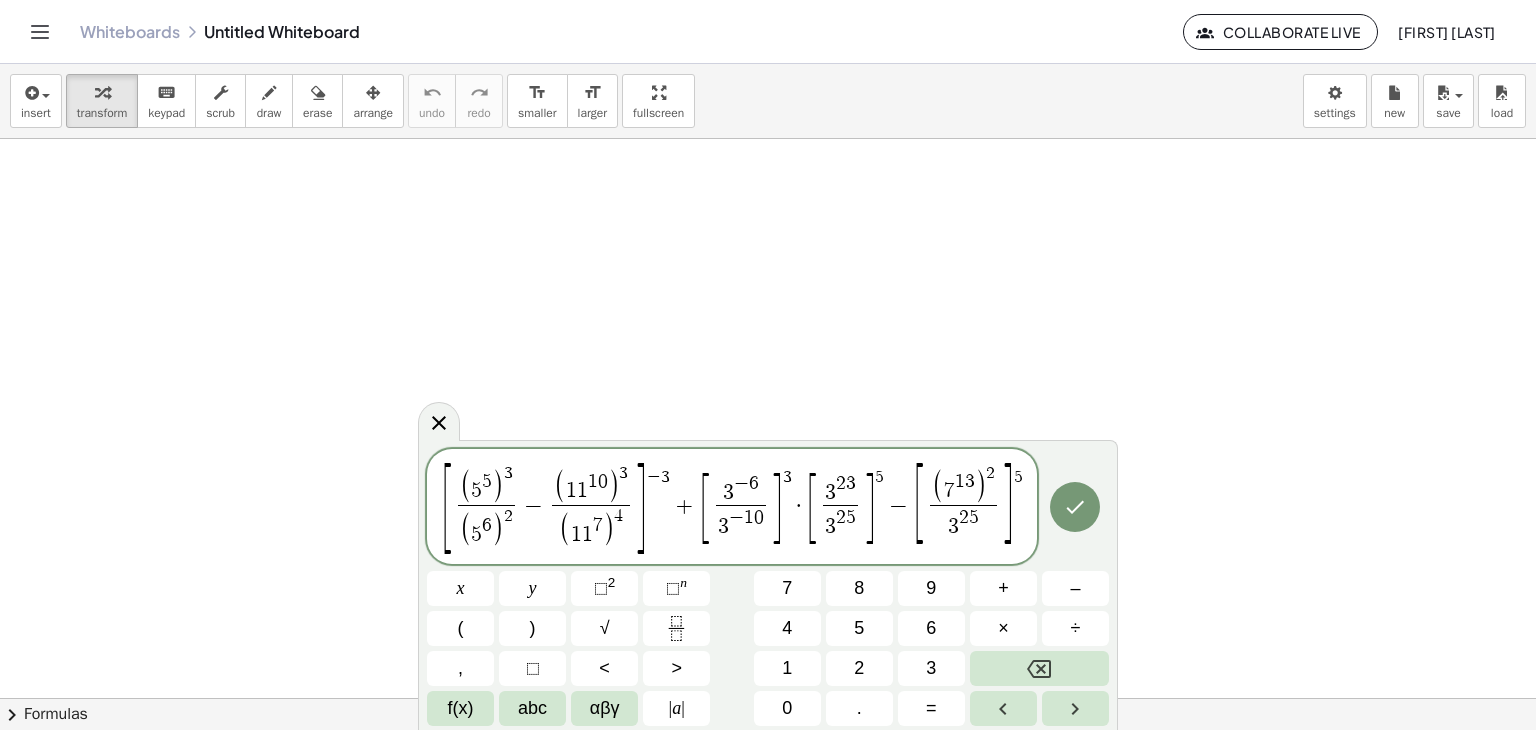 click on "3" at bounding box center (665, 477) 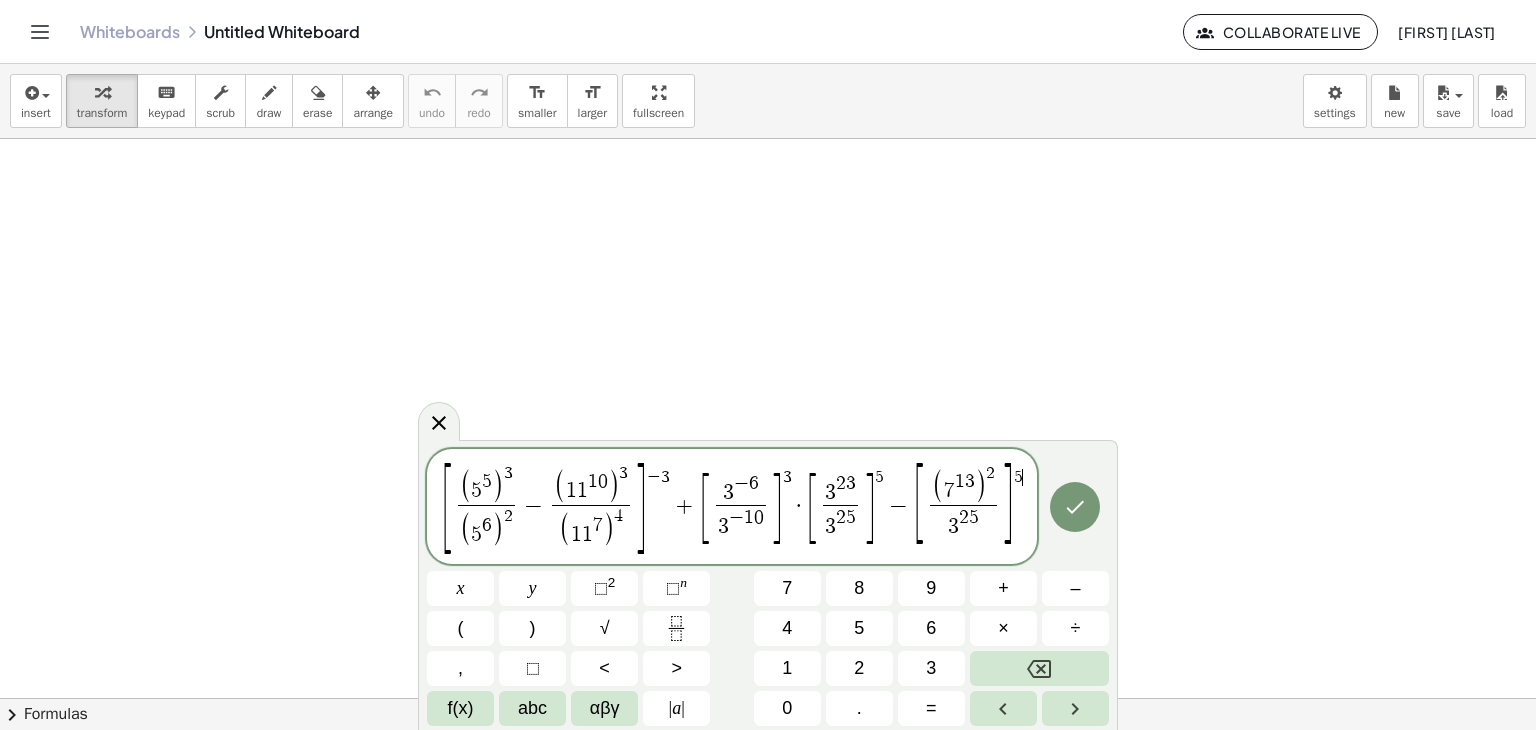 click on "[ ( 5 5 ) 3 ( 5 6 ) 2 ​ − ( 1 1 1 0 ) 3 ( 1 1 7 ) 4 ​ ] − 3 + [ 3 − 6 3 − 1 0 ​ ] 3 · [ 3 2 3 3 2 5 ​ ] 5 − [ ( 7 1 3 ) 2 3 2 5 ​ ] 5 ​" at bounding box center [732, 508] 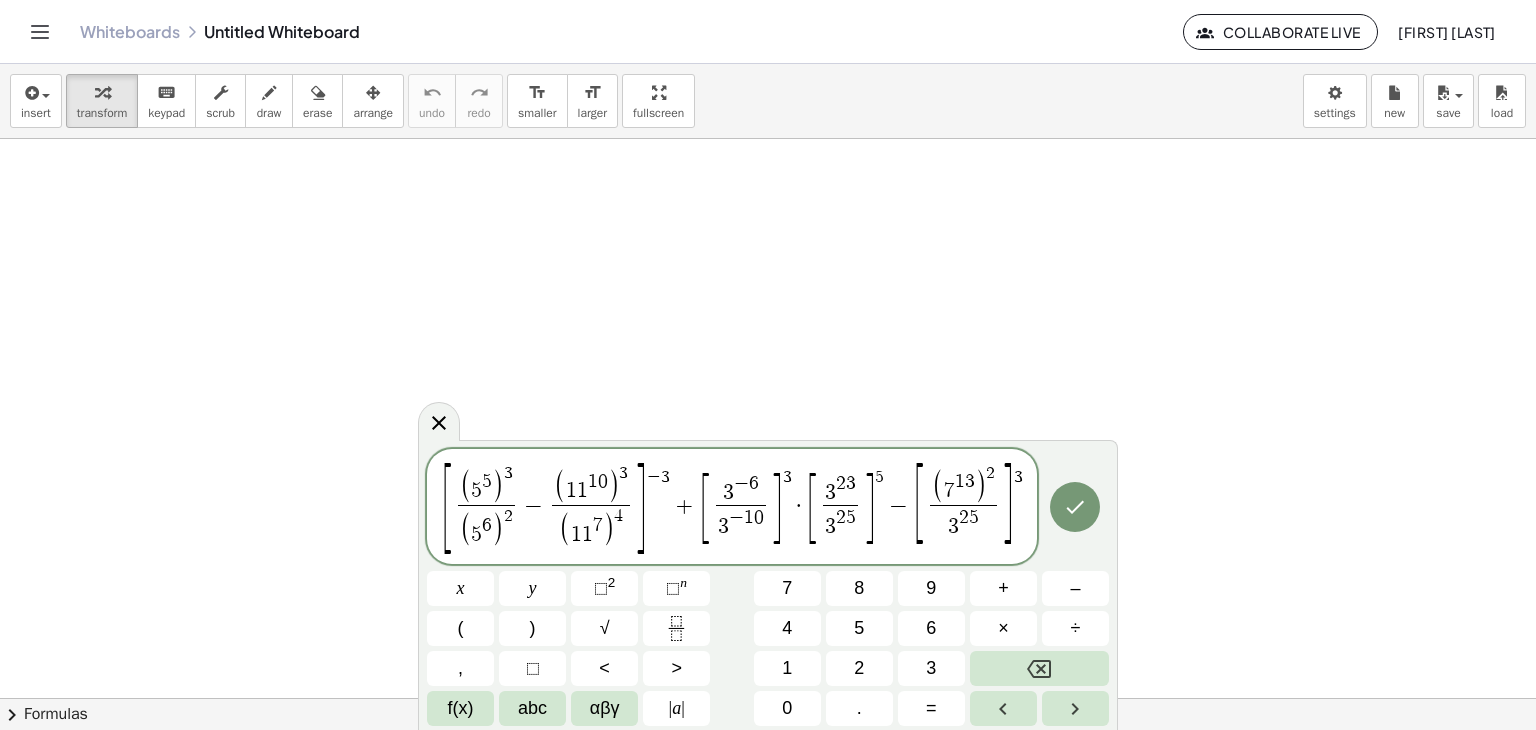 click on "2" at bounding box center (964, 517) 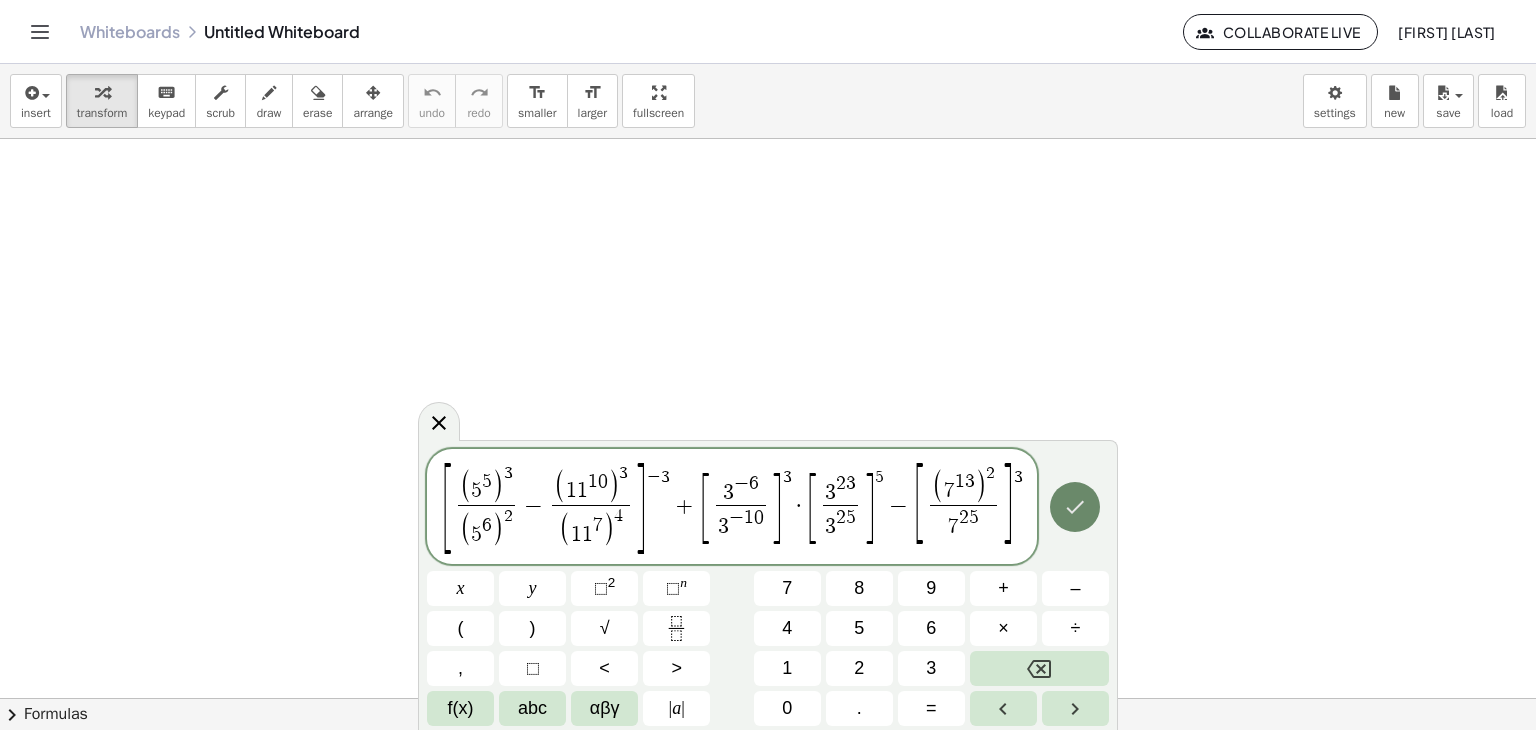 click 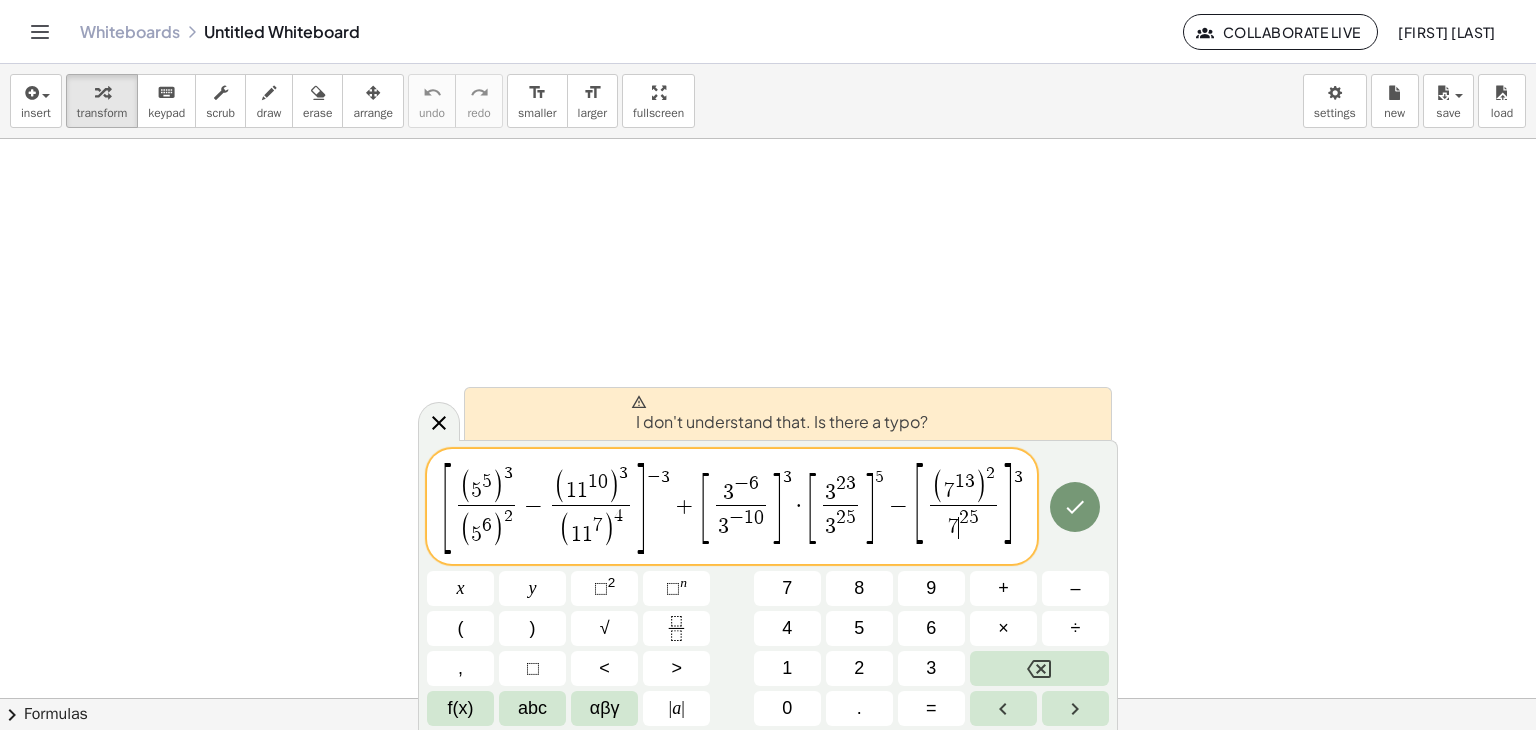 click at bounding box center [768, 698] 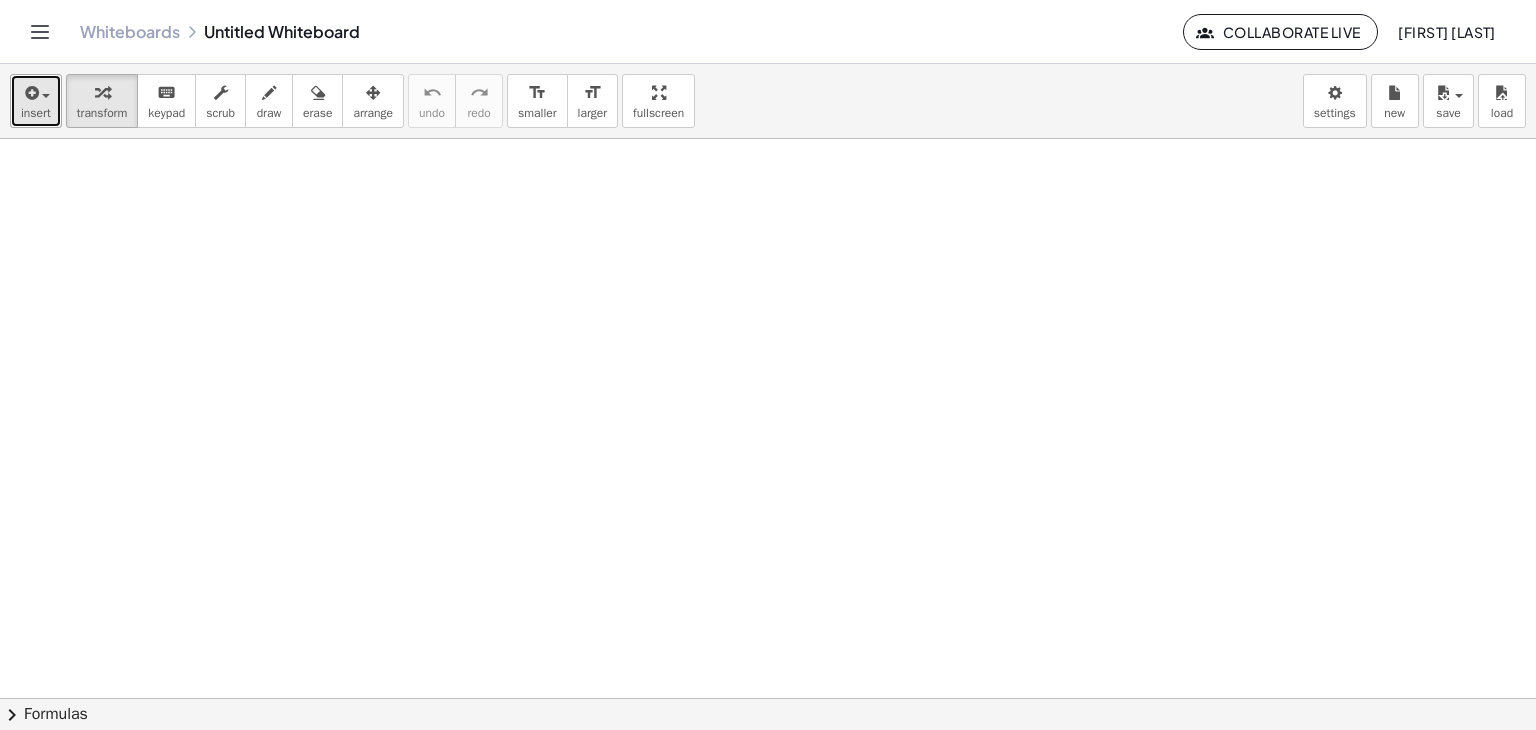 click at bounding box center (30, 93) 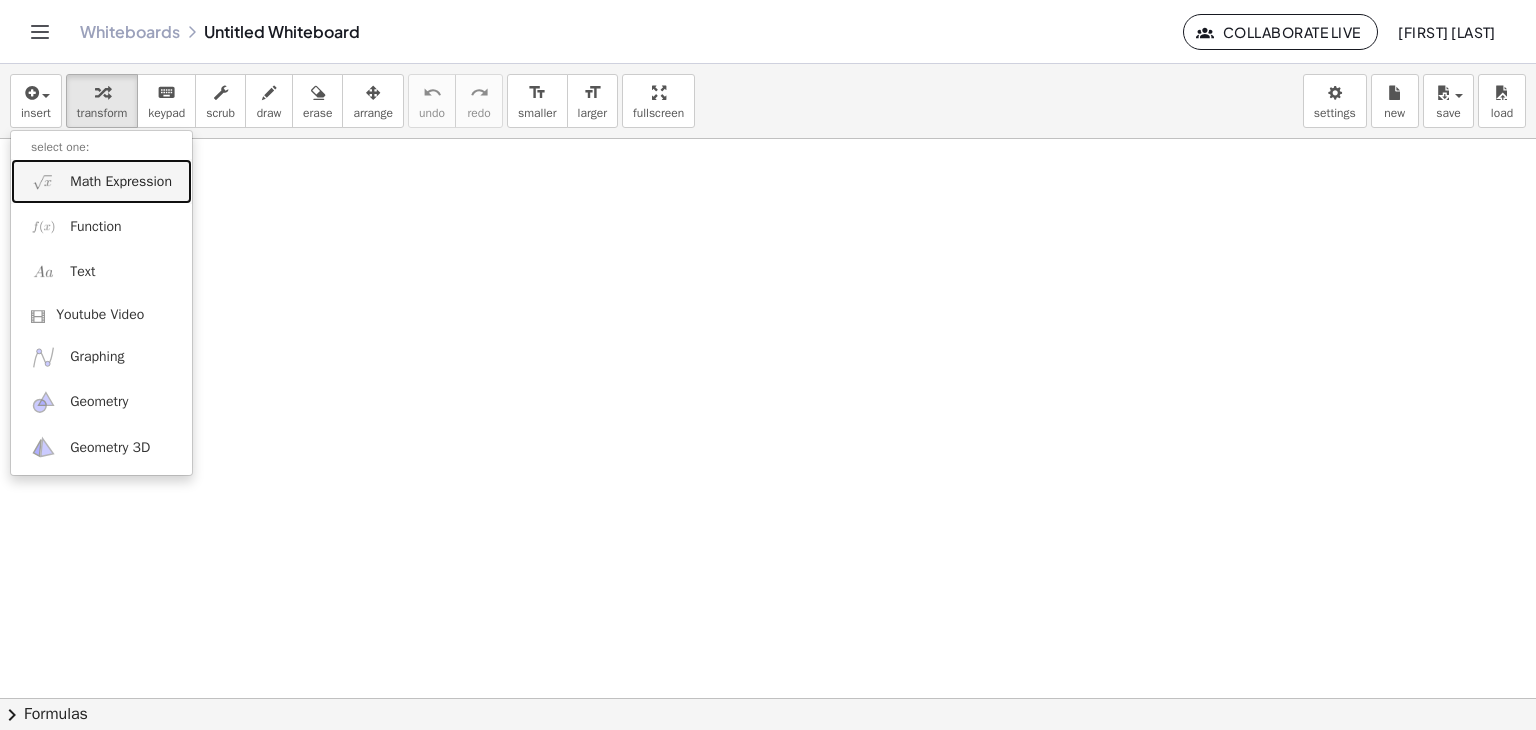 click on "Math Expression" at bounding box center [101, 181] 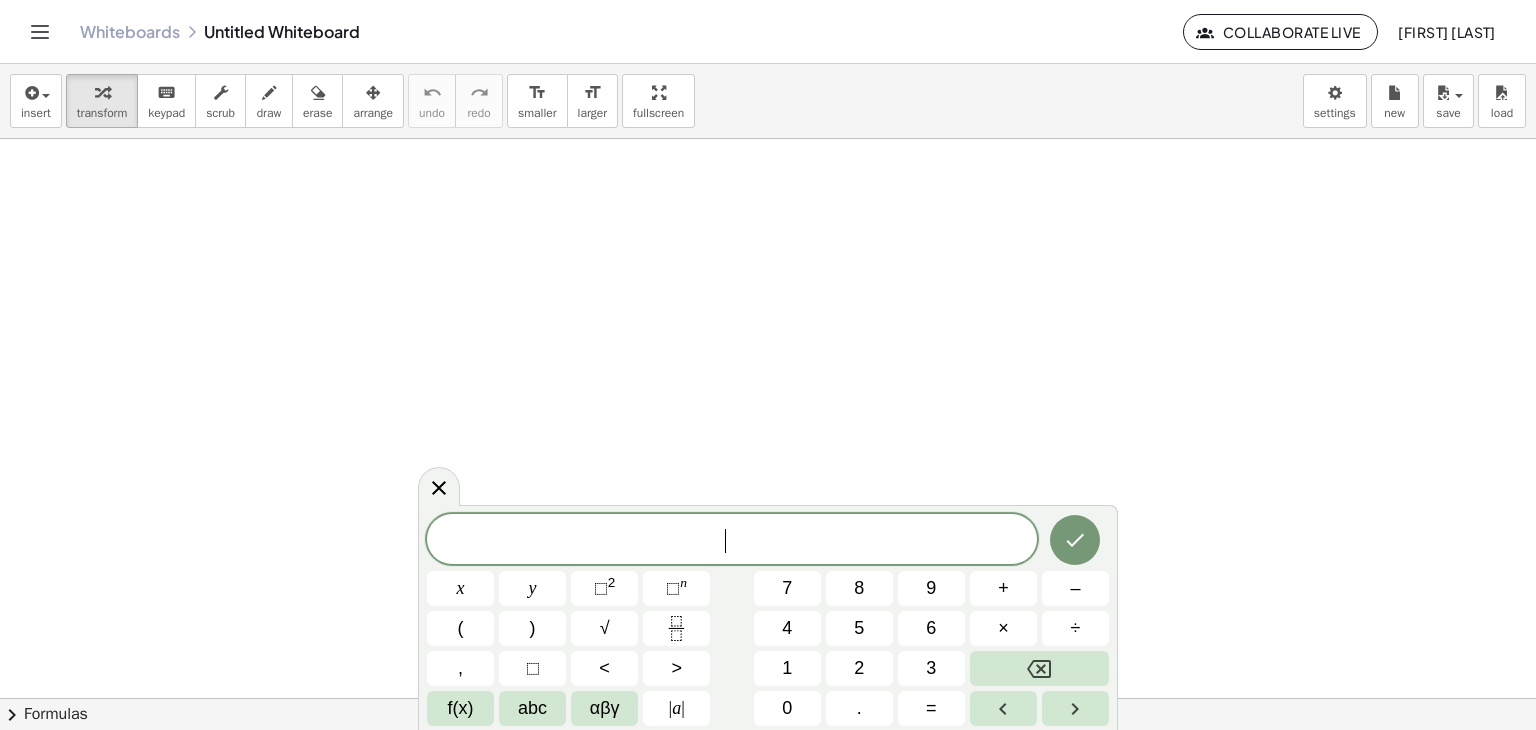 scroll, scrollTop: 141, scrollLeft: 0, axis: vertical 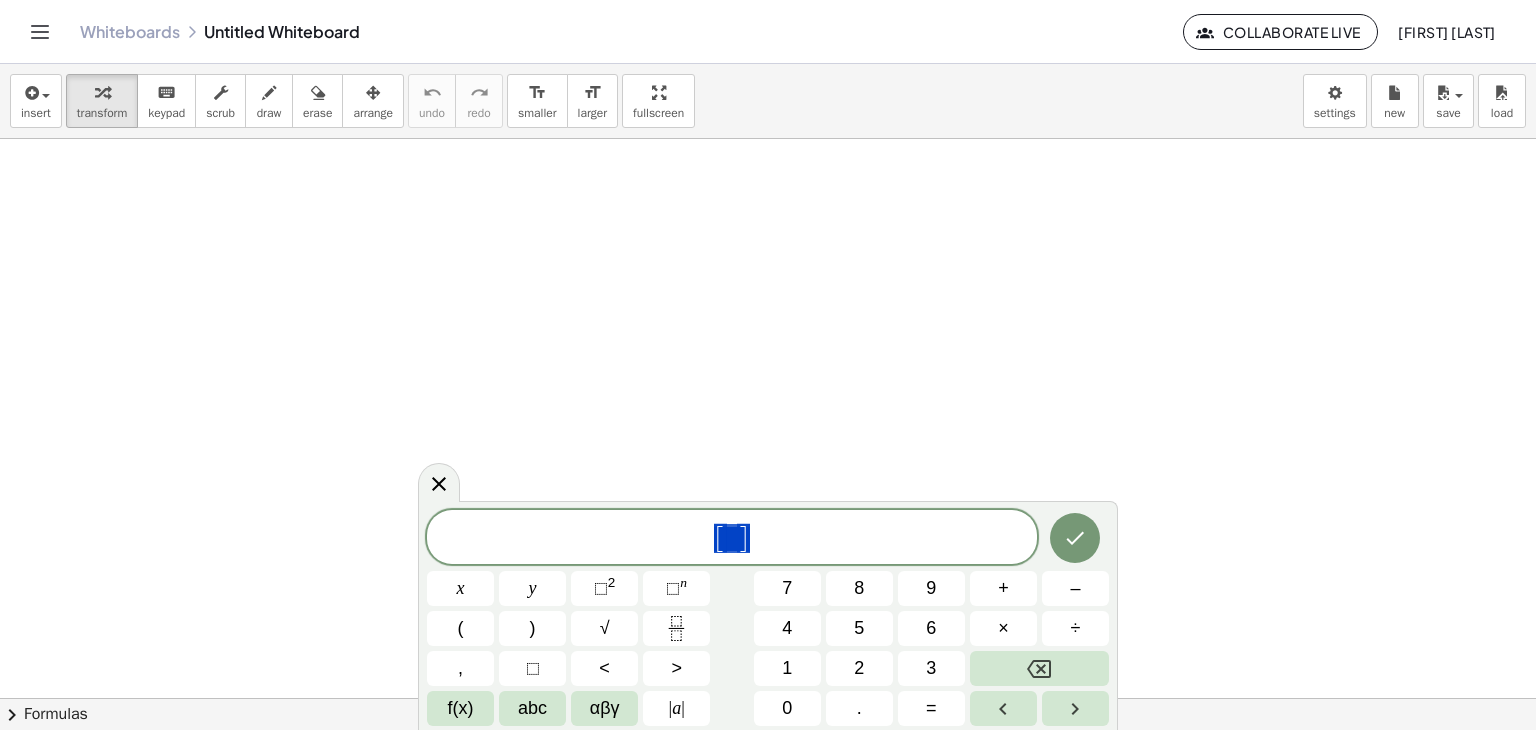 drag, startPoint x: 766, startPoint y: 546, endPoint x: 665, endPoint y: 519, distance: 104.54664 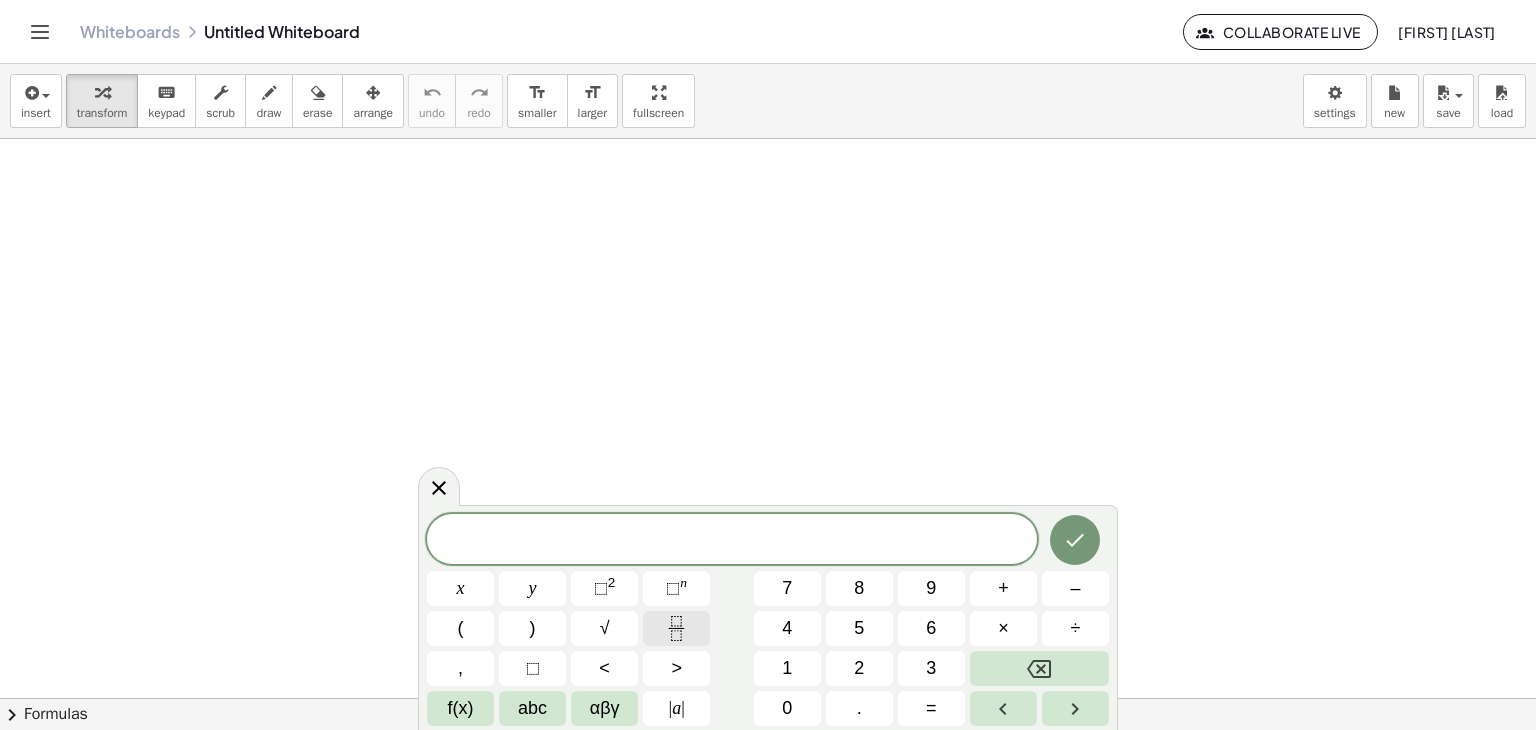 click at bounding box center (676, 628) 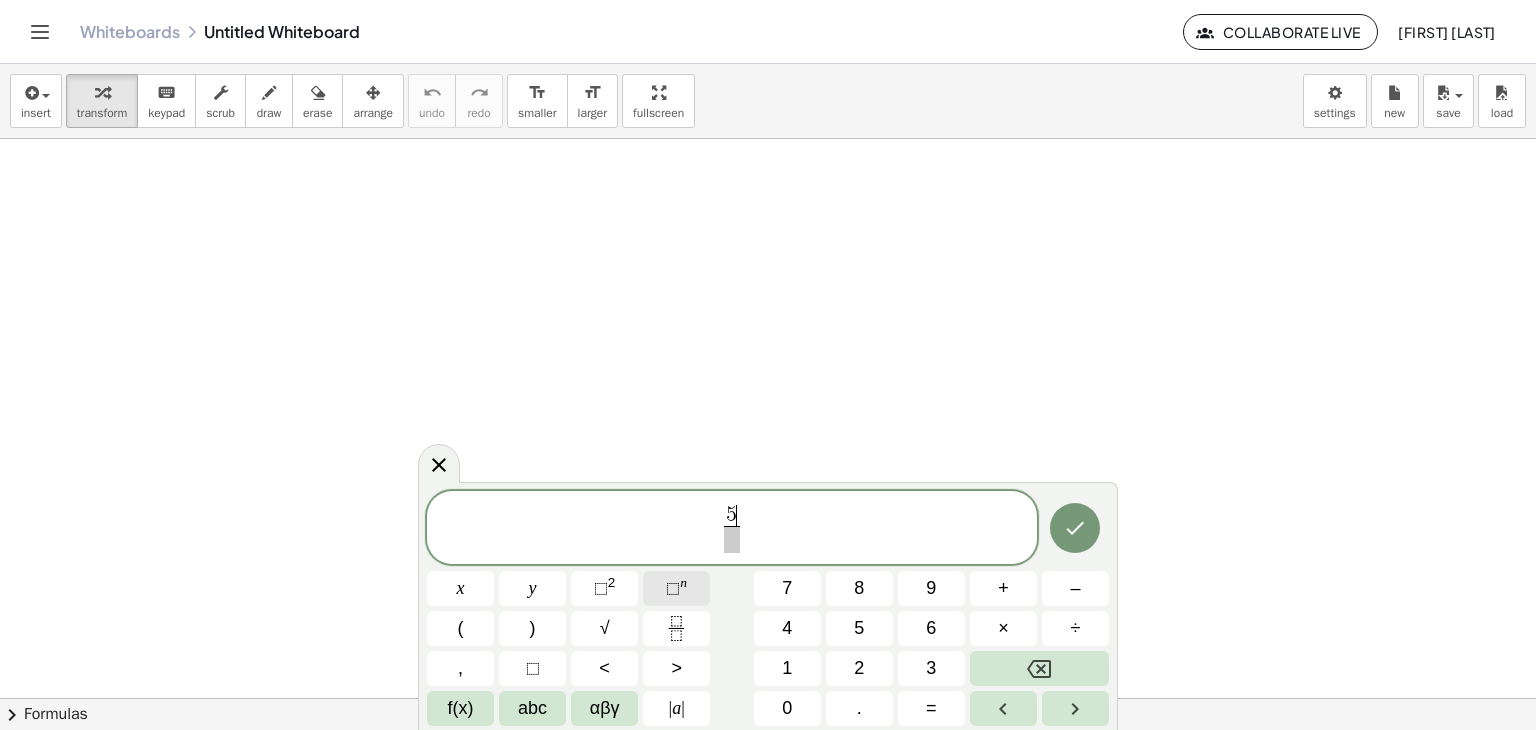 click on "⬚" at bounding box center (673, 588) 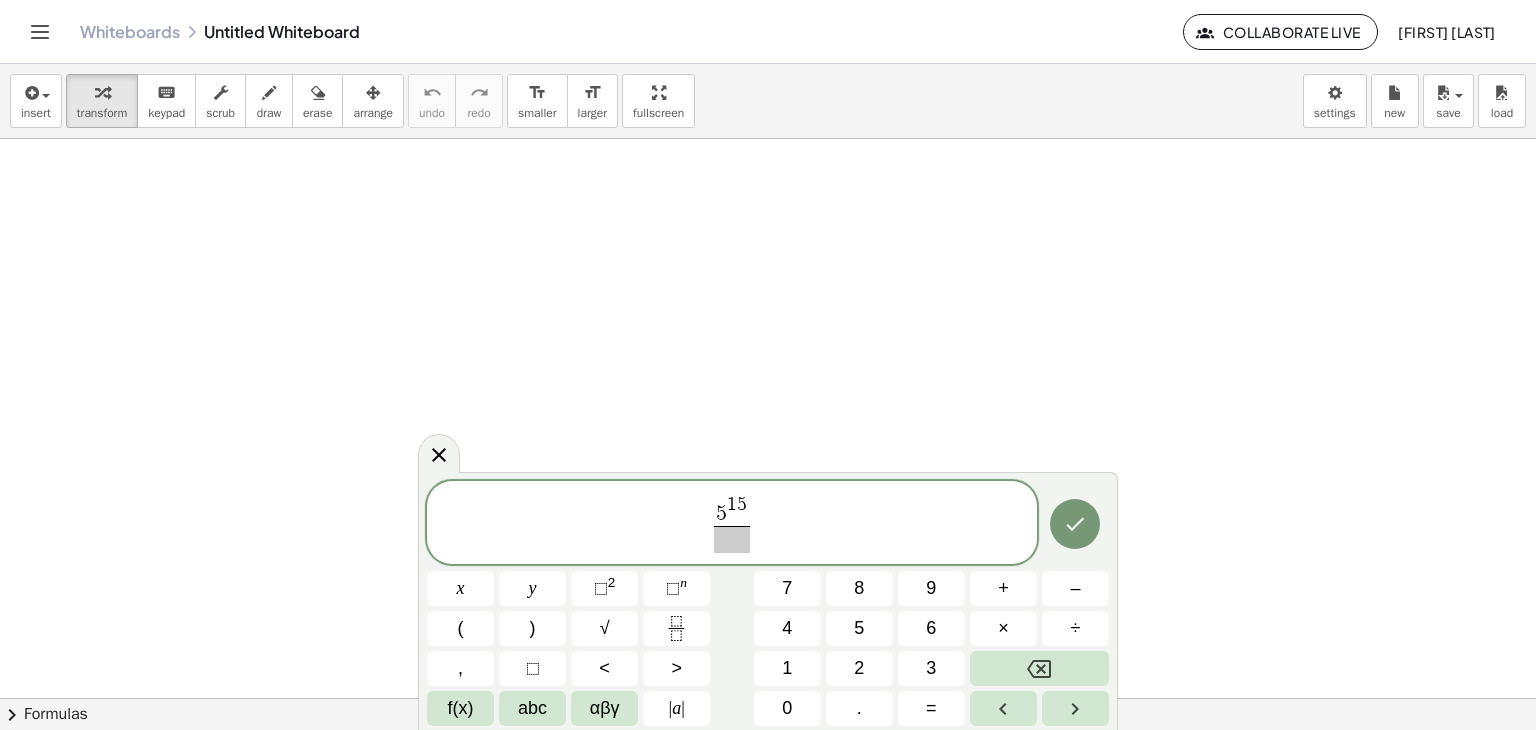 click at bounding box center (731, 539) 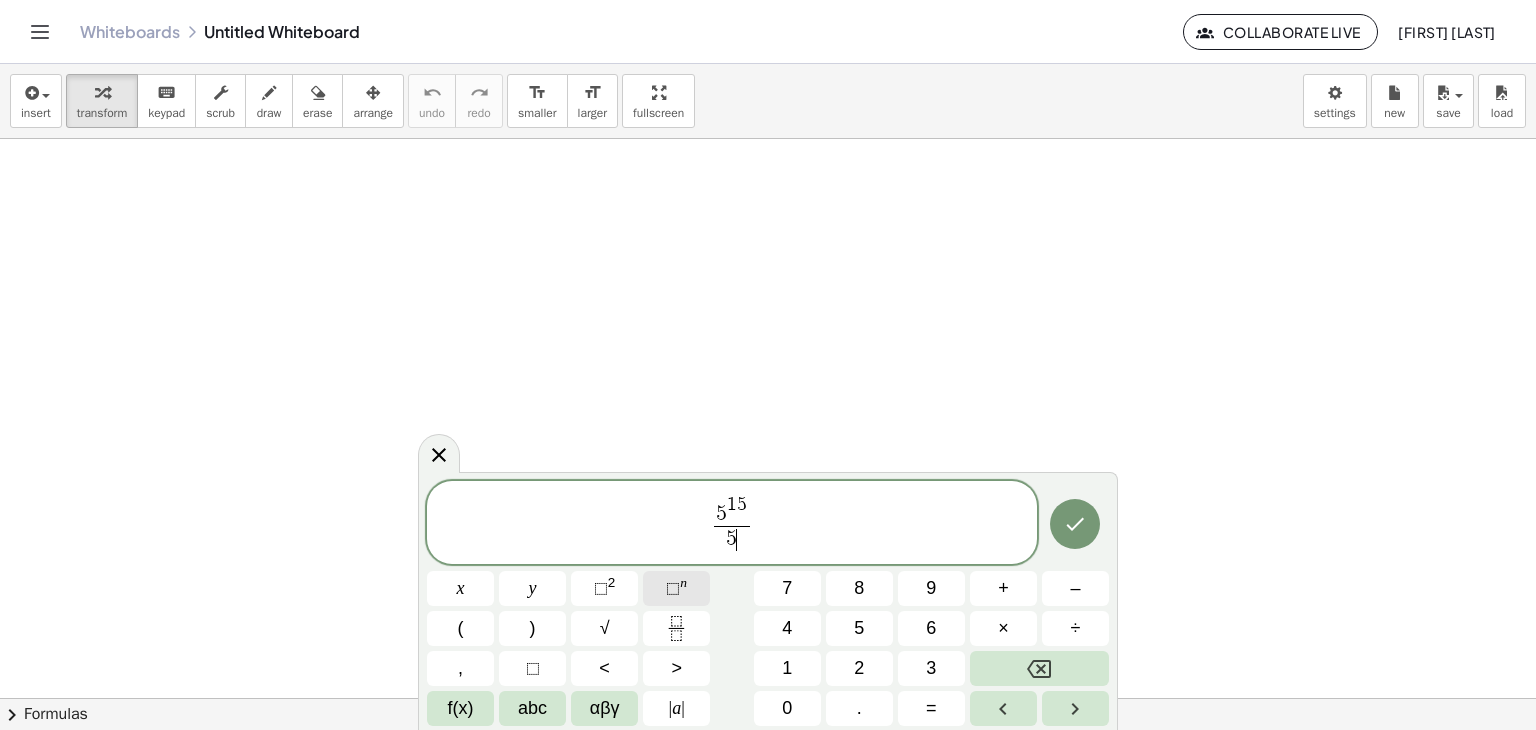 click on "⬚ n" at bounding box center [676, 588] 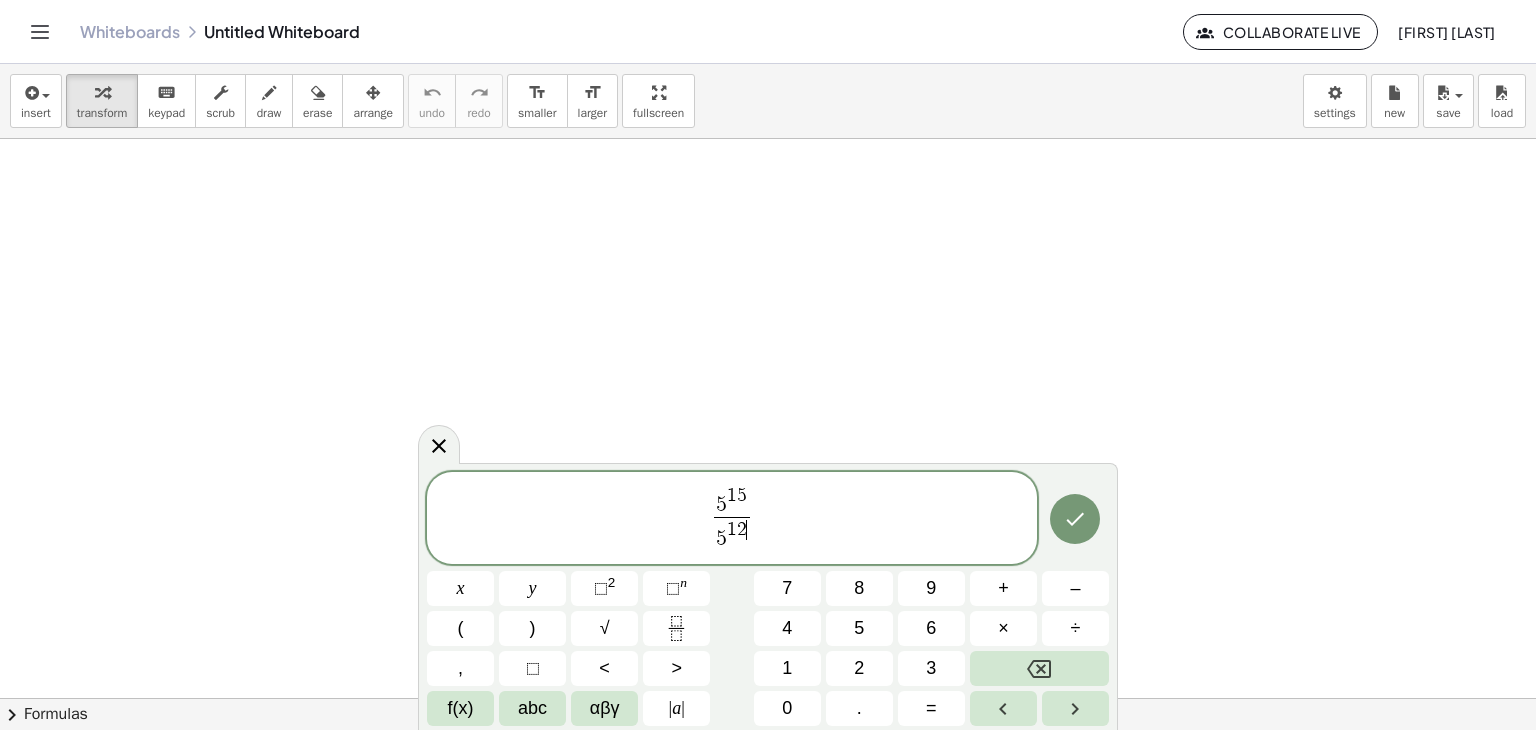 click on "5 1 5 5 1 2 ​ ​" at bounding box center [732, 519] 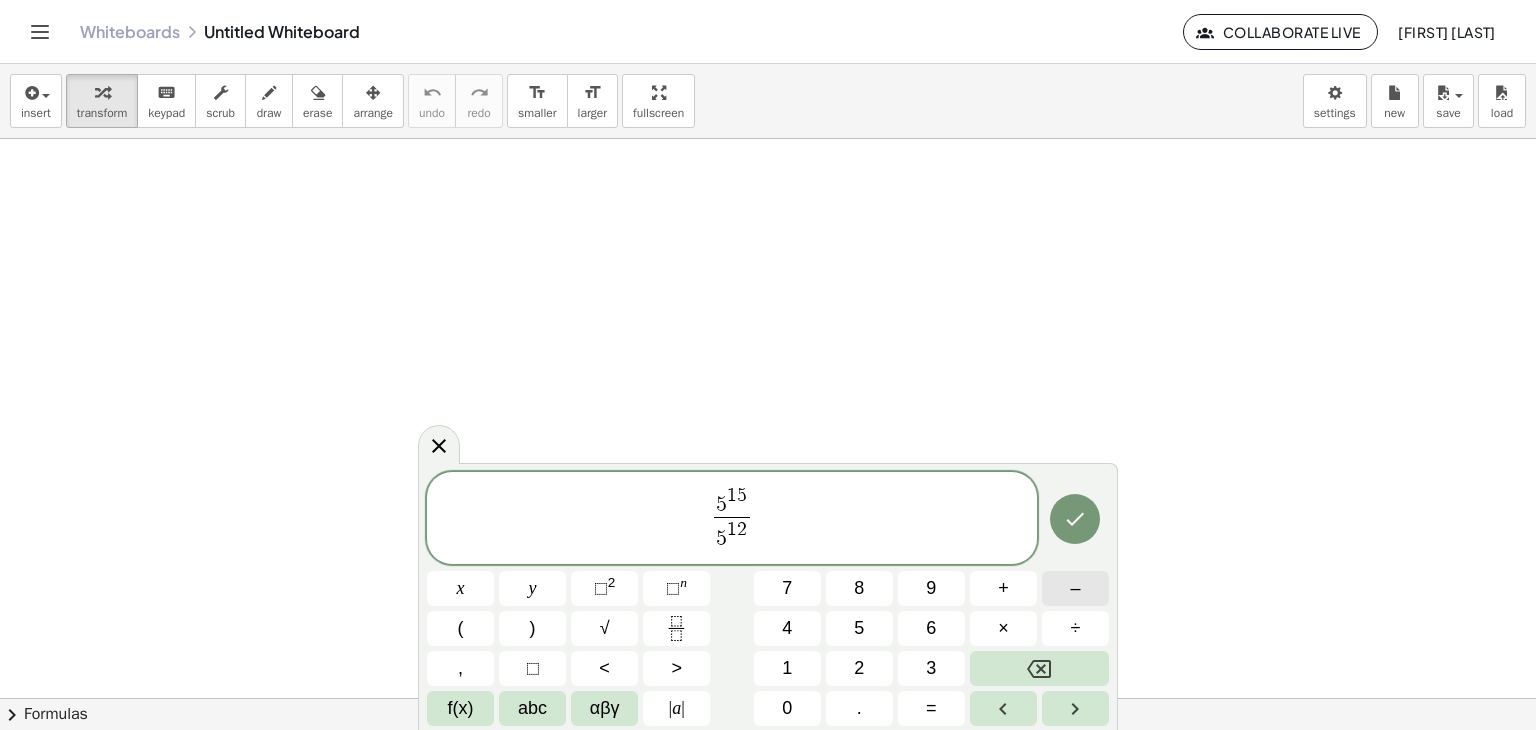 click on "–" at bounding box center (1075, 588) 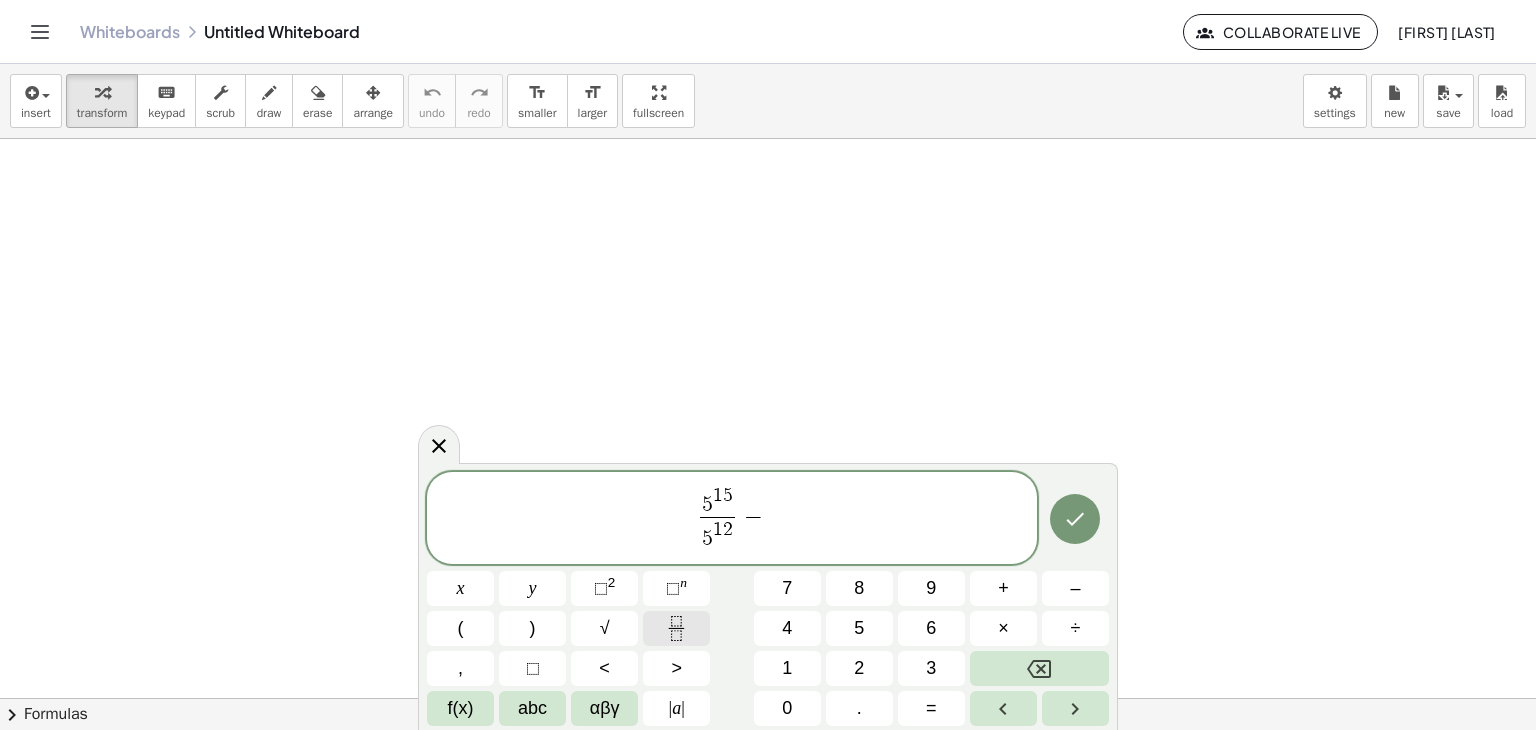 click 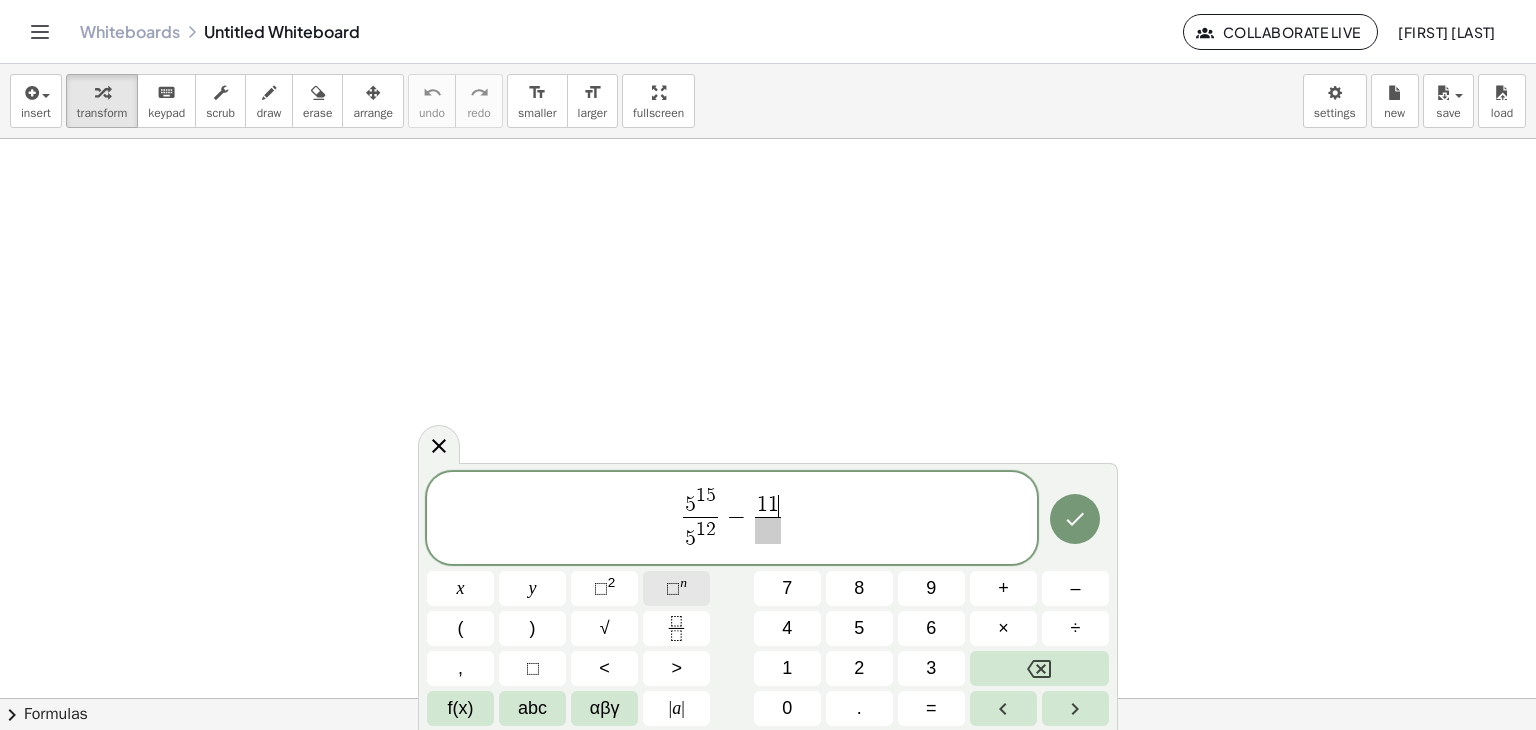 click on "⬚" at bounding box center (673, 588) 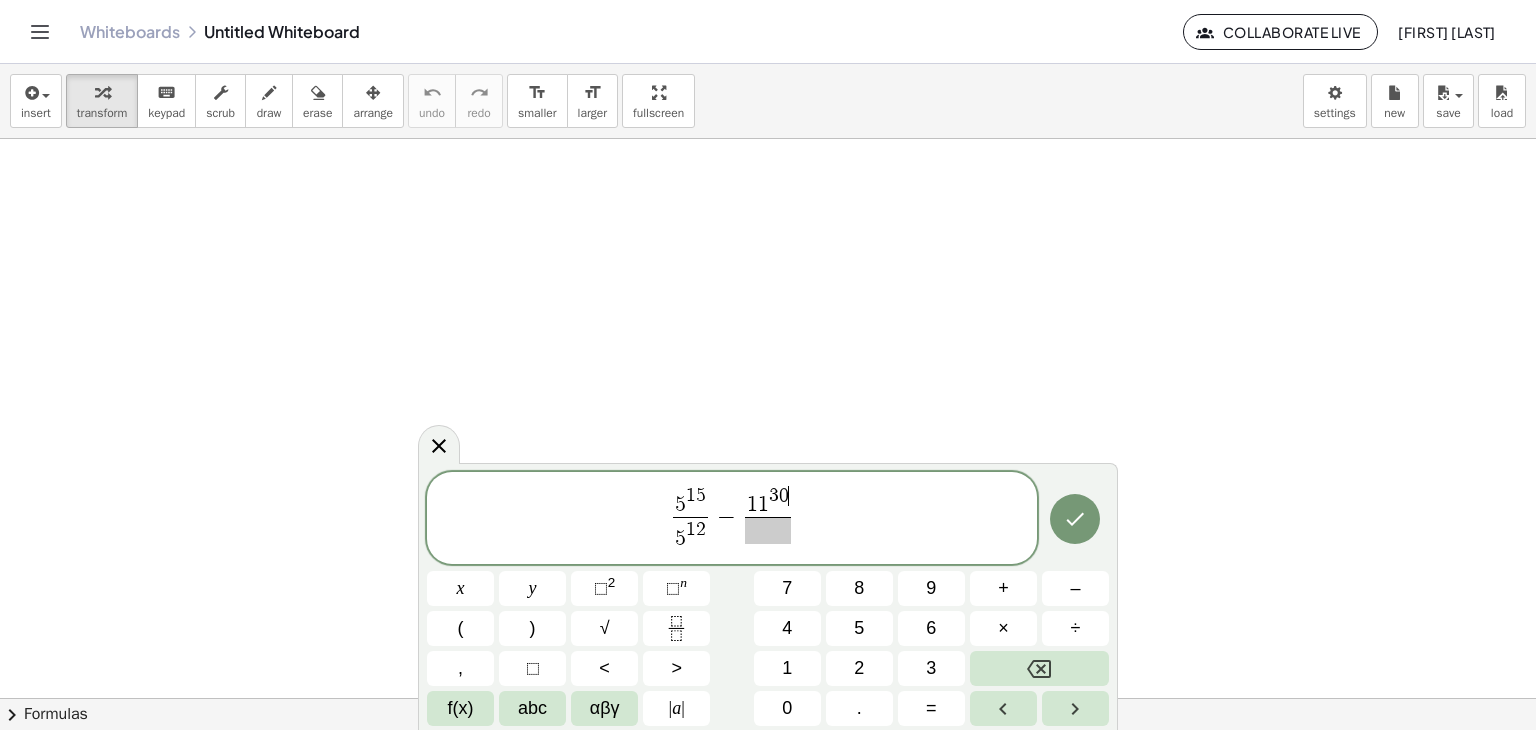 click at bounding box center (768, 530) 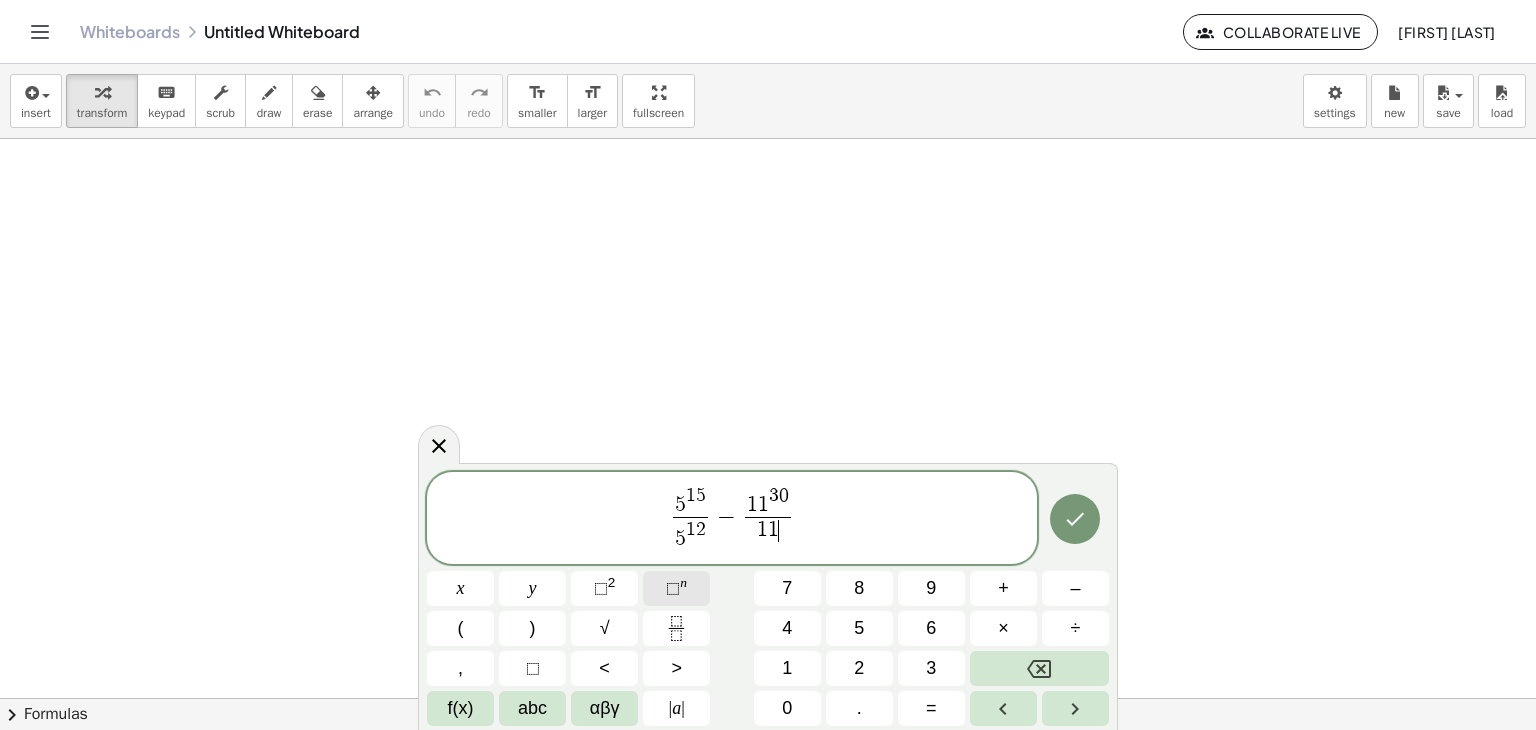 click on "⬚ n" at bounding box center (676, 588) 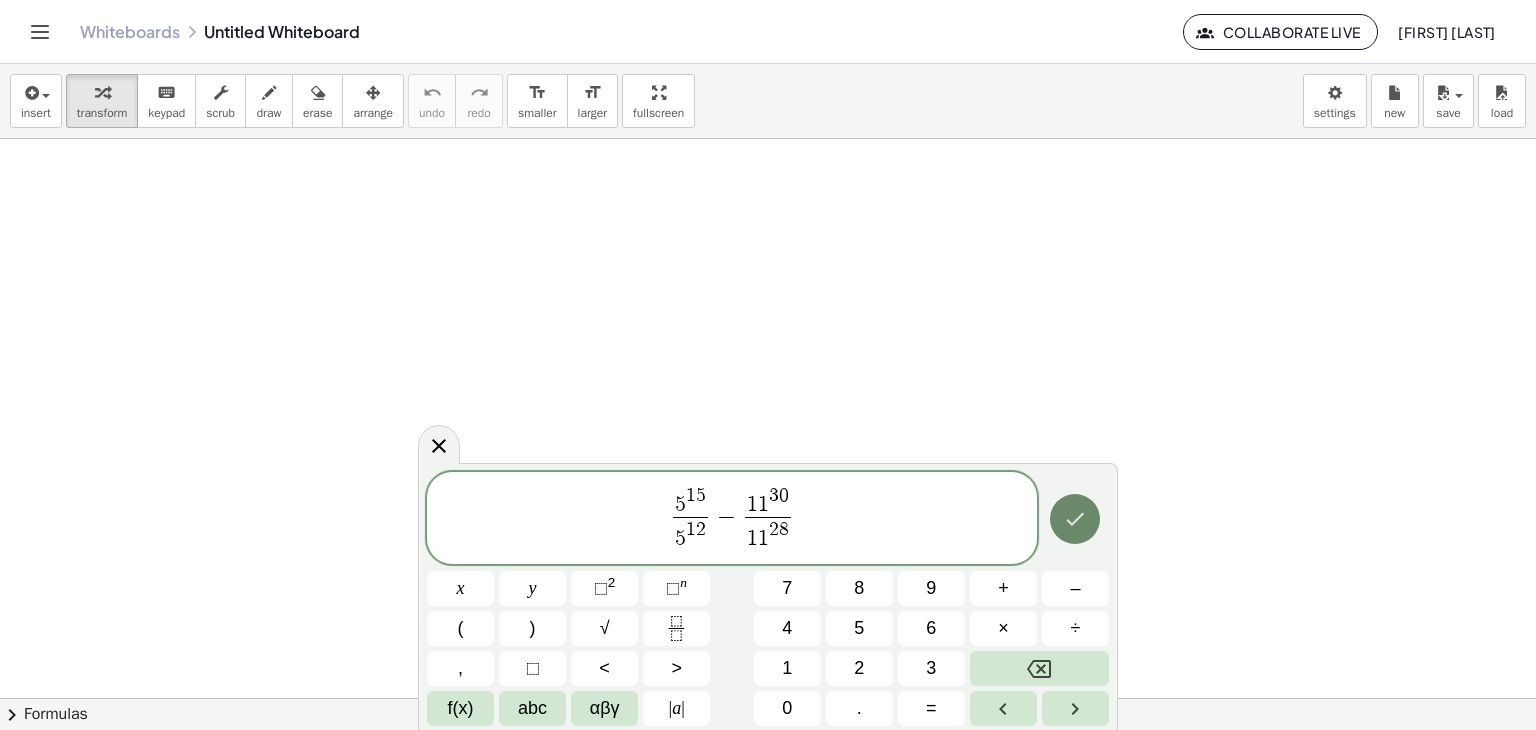 click at bounding box center [1075, 519] 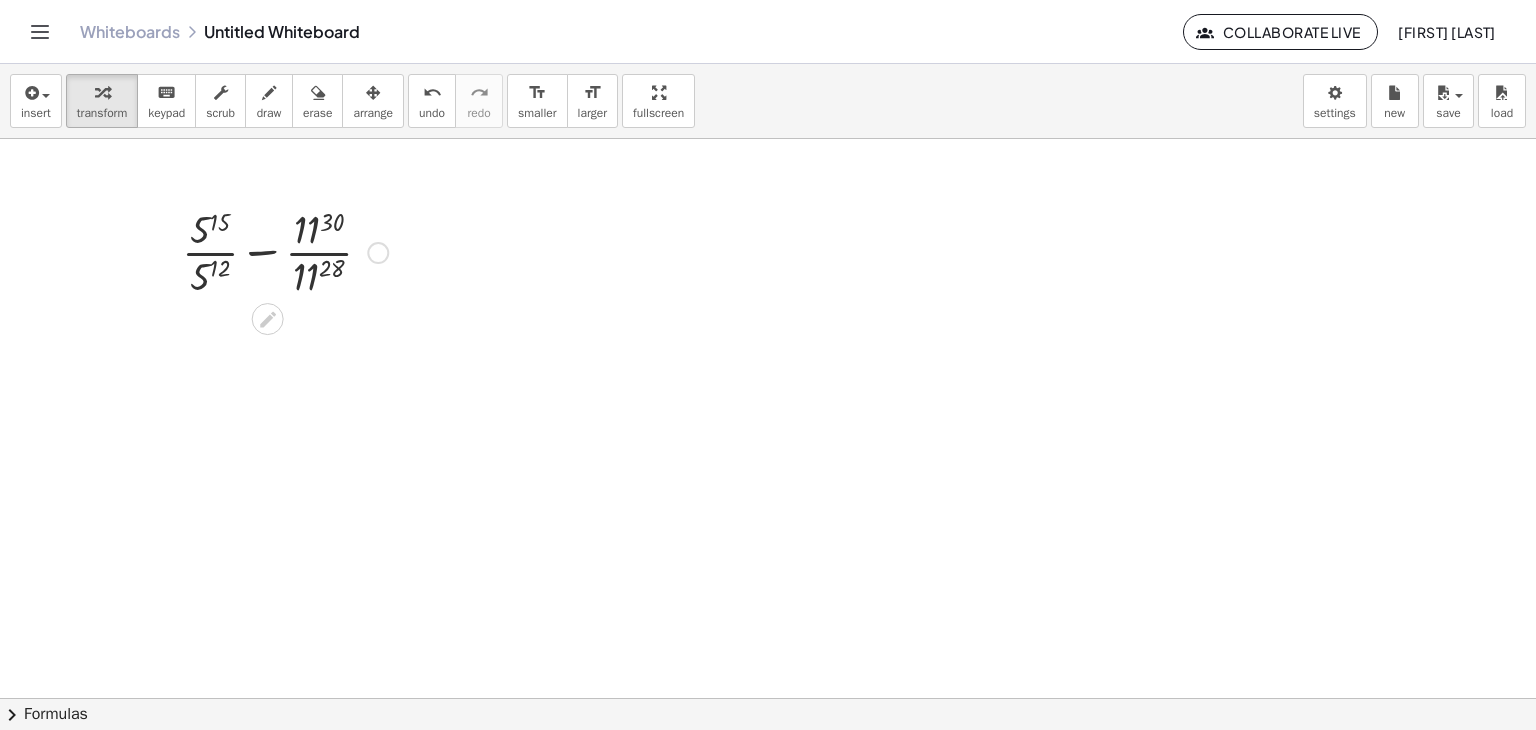 click at bounding box center (285, 251) 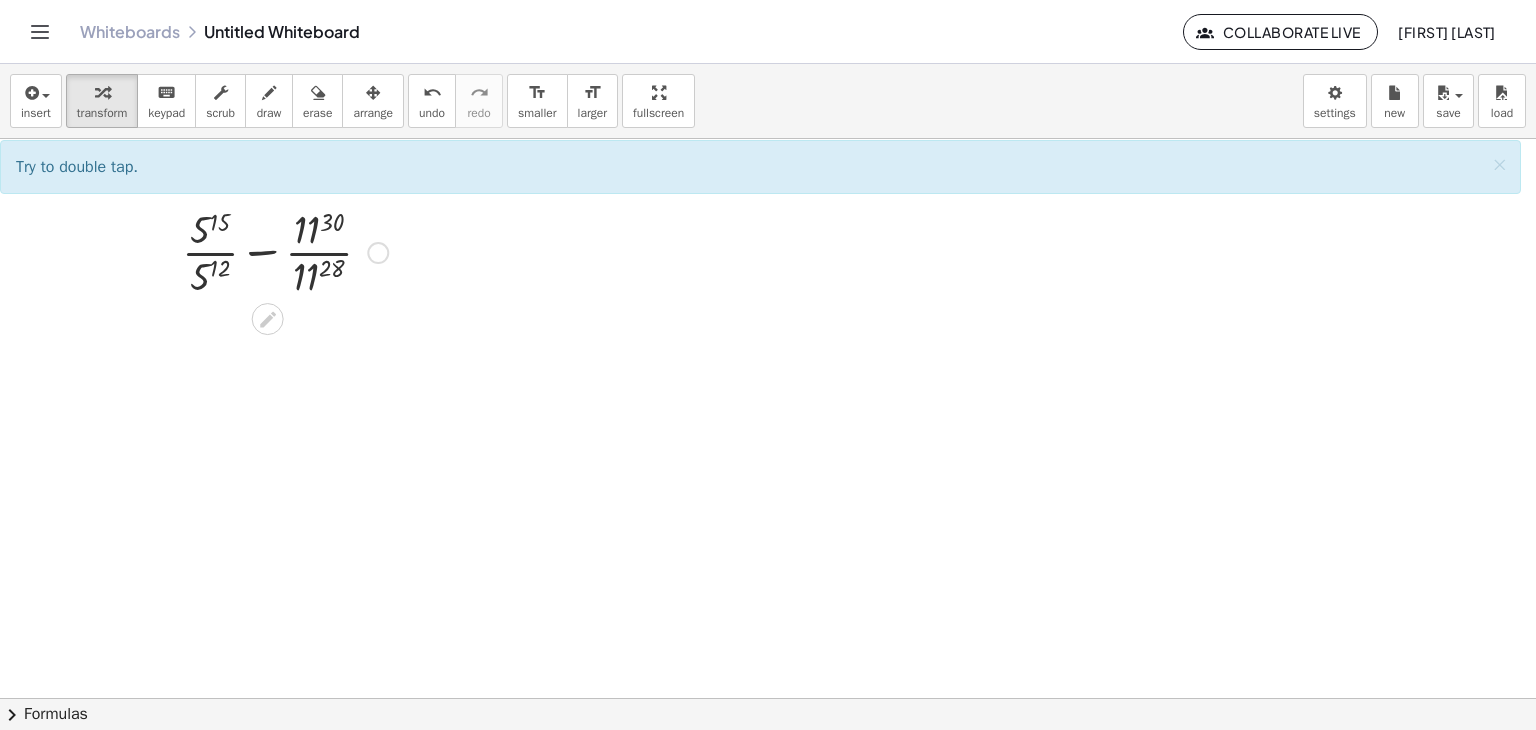 click at bounding box center (285, 251) 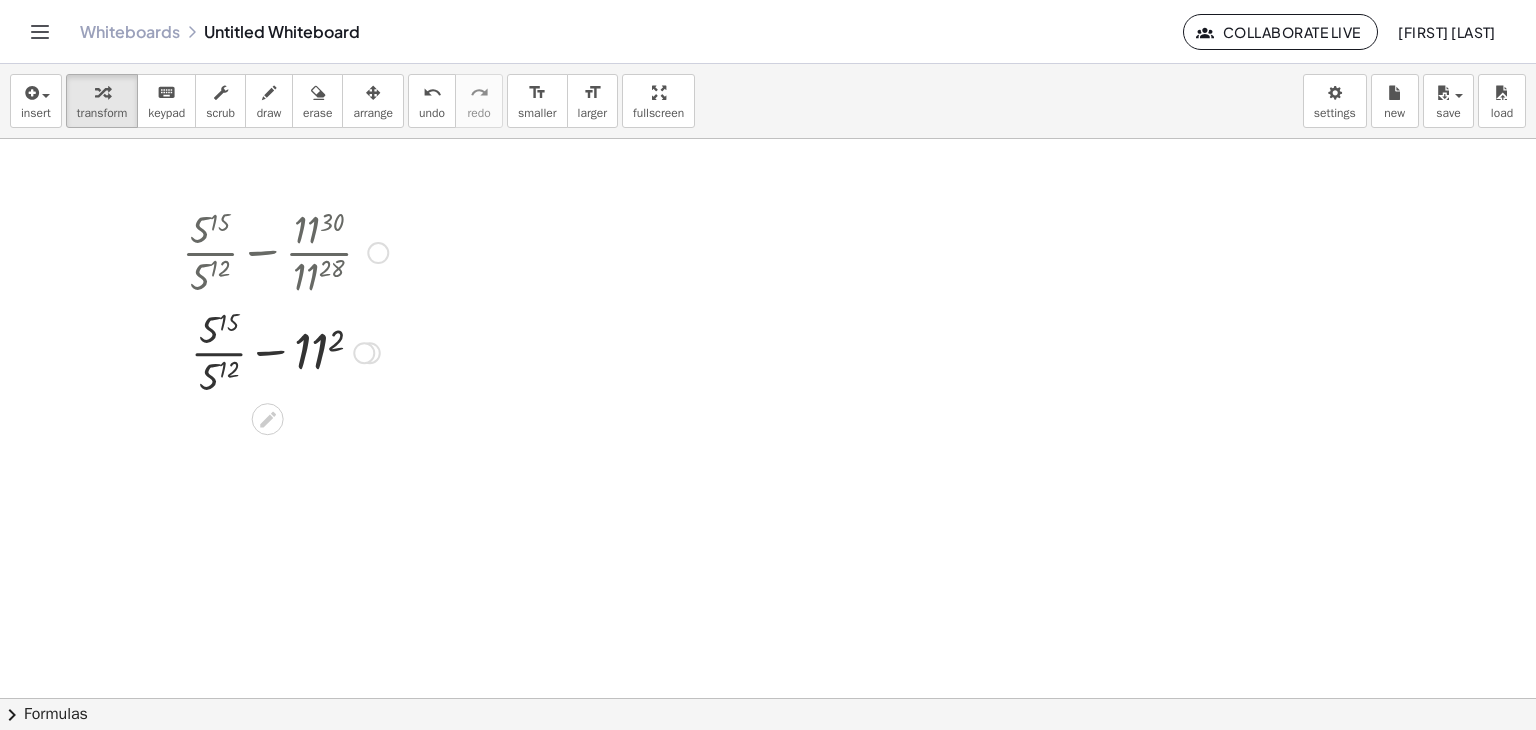 click at bounding box center [285, 251] 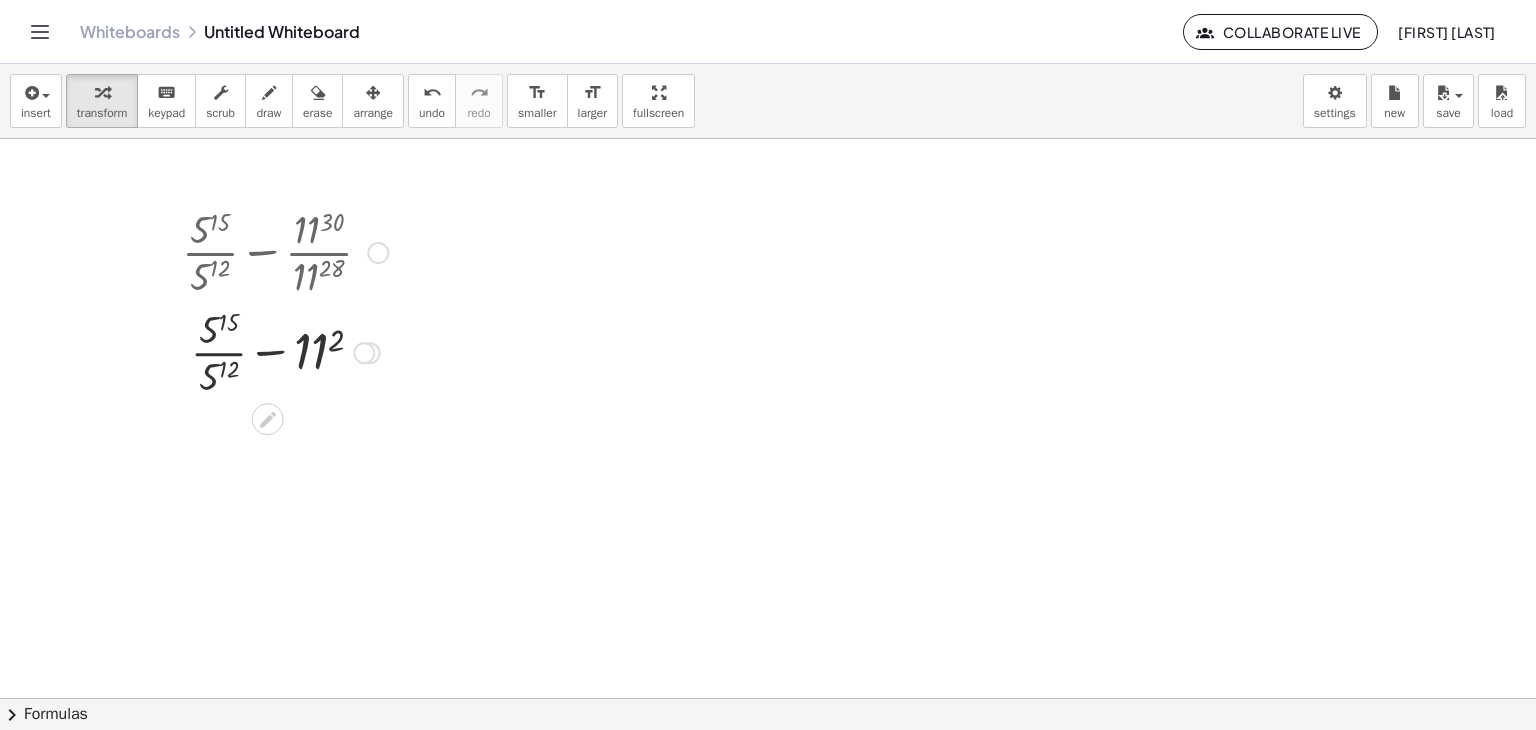 click at bounding box center (285, 351) 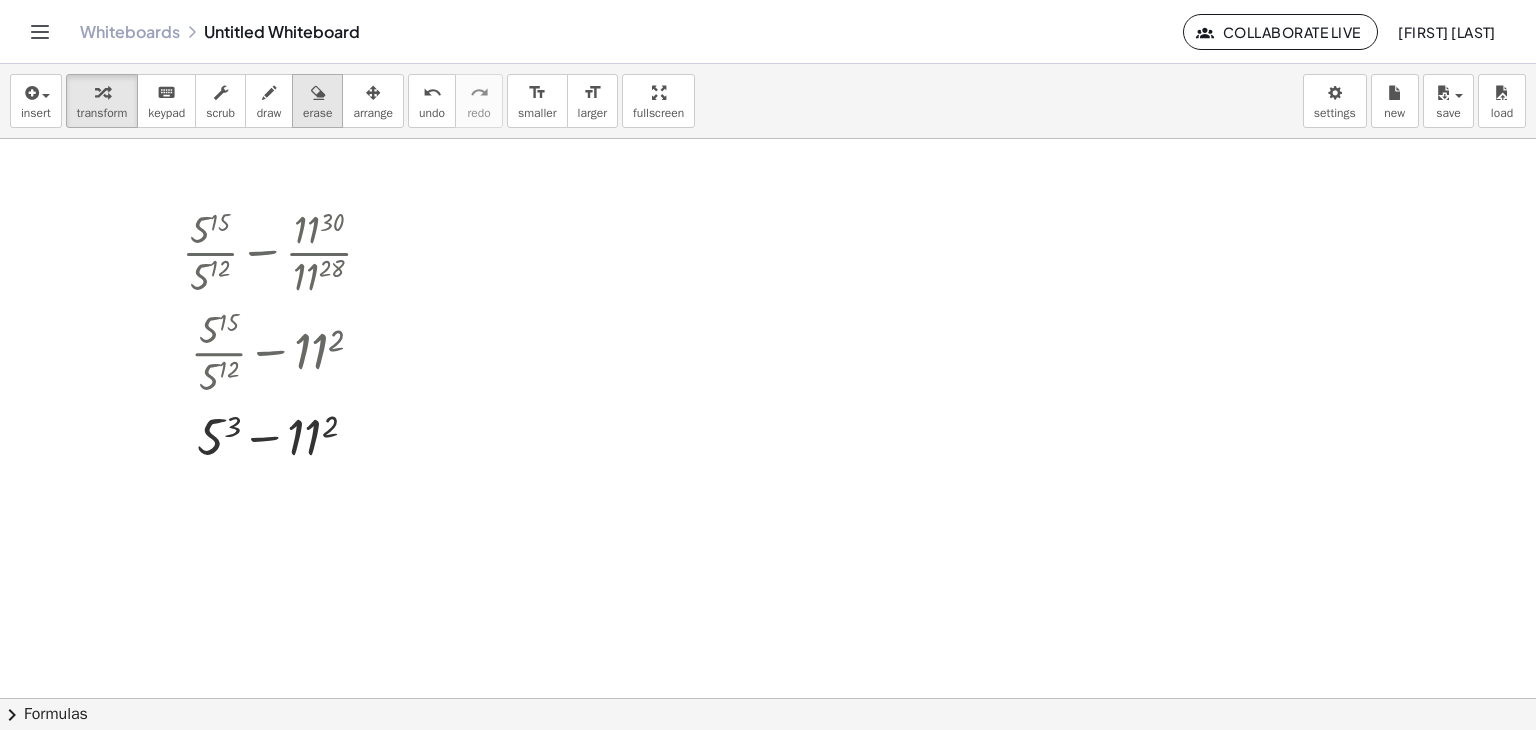 click on "erase" at bounding box center [317, 101] 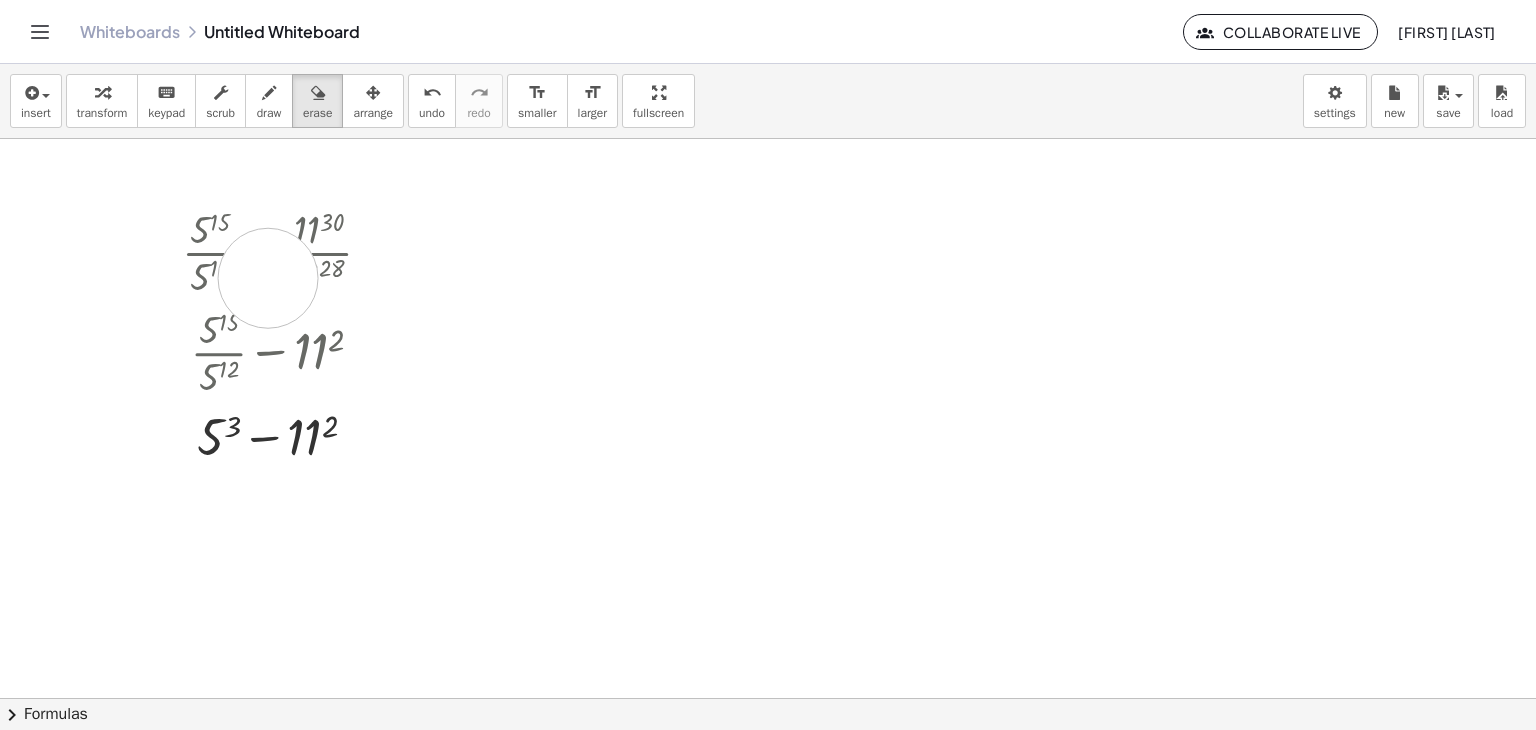 click at bounding box center [768, 557] 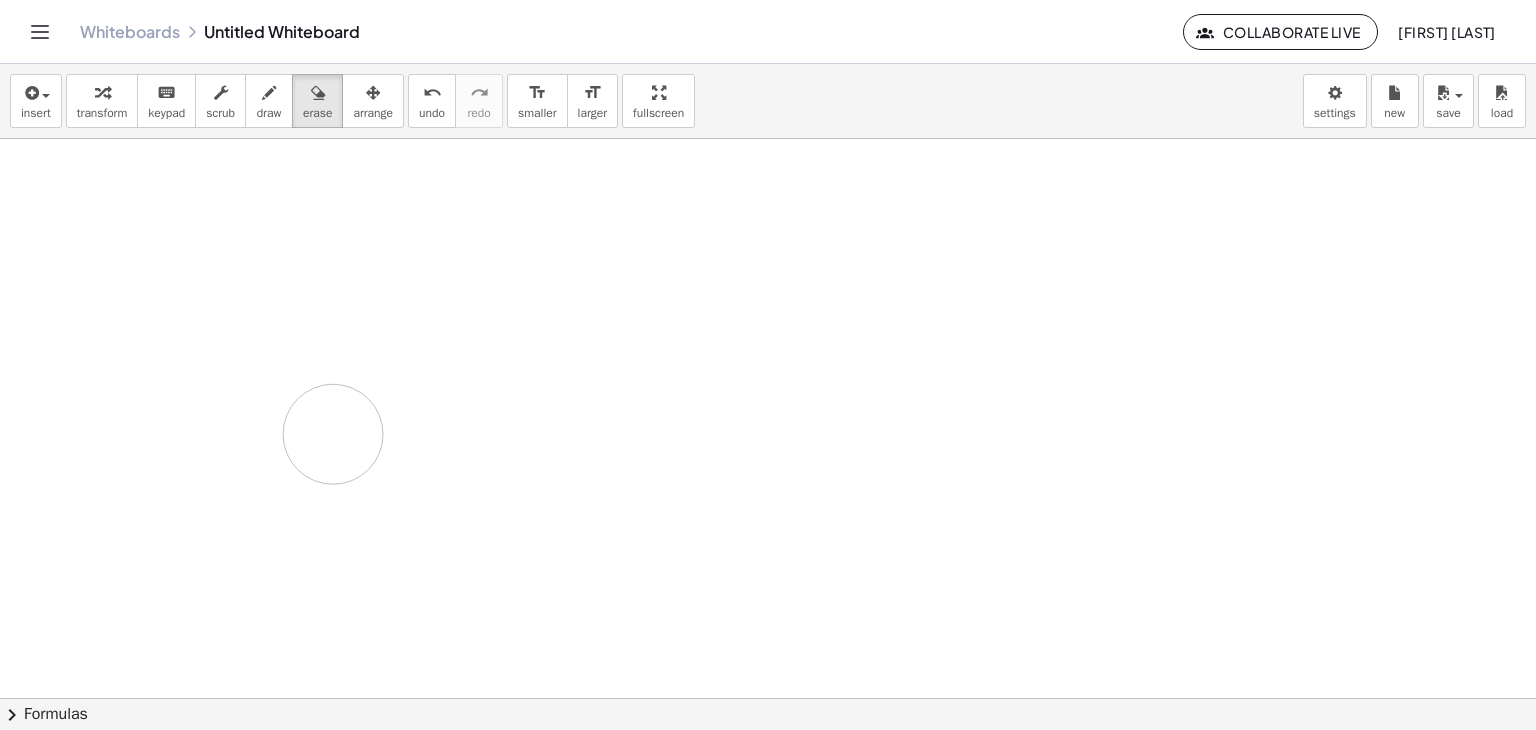 drag, startPoint x: 240, startPoint y: 245, endPoint x: 330, endPoint y: 410, distance: 187.94946 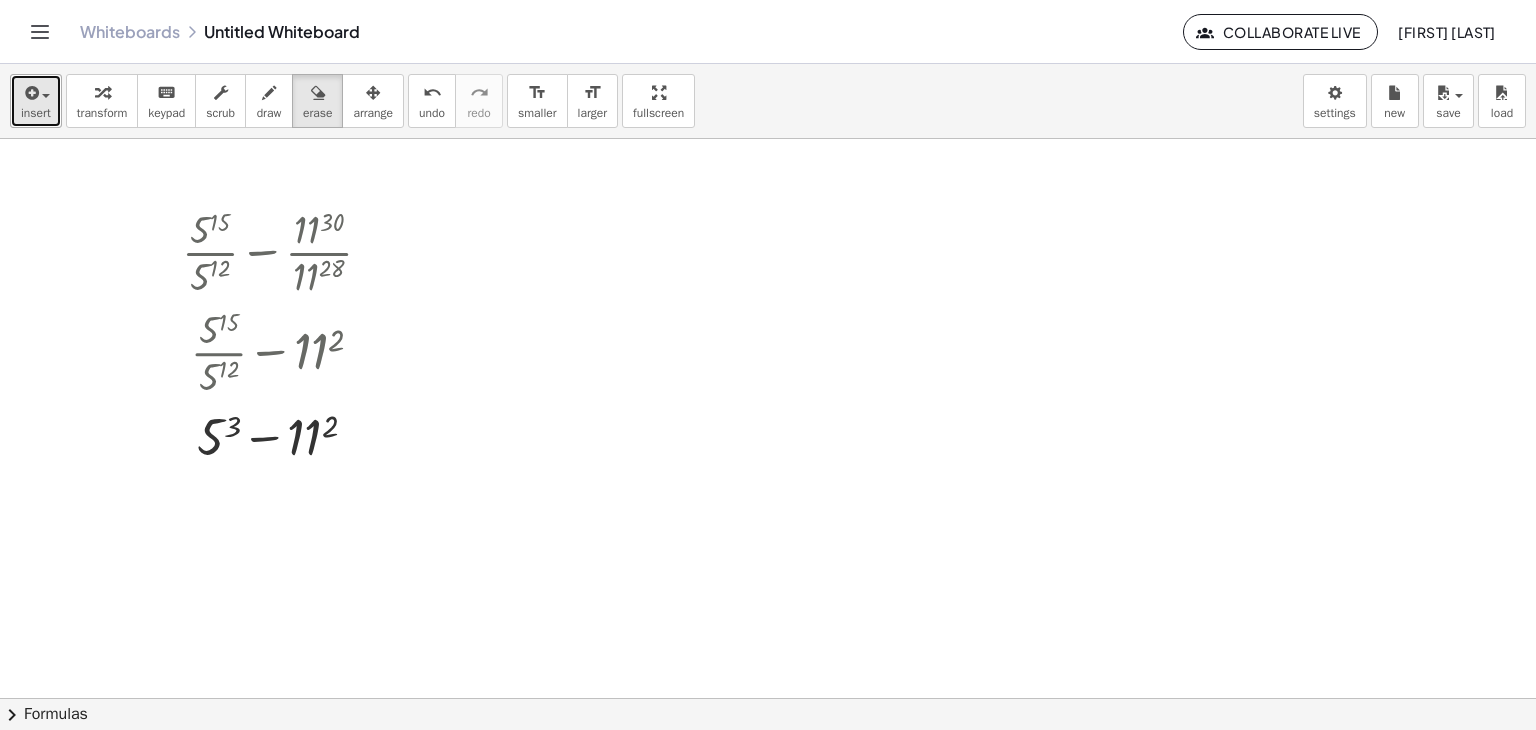 click at bounding box center (36, 92) 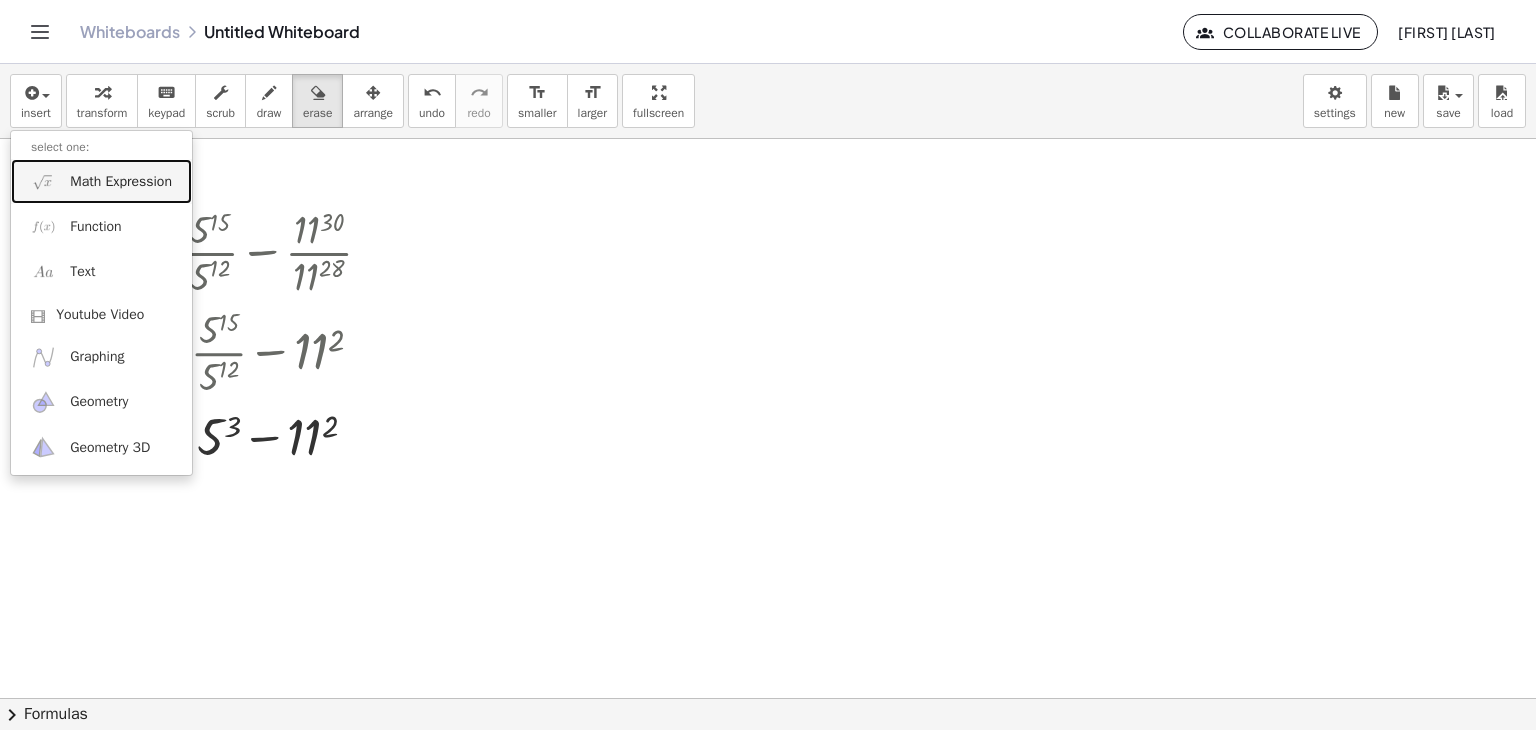 click on "Math Expression" at bounding box center (121, 182) 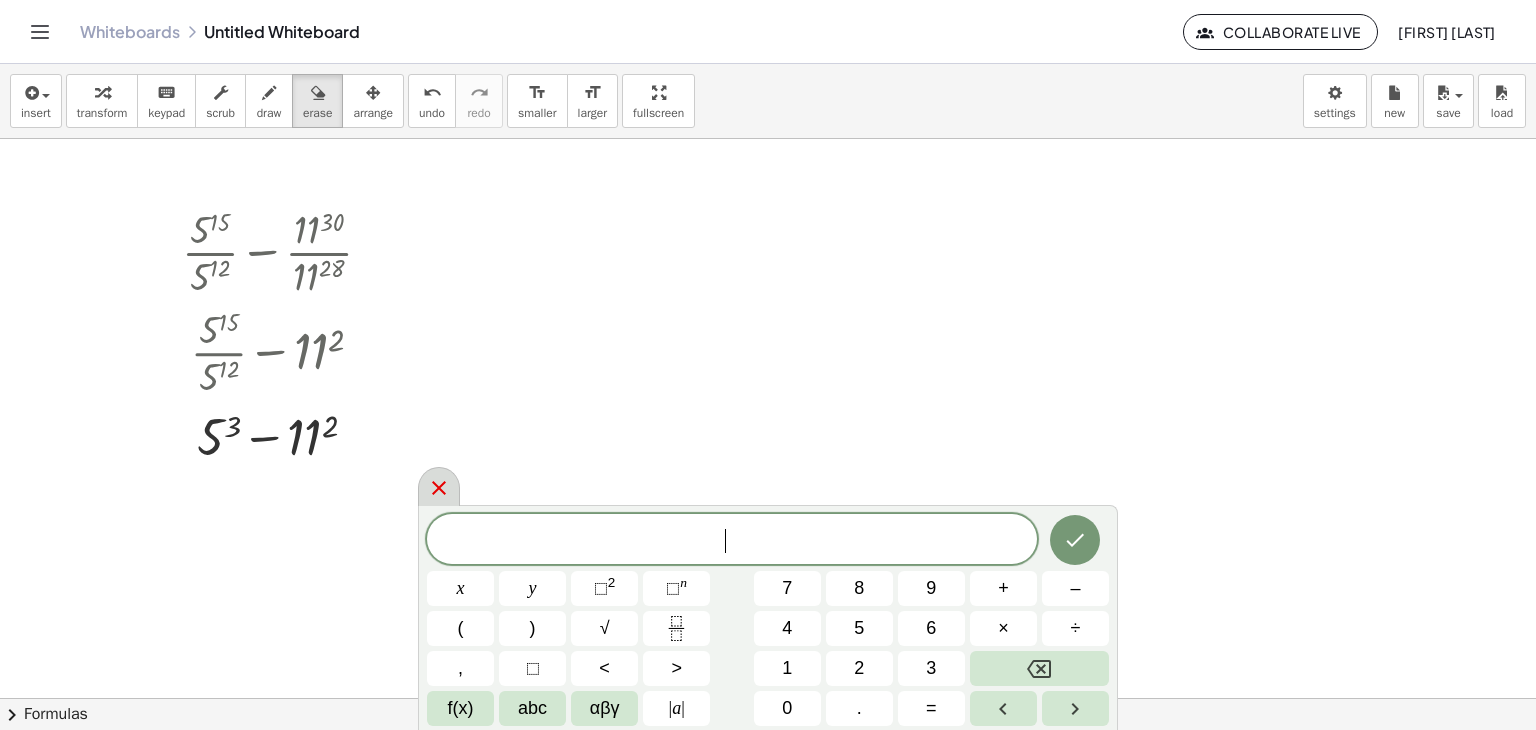 click 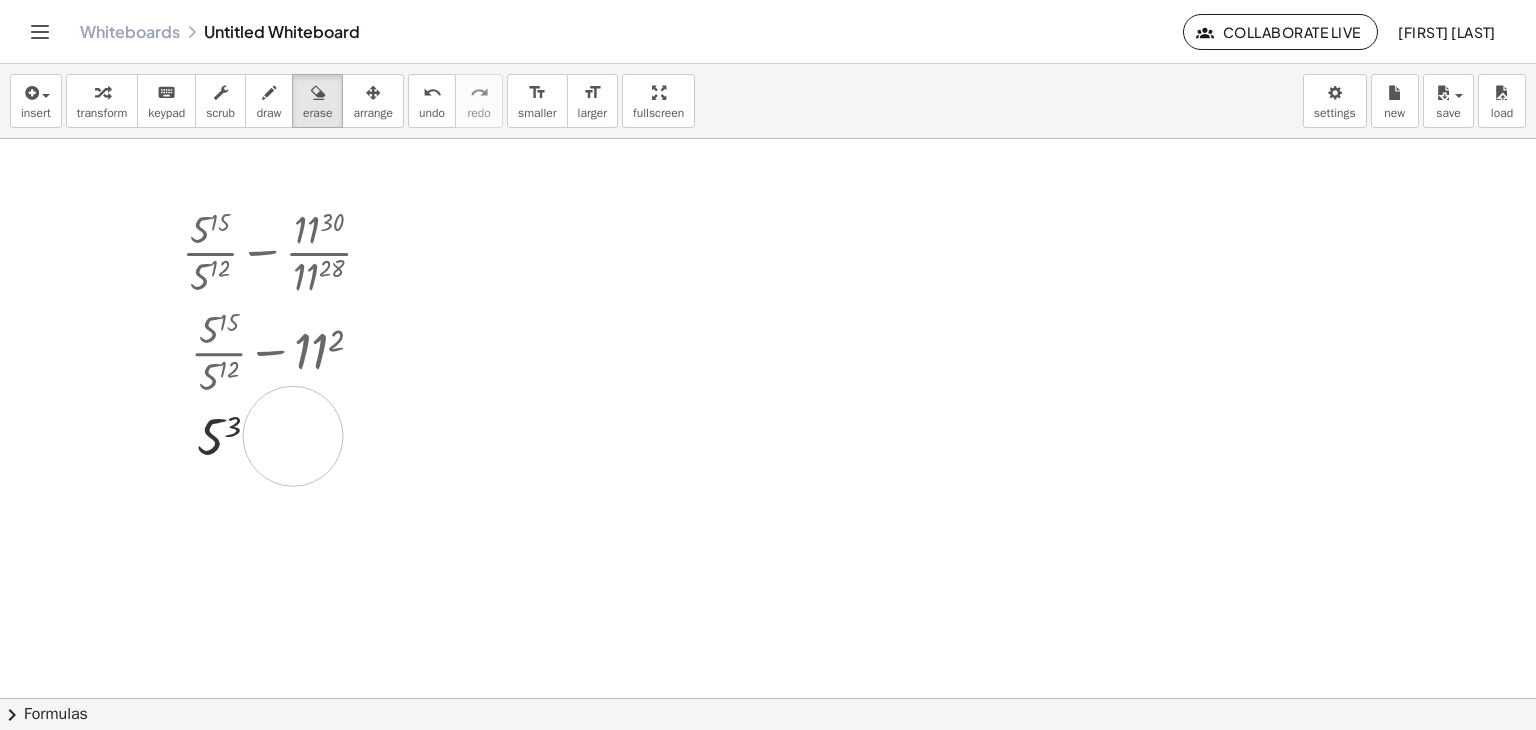 click at bounding box center (768, 557) 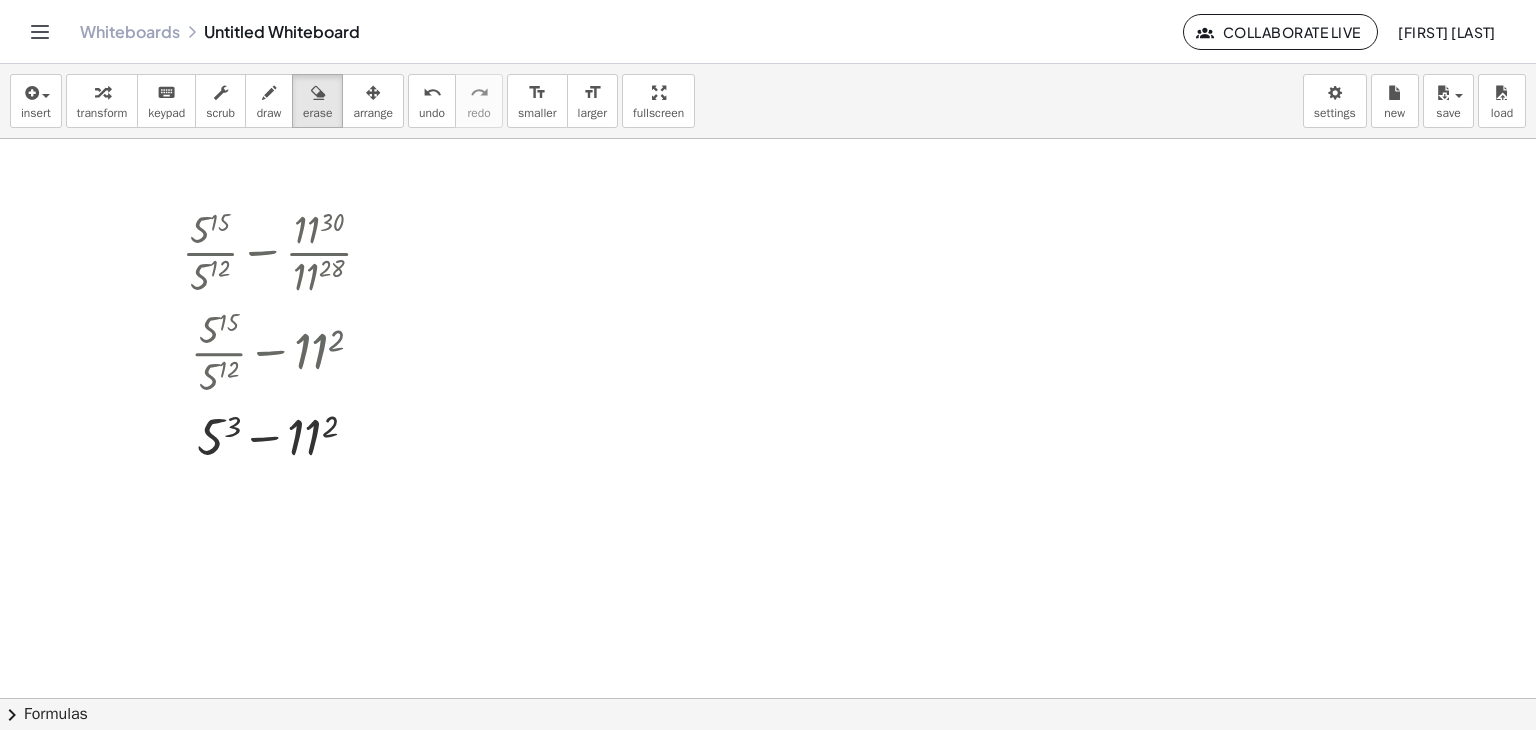 click at bounding box center (768, 557) 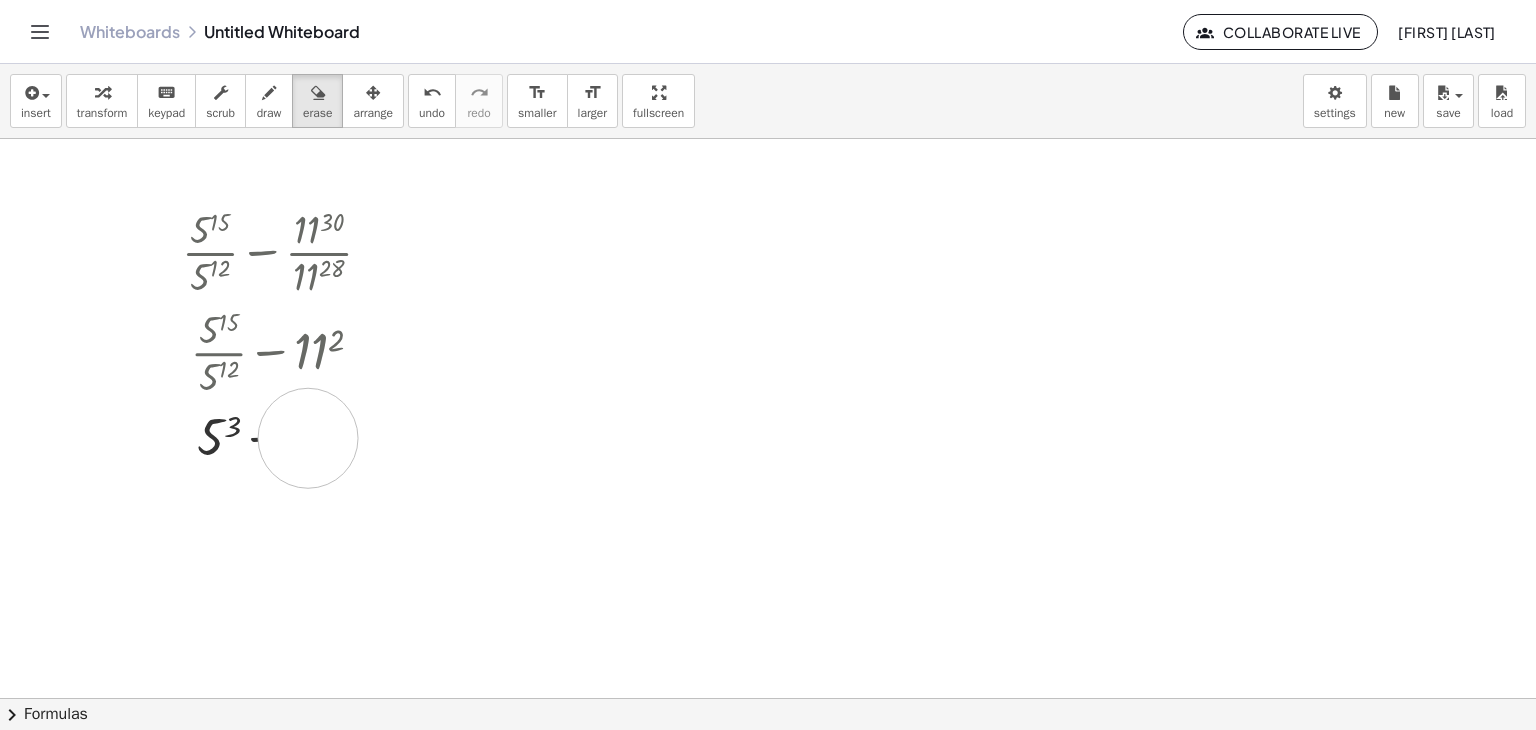 drag, startPoint x: 308, startPoint y: 437, endPoint x: 323, endPoint y: 437, distance: 15 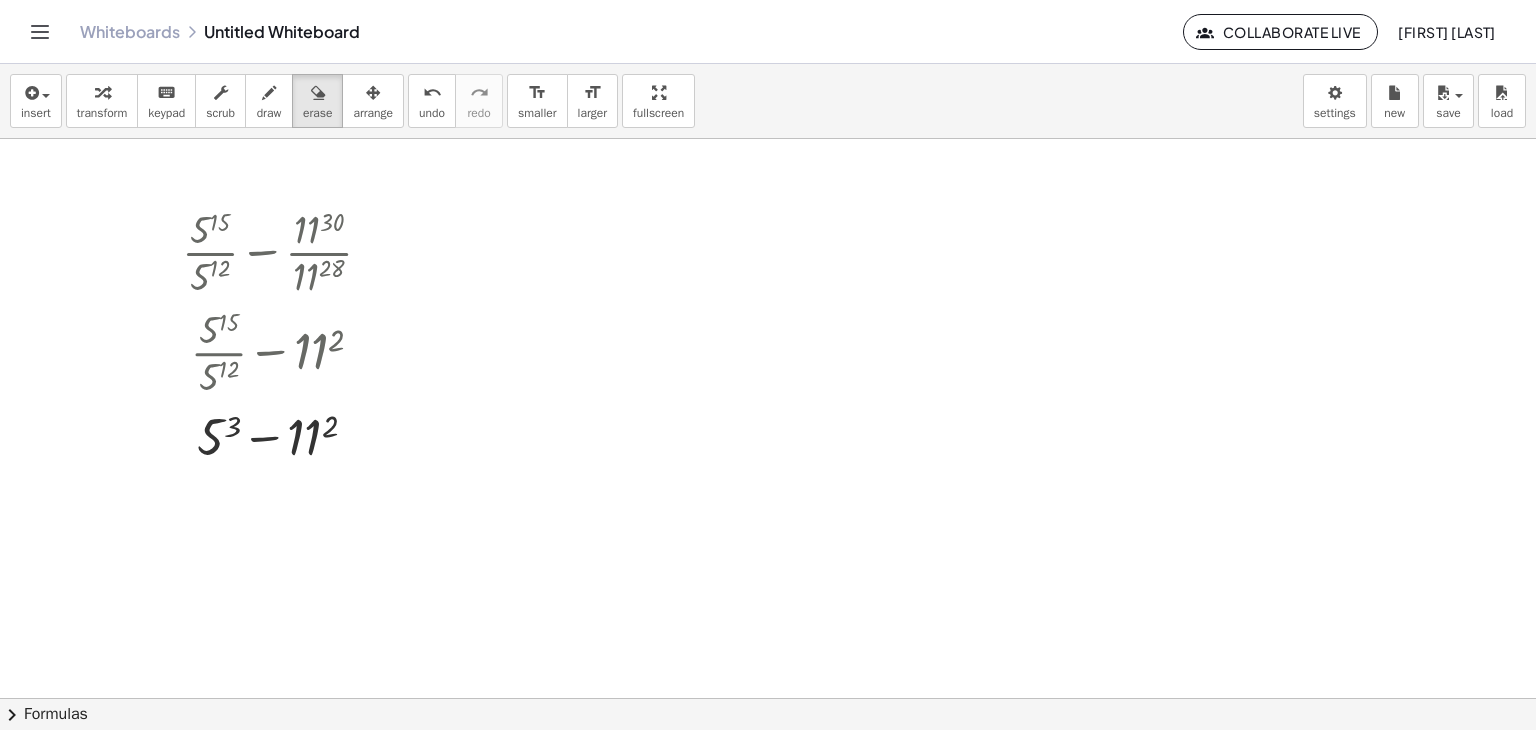 click at bounding box center (768, 557) 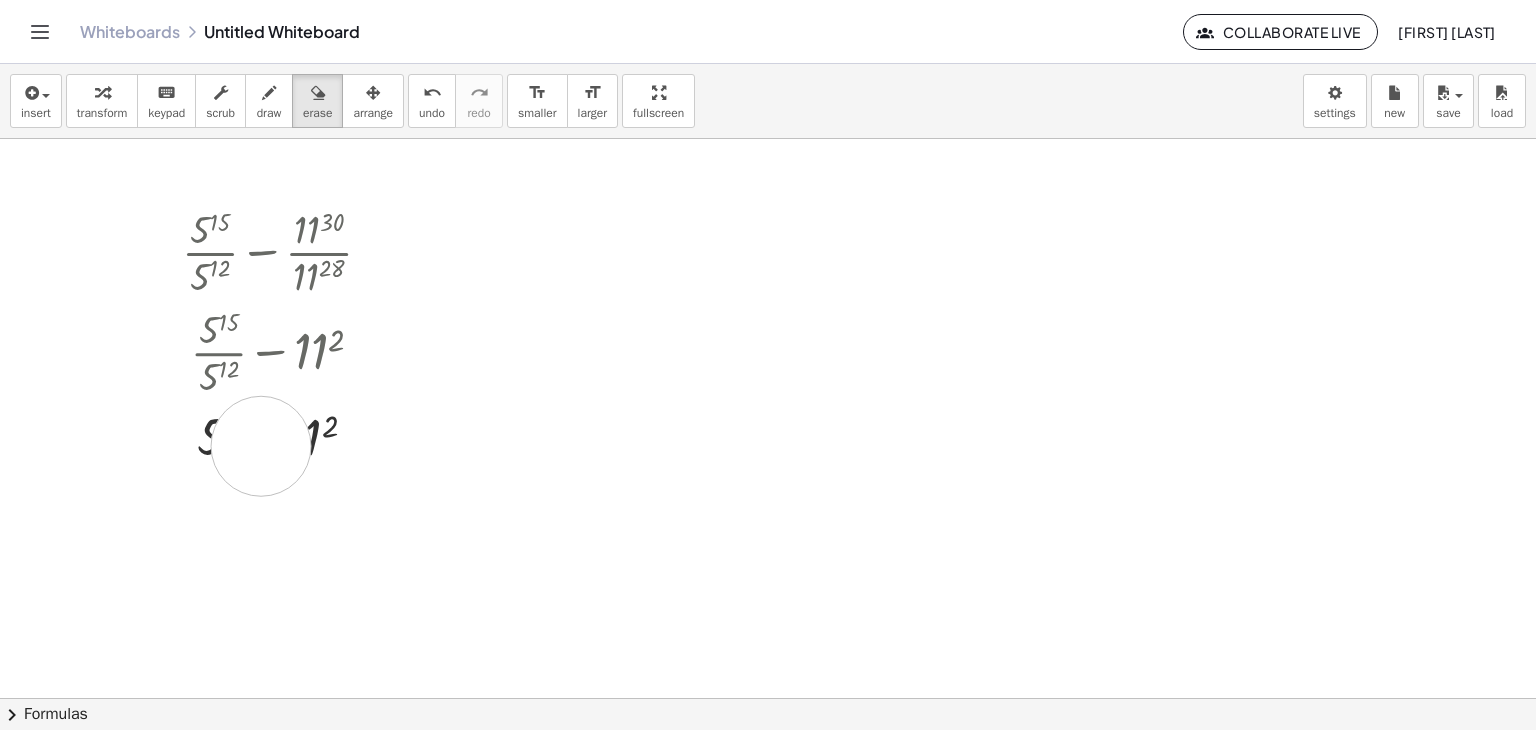 click at bounding box center [768, 557] 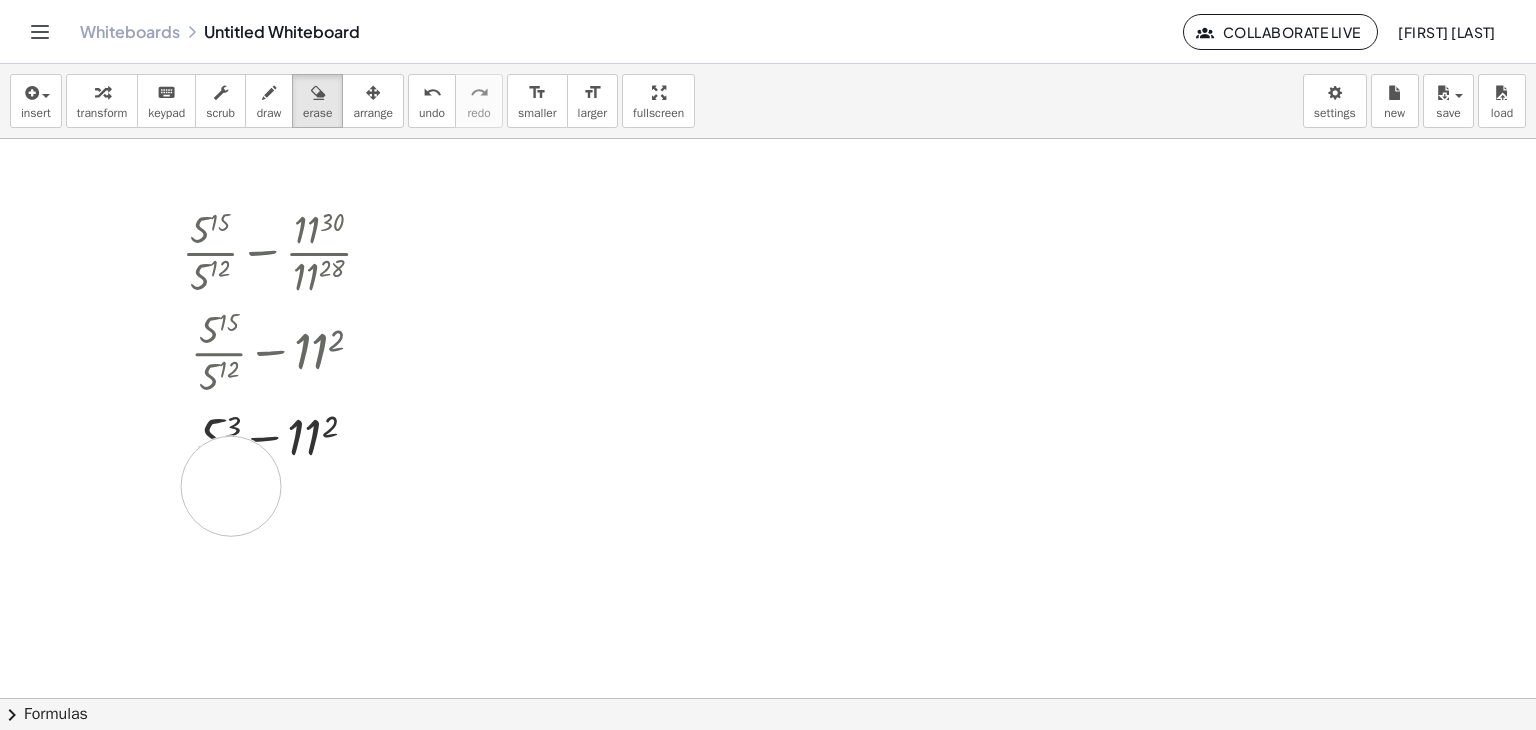 drag, startPoint x: 231, startPoint y: 485, endPoint x: 241, endPoint y: 483, distance: 10.198039 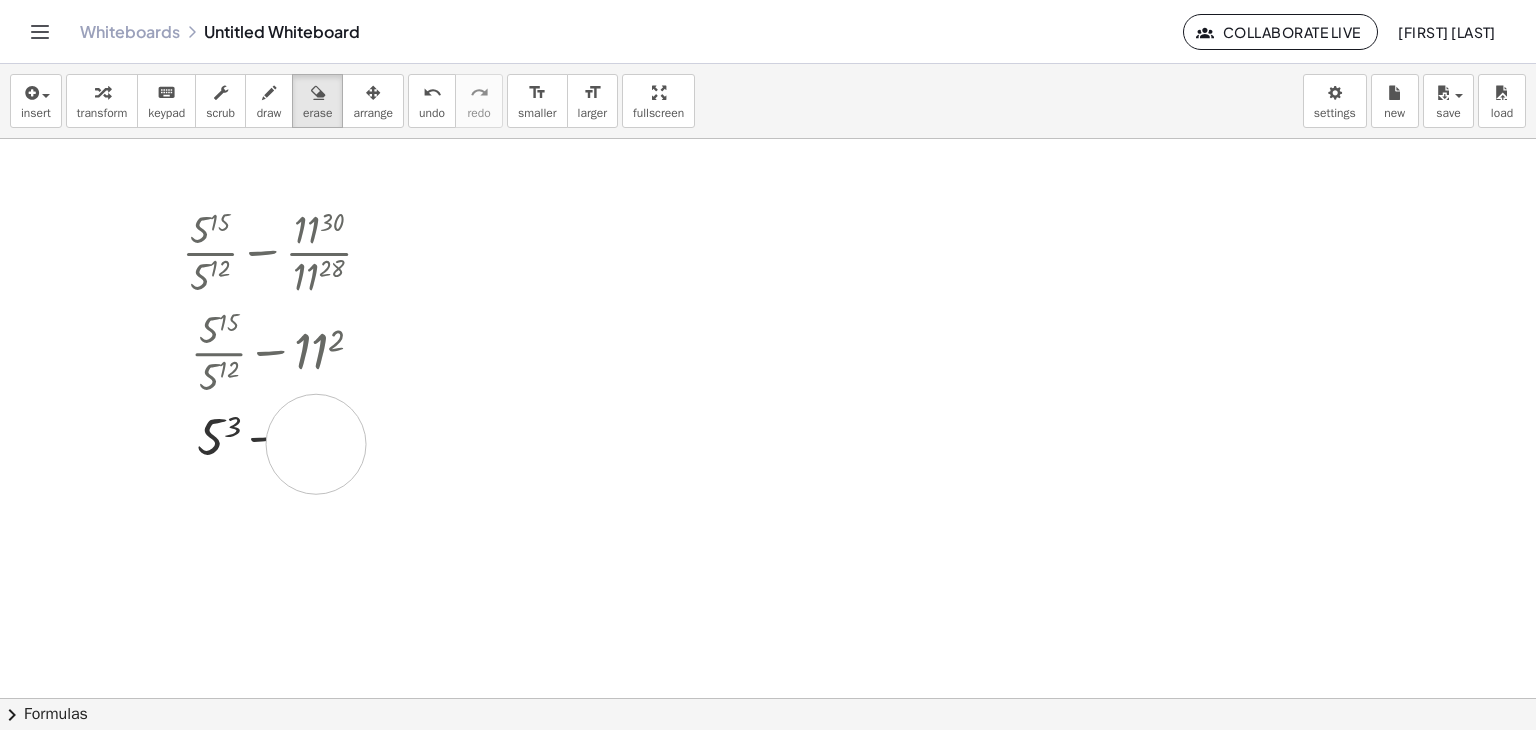 click at bounding box center [768, 557] 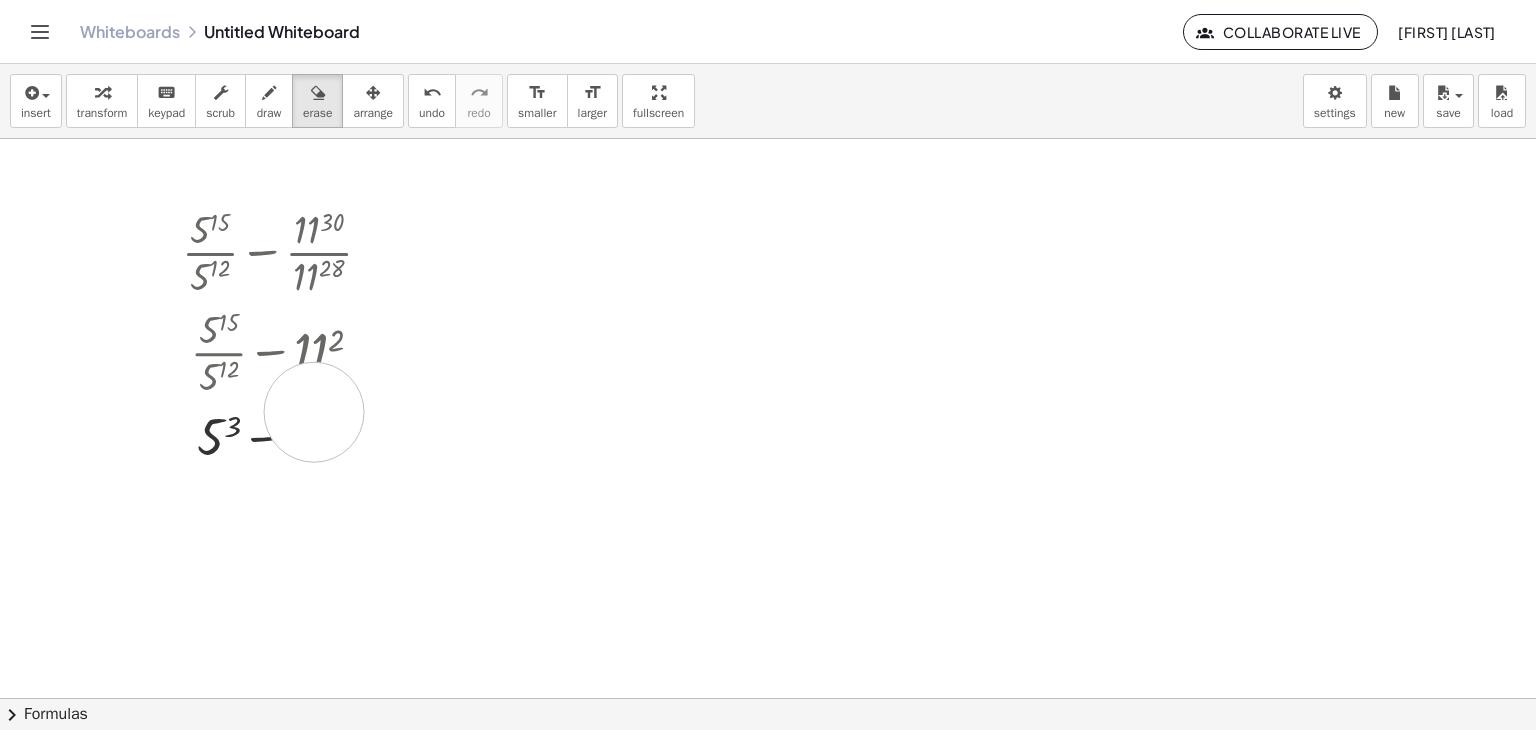 click at bounding box center (768, 557) 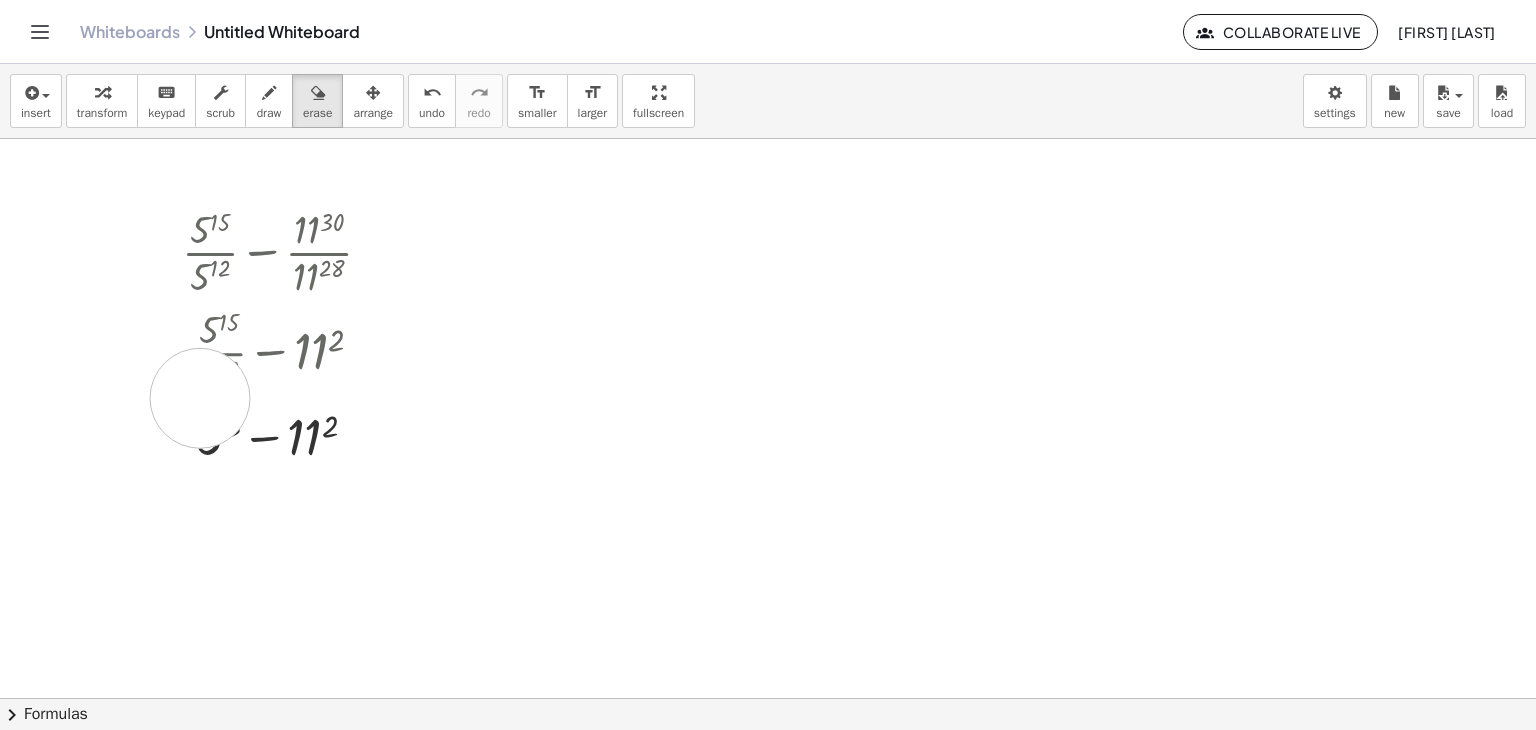 click at bounding box center (768, 557) 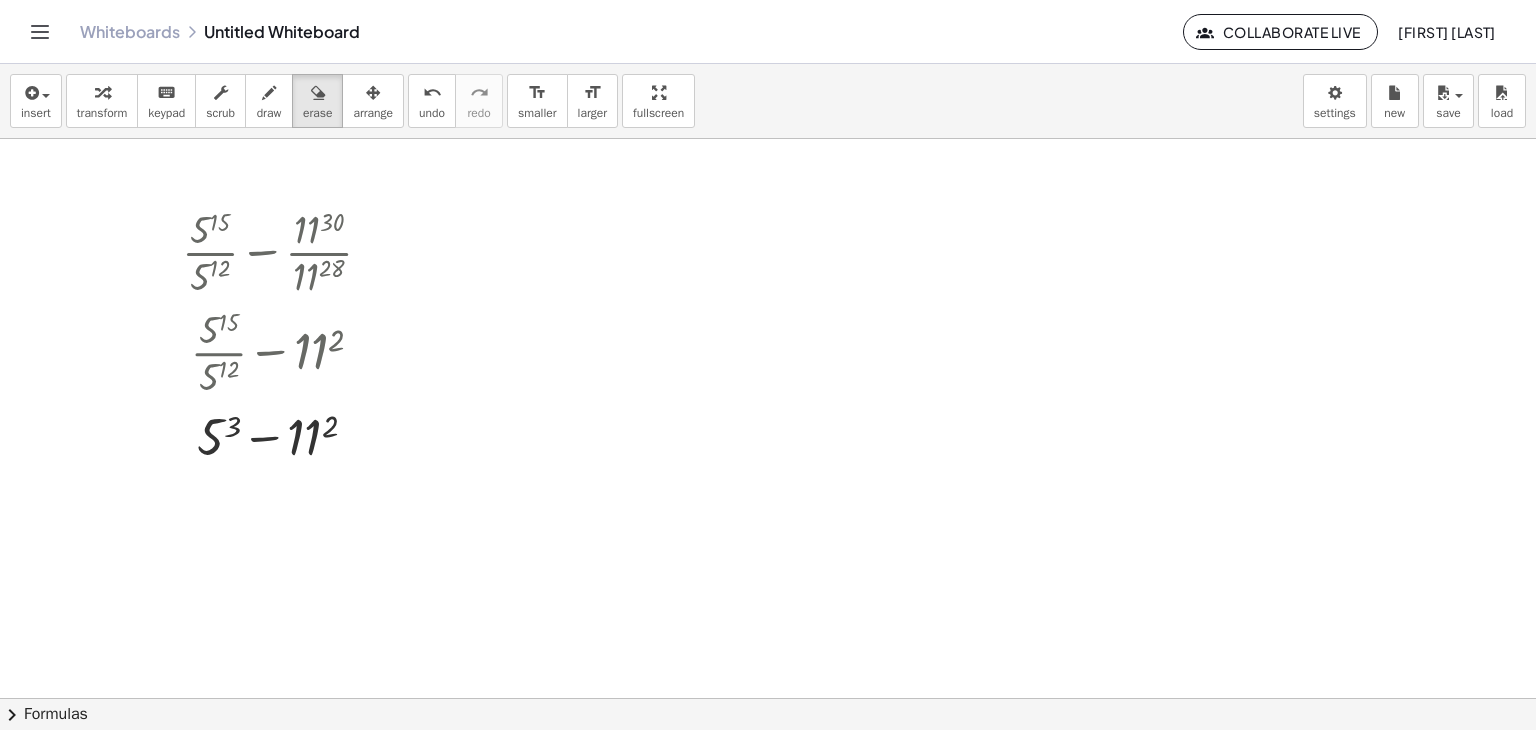 click at bounding box center (768, 557) 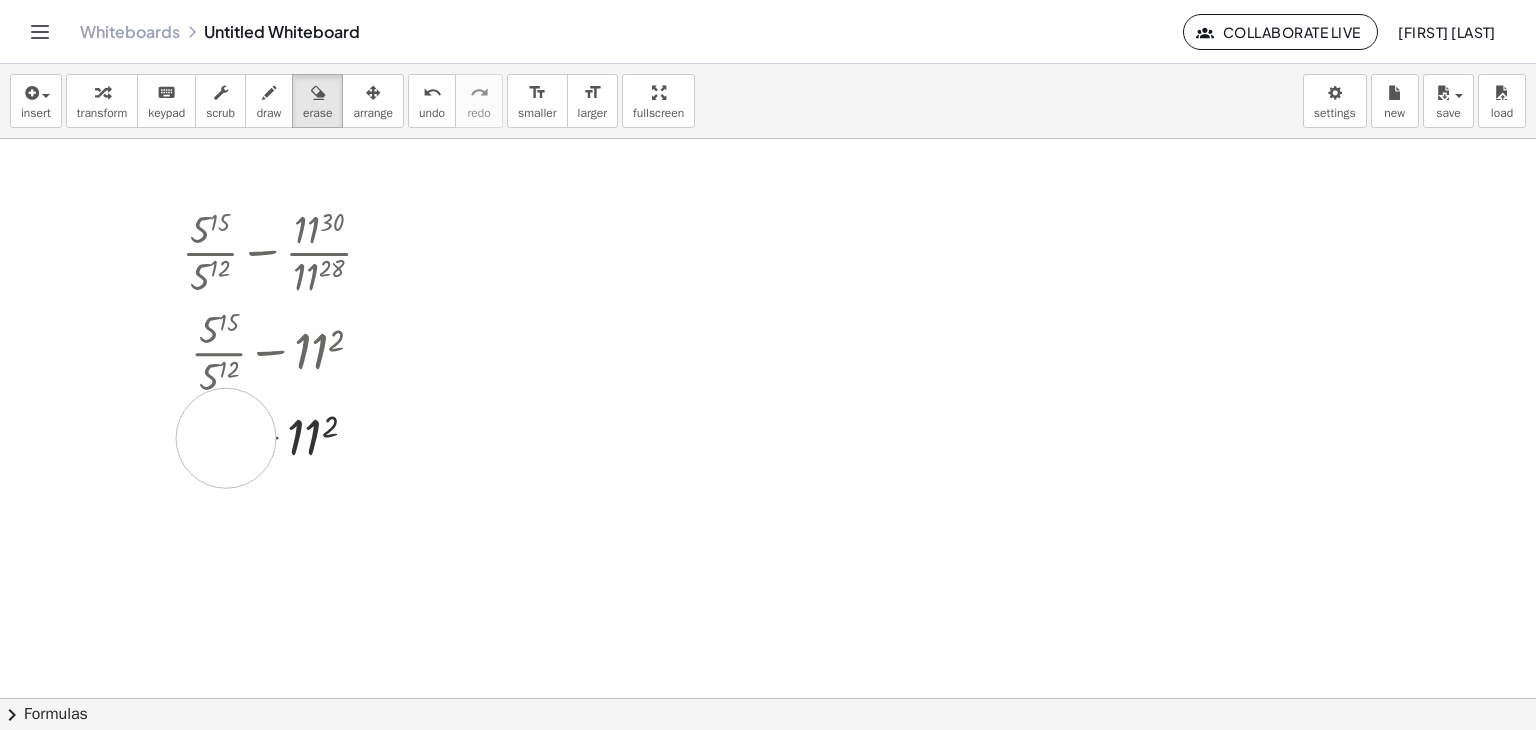 drag, startPoint x: 226, startPoint y: 437, endPoint x: 236, endPoint y: 438, distance: 10.049875 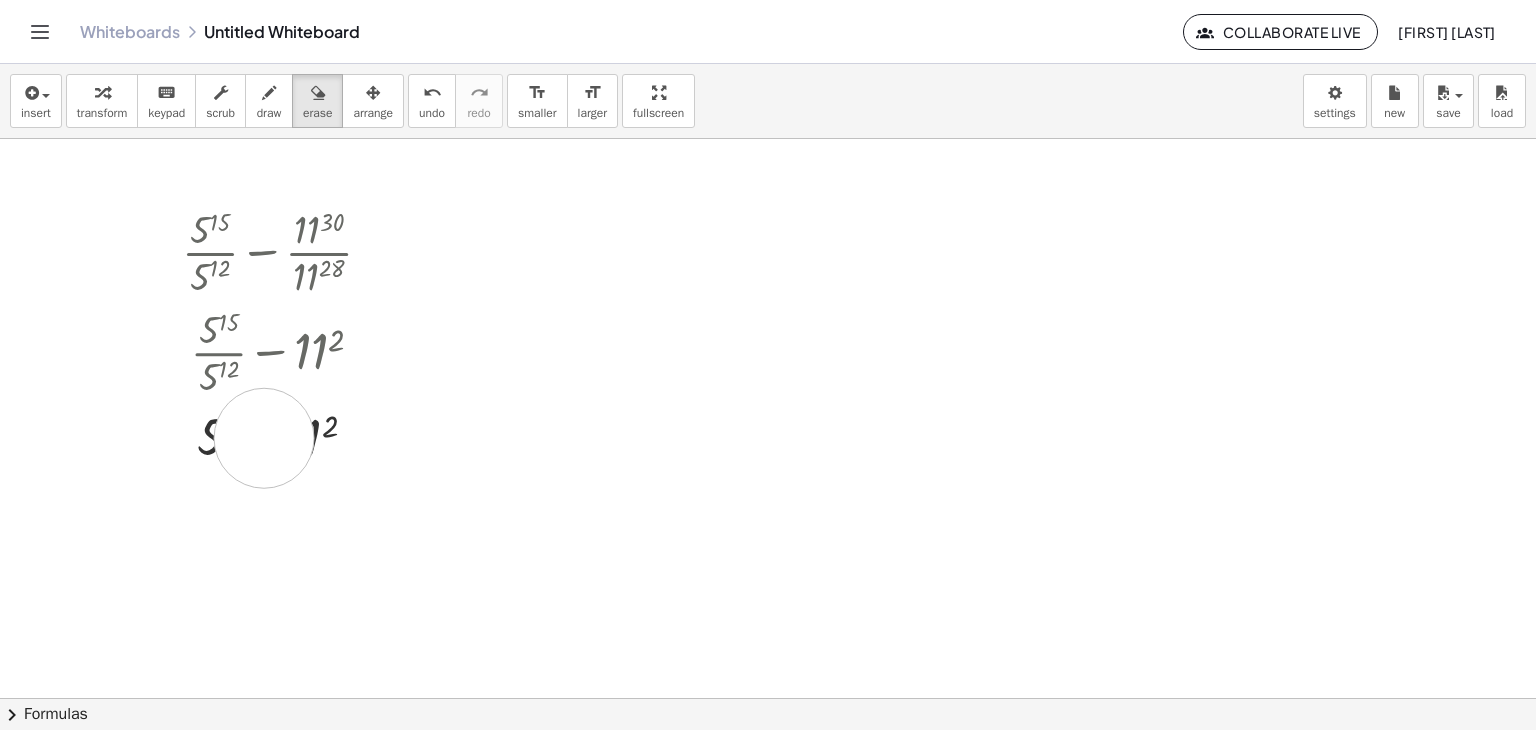 drag, startPoint x: 264, startPoint y: 437, endPoint x: 313, endPoint y: 440, distance: 49.09175 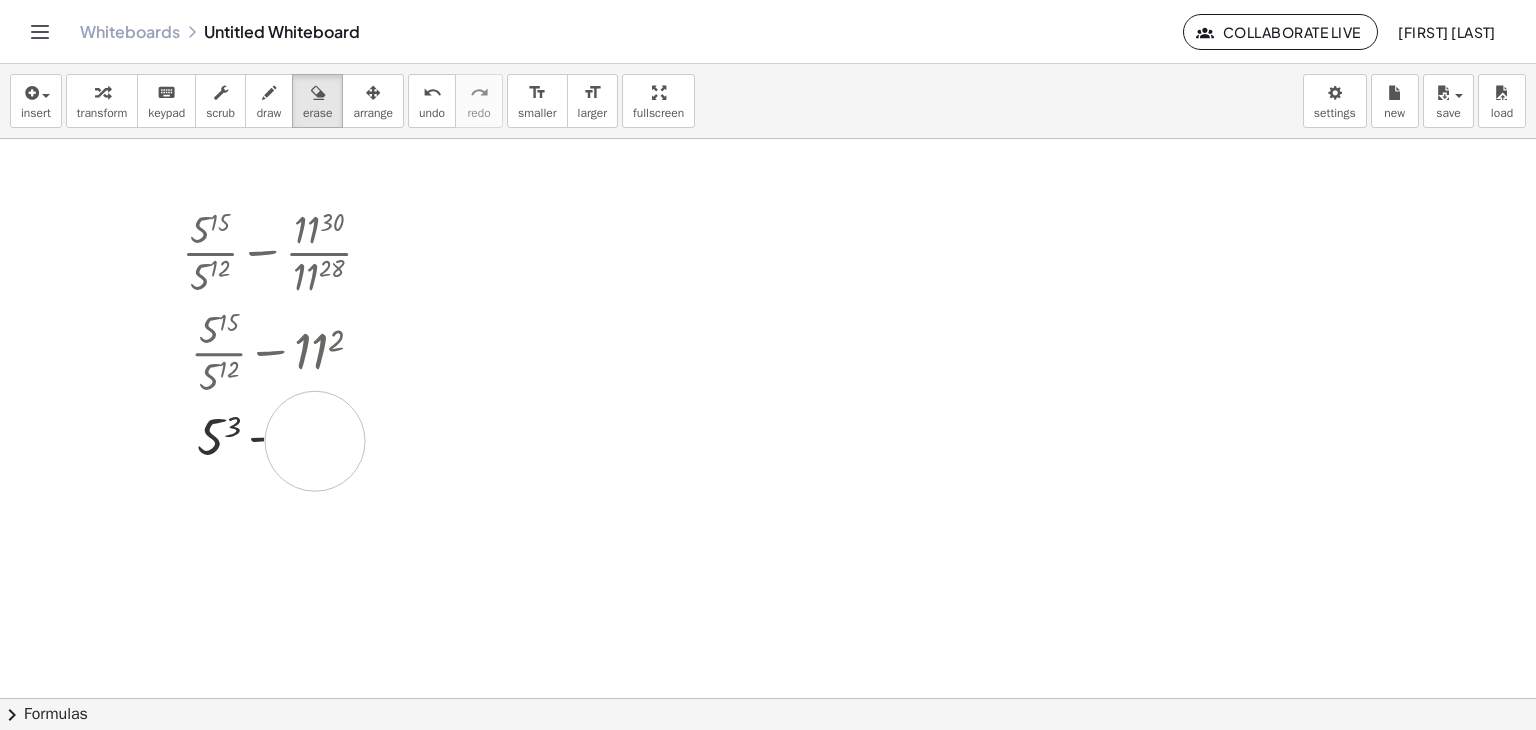 click at bounding box center (768, 557) 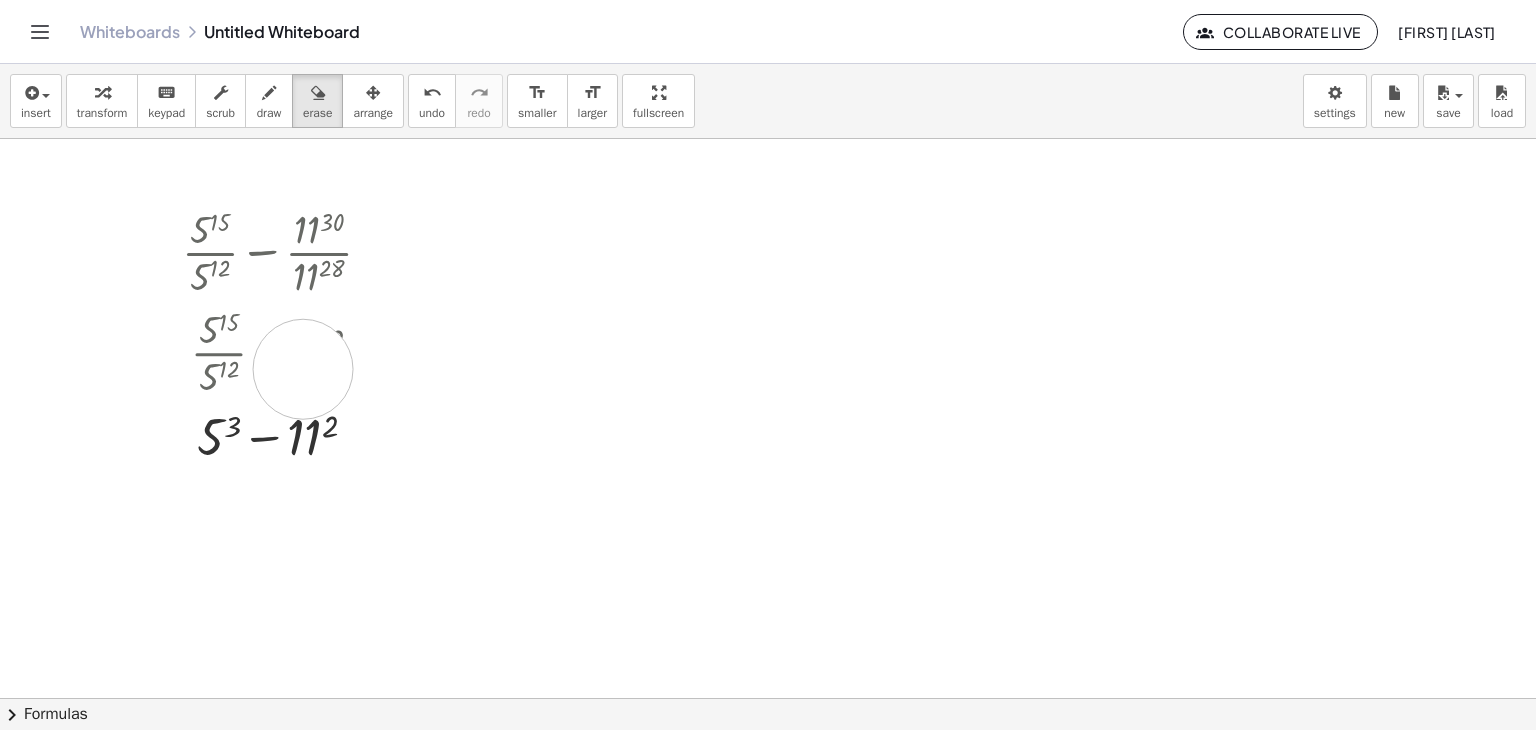 click at bounding box center (768, 557) 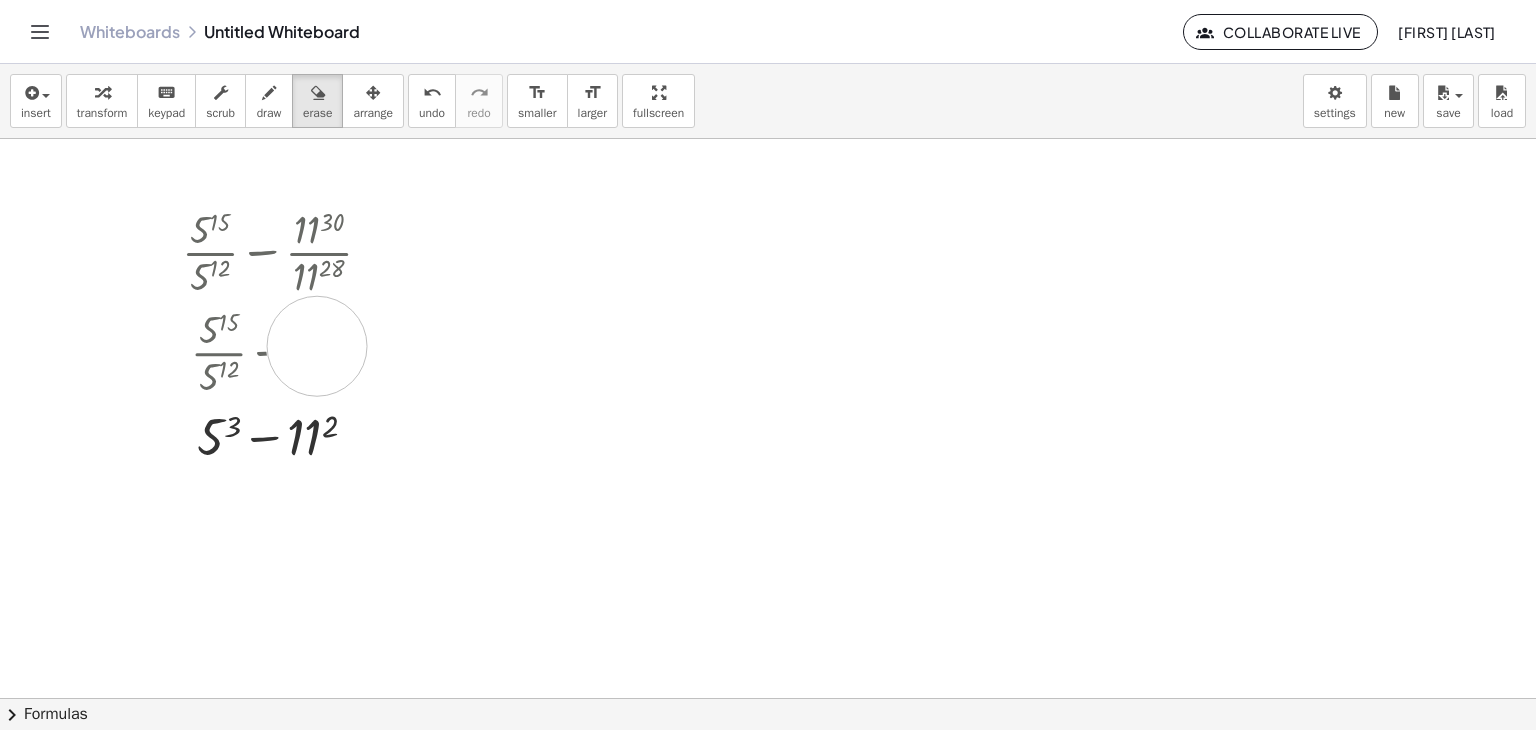 click at bounding box center [768, 557] 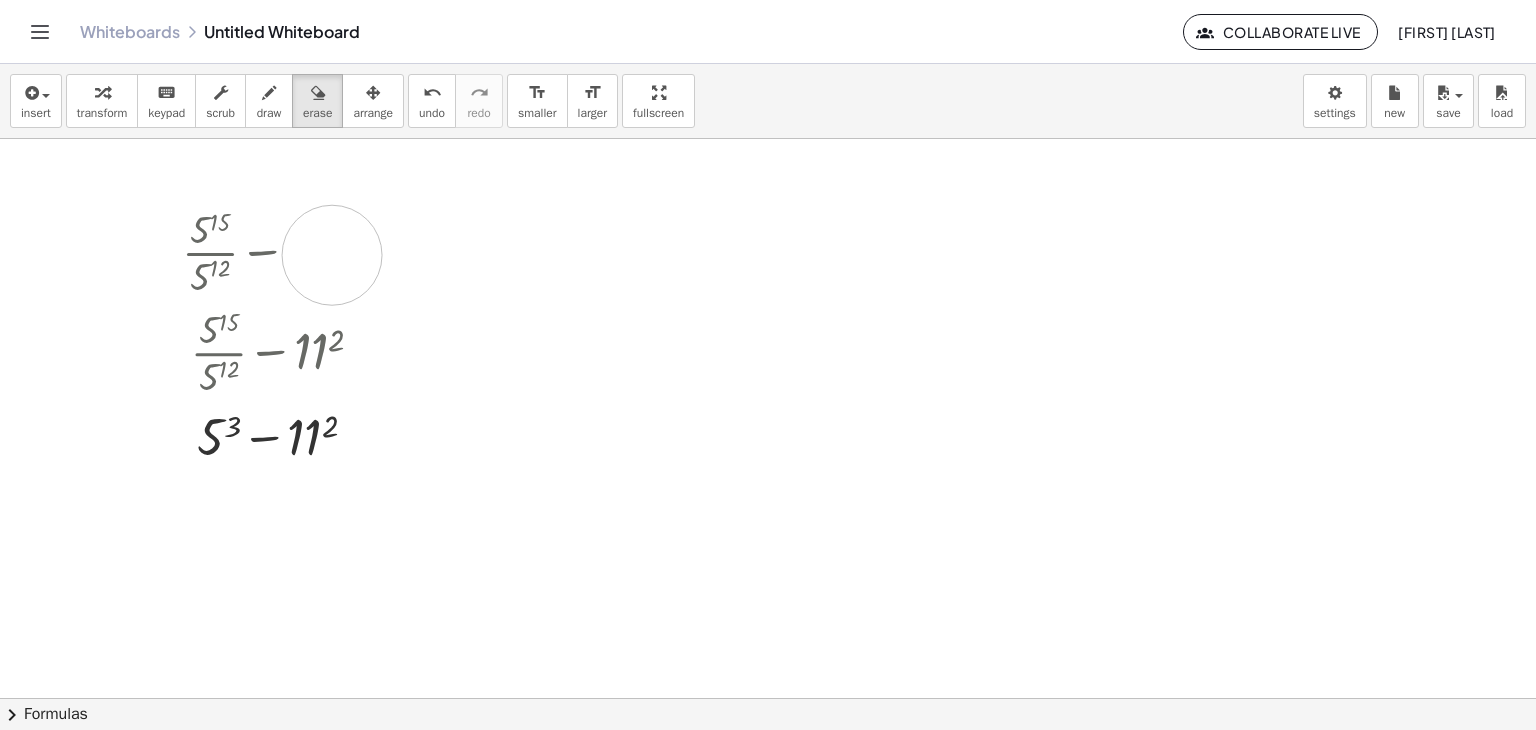 click at bounding box center [768, 557] 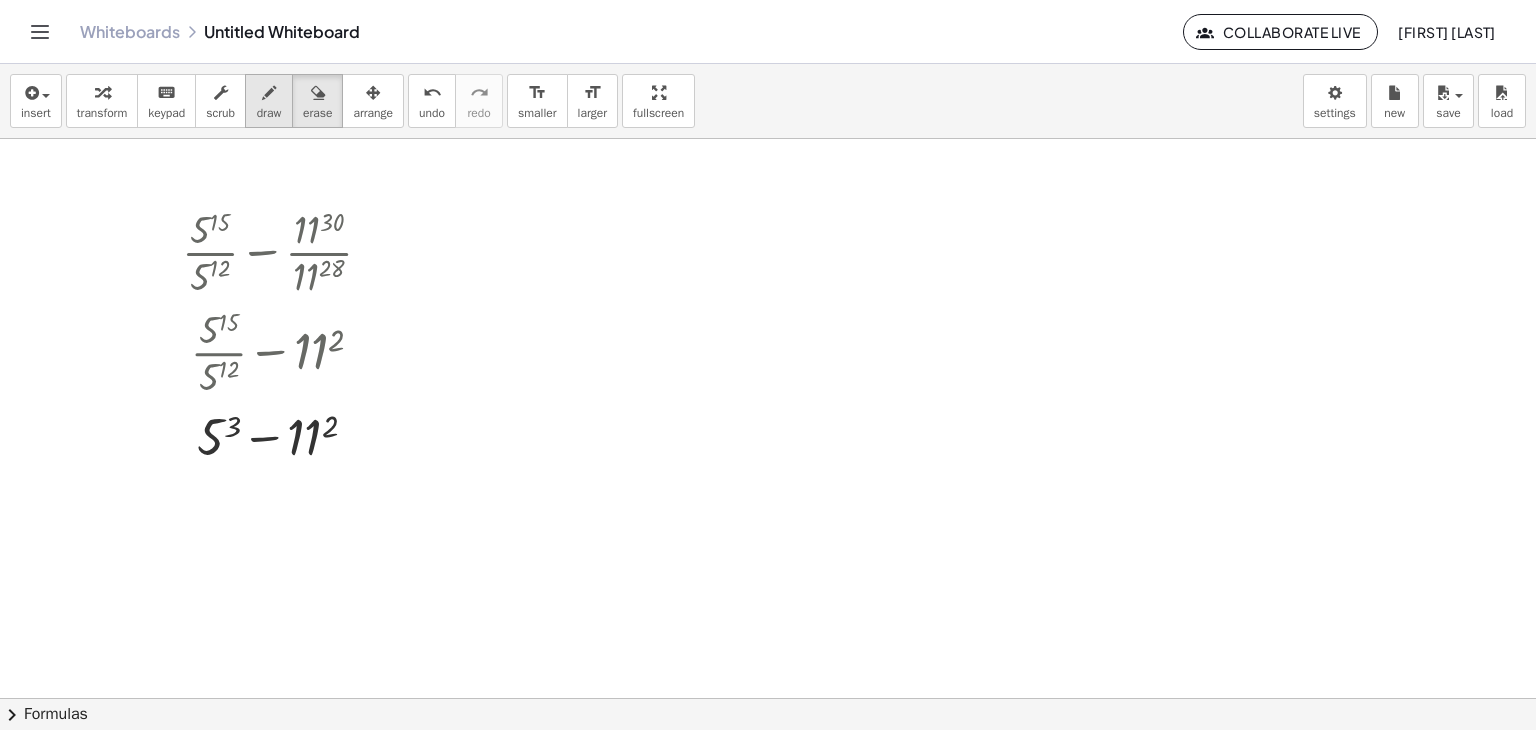 click on "draw" at bounding box center (269, 113) 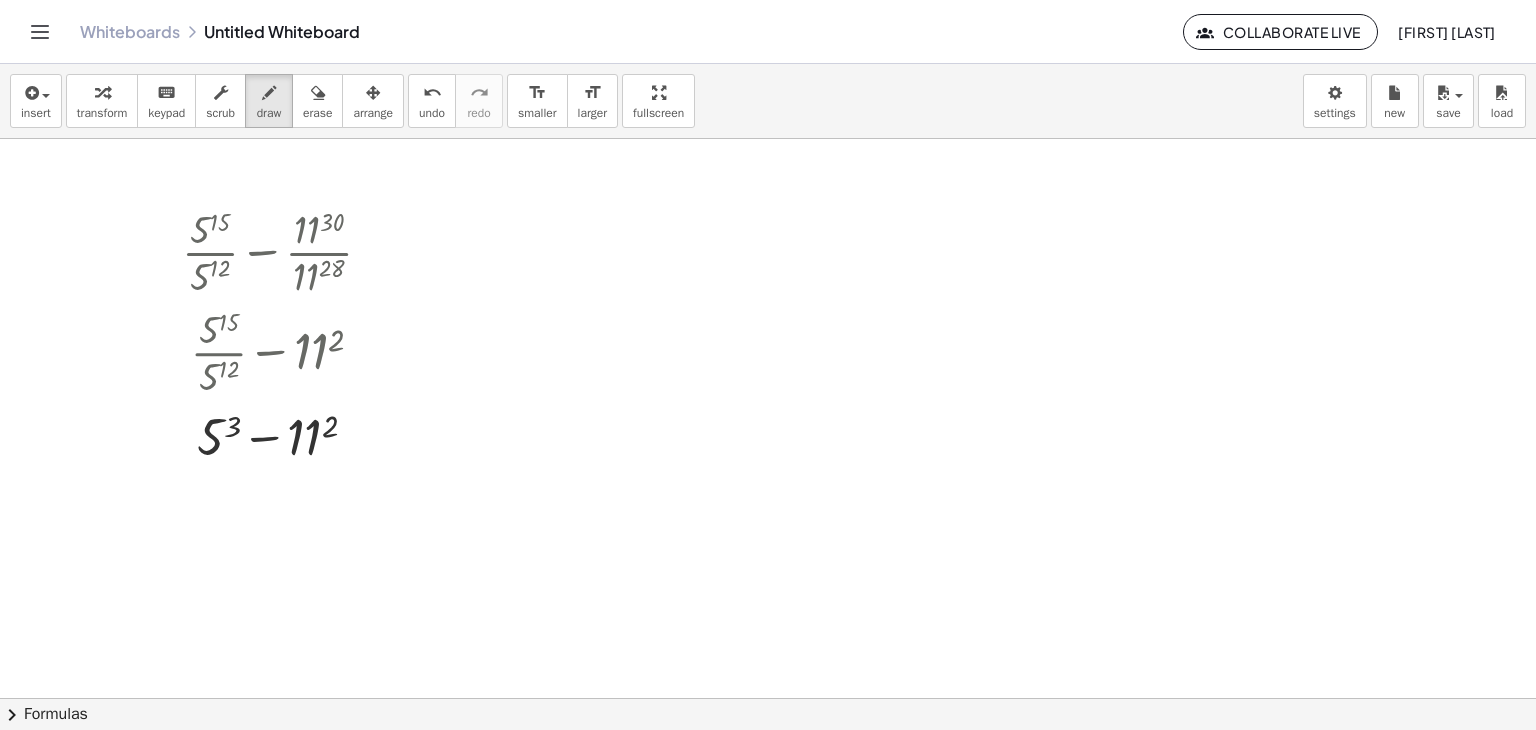 click at bounding box center [768, 557] 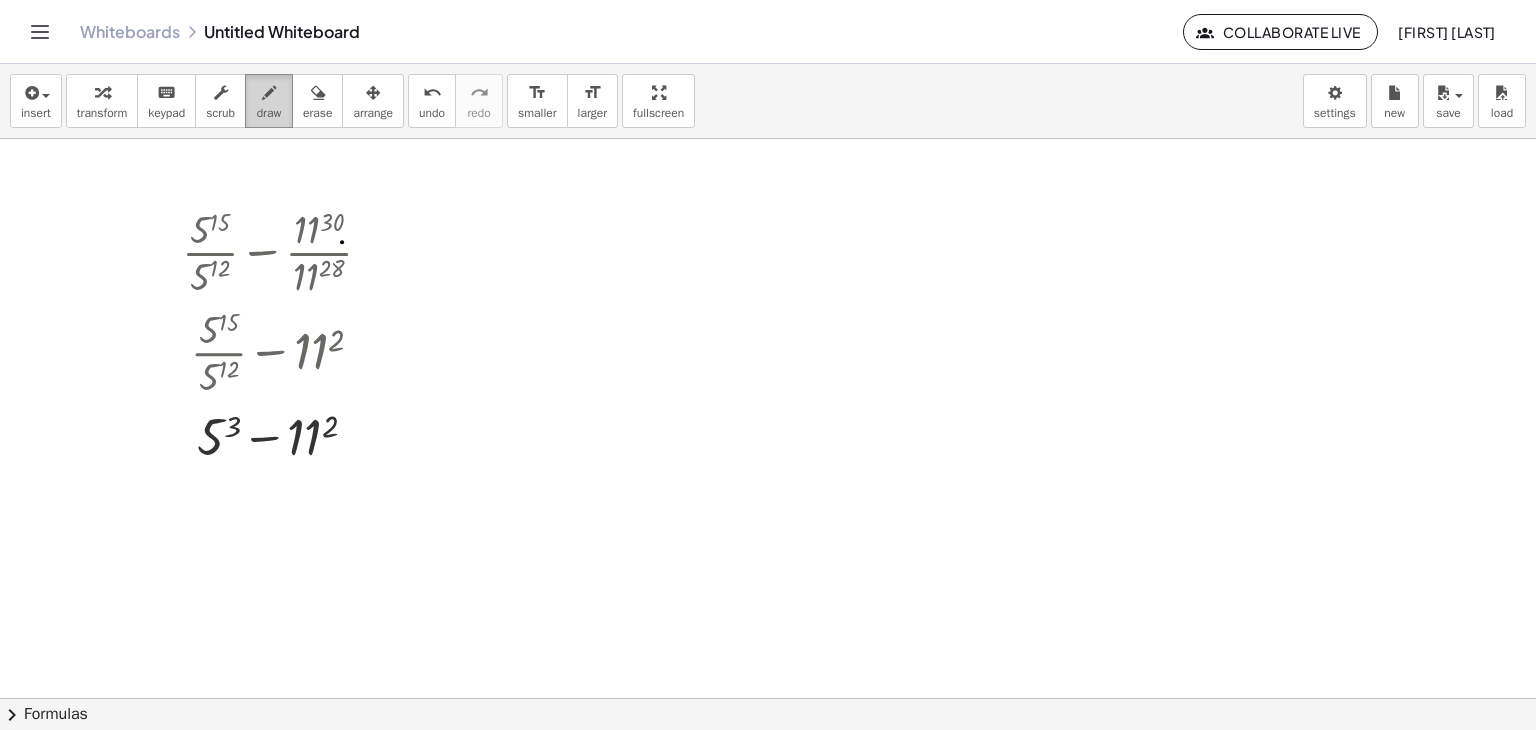 click on "draw" at bounding box center [269, 113] 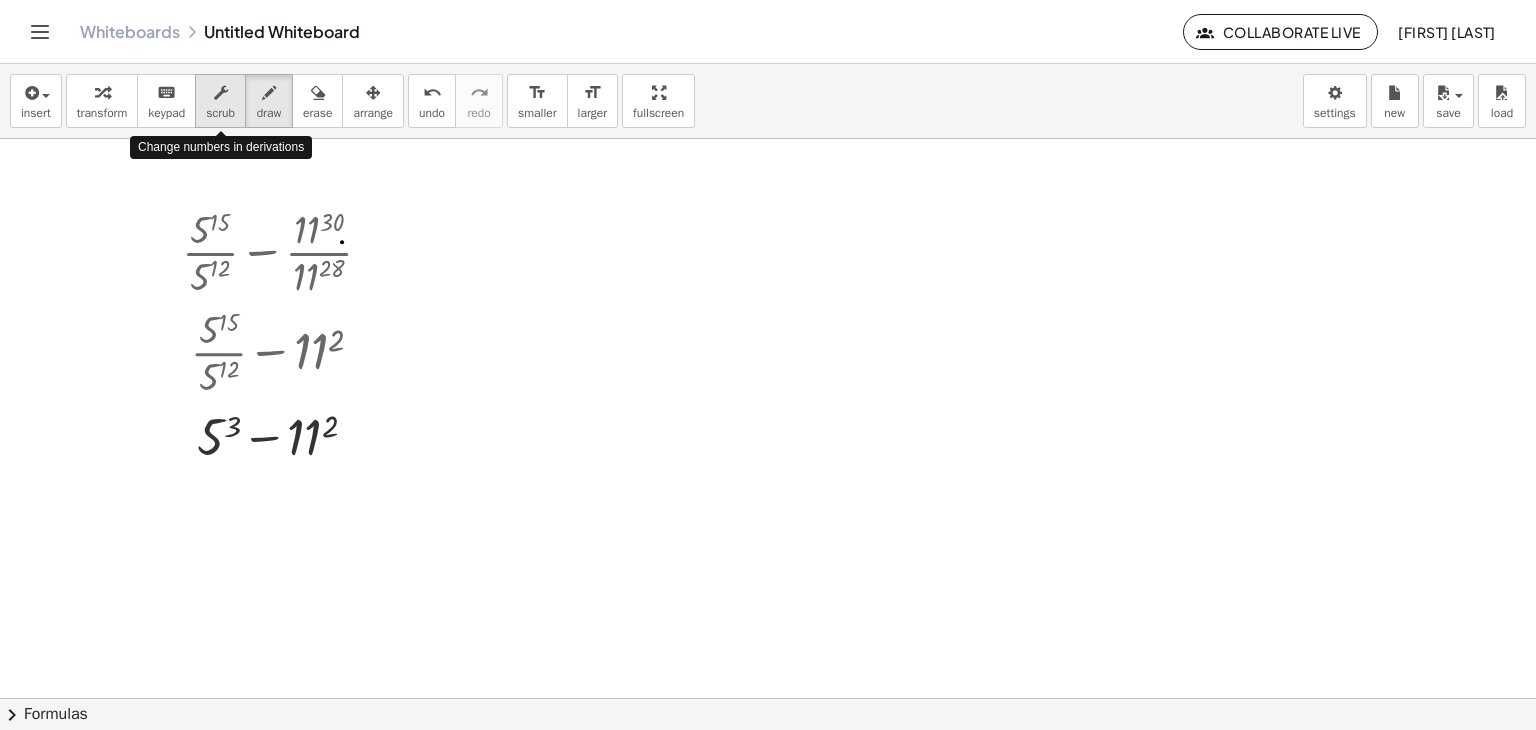 click on "scrub" at bounding box center [220, 113] 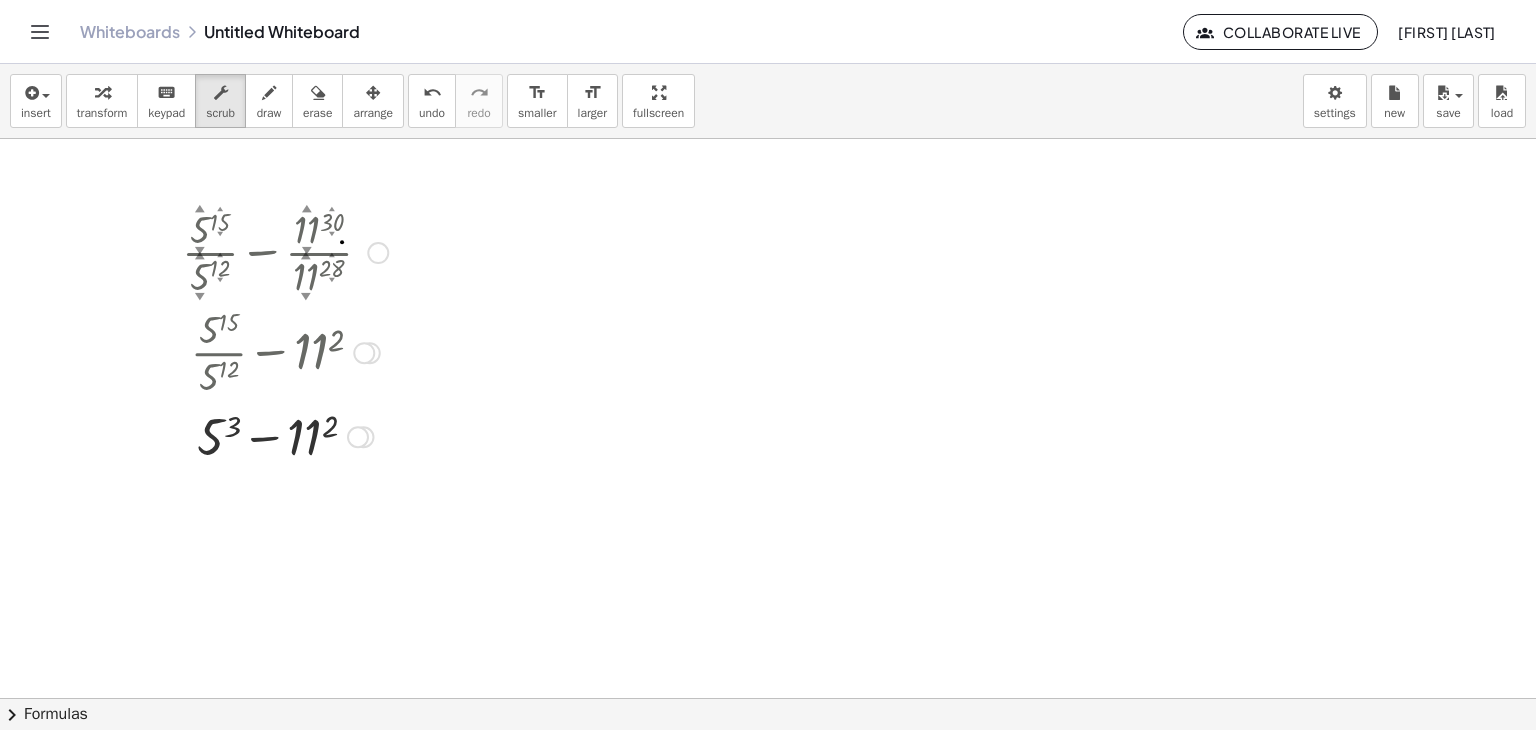 click at bounding box center (285, 351) 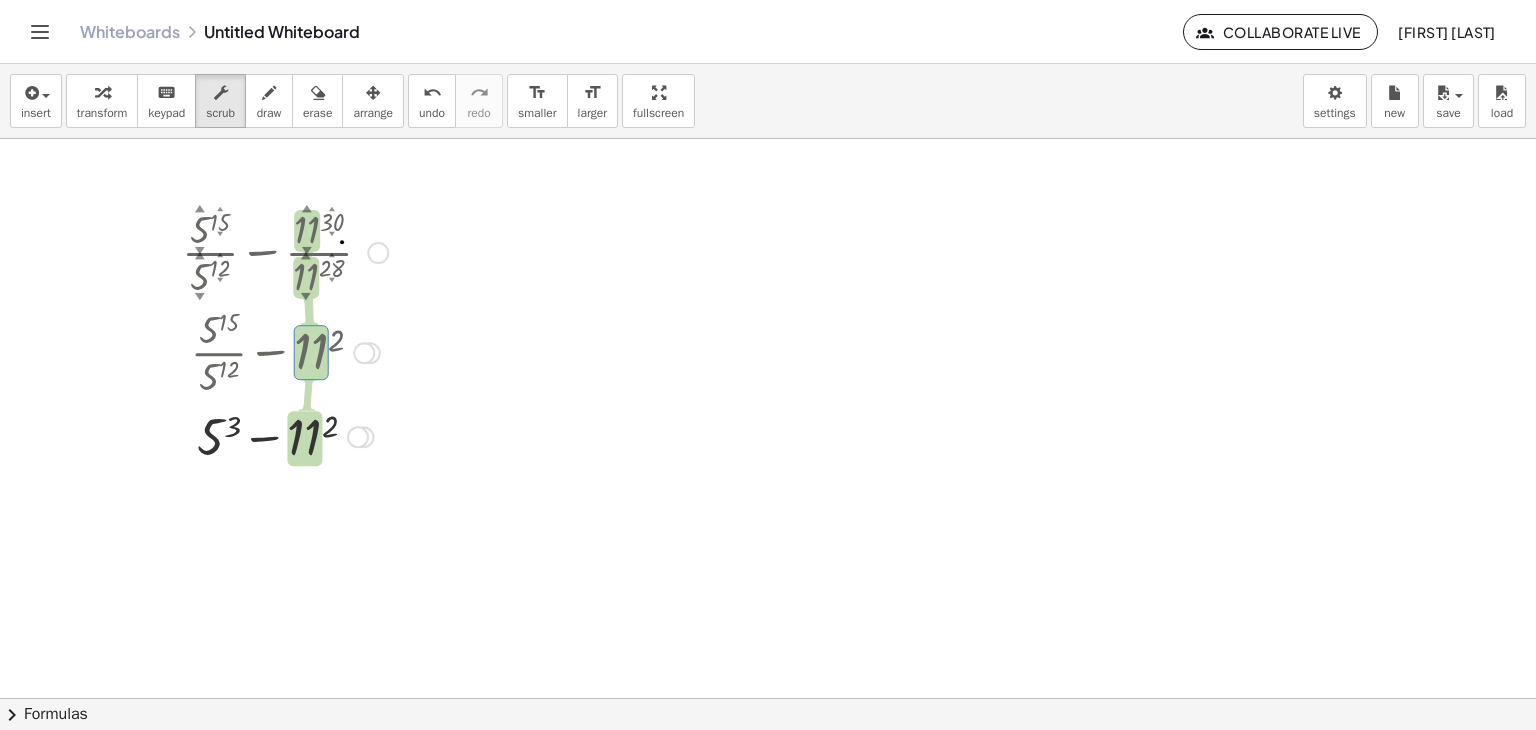 click at bounding box center [285, 351] 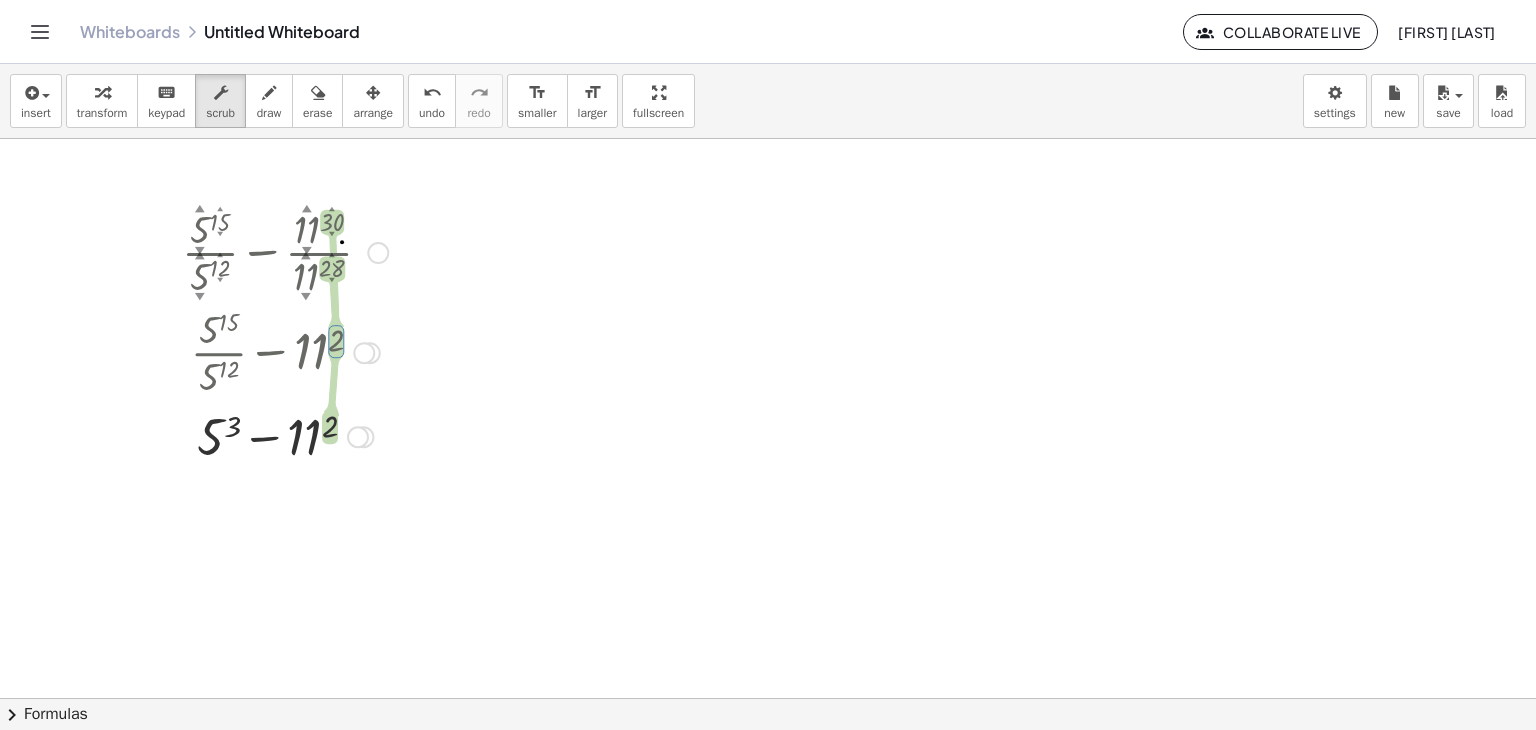 click on "+ · 5 ▲ ▼ 15 ▲ ▼ · 5 ▲ ▼ 12 ▲ ▼ − · 11 ▲ ▼ 30 ▲ ▼ · 11 ▲ ▼ 28 ▲ ▼ + · 5 15 · 5 12 − 11 ( + 30 − 28 ) + · 5 15 · 5 12 − 11 2 + 5 ( + 15 − 12 ) − 11 2 + 5 − 11 2 3" at bounding box center (277, 335) 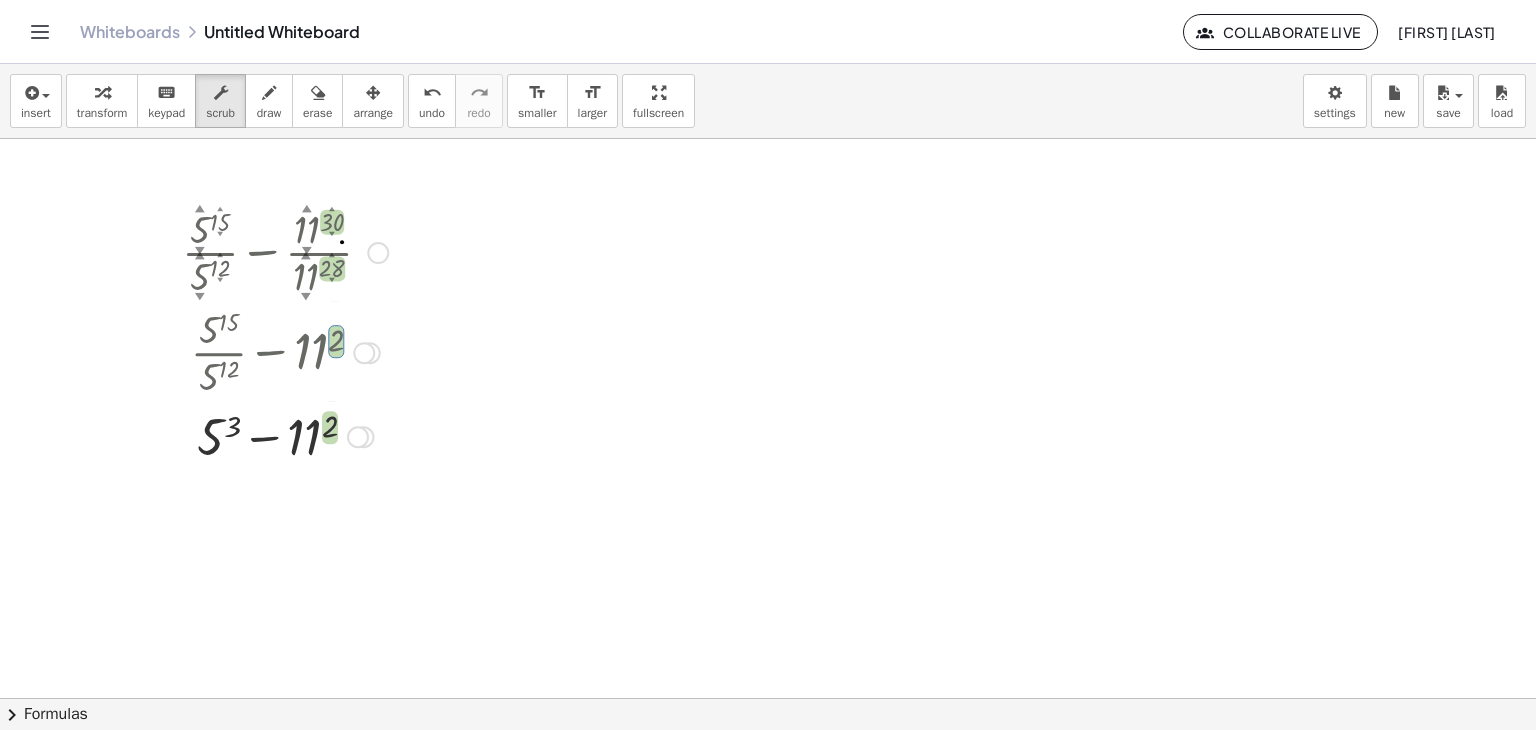 click on "+ · 5 15 · 5 12 − 11 2" at bounding box center (268, 353) 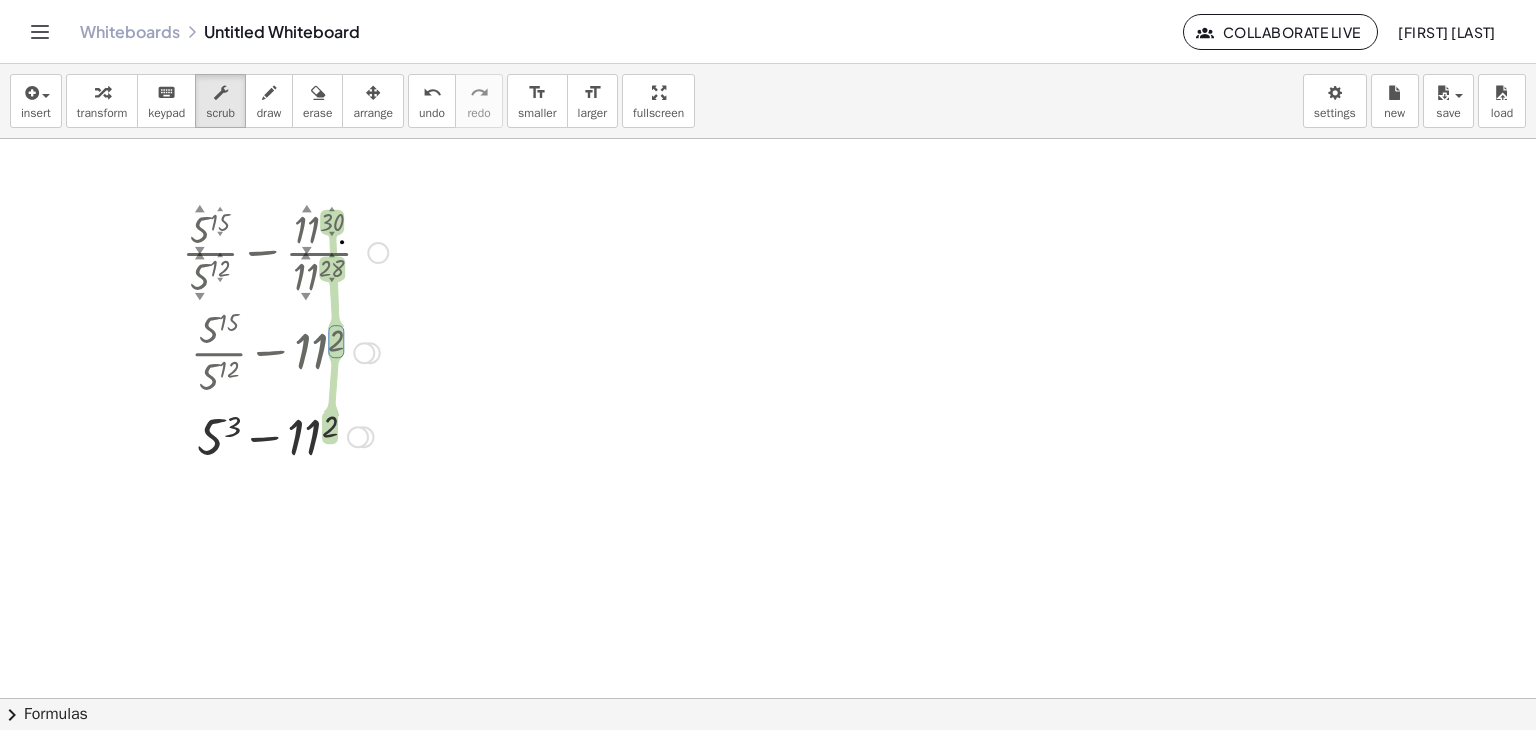 click at bounding box center (364, 437) 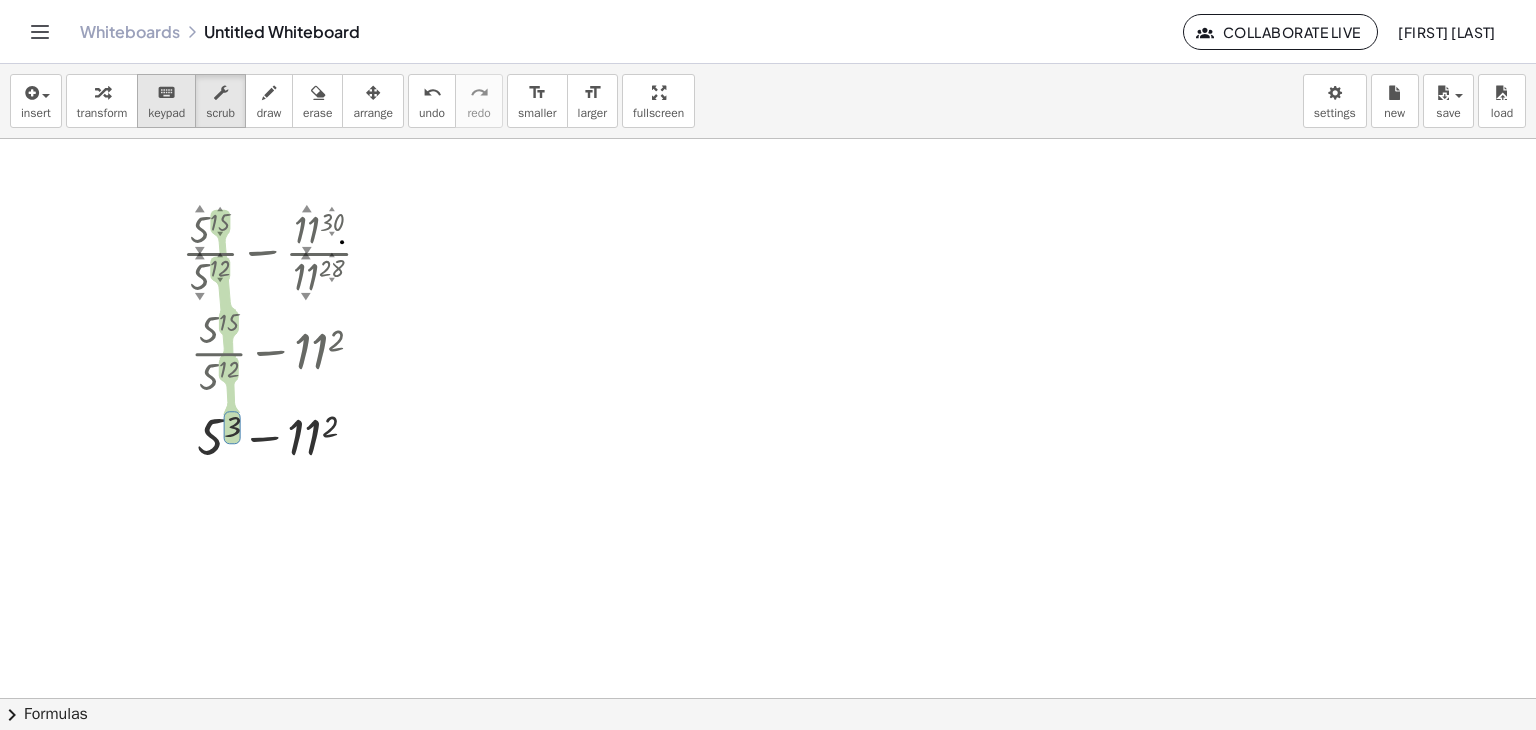 click on "keyboard" at bounding box center (166, 93) 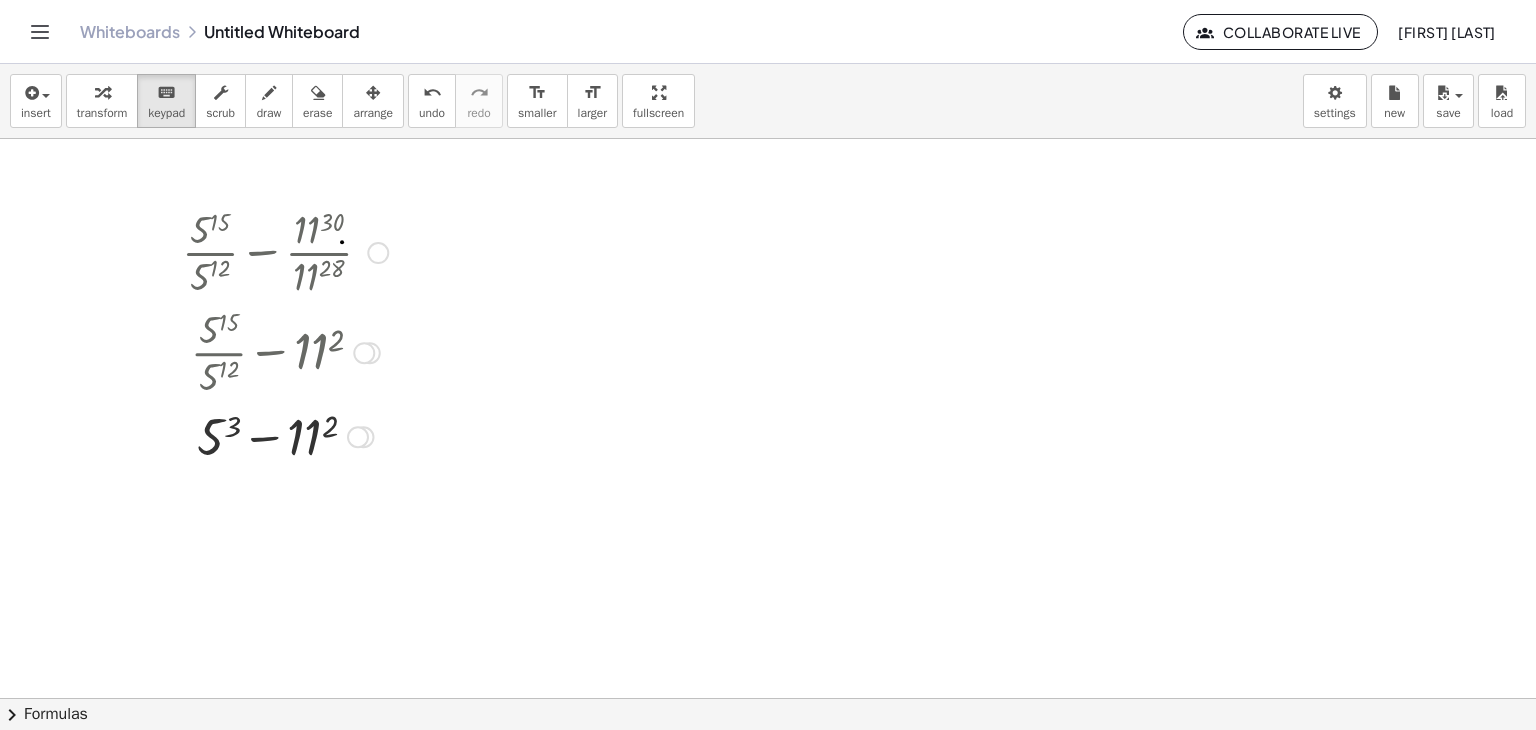click at bounding box center (285, 251) 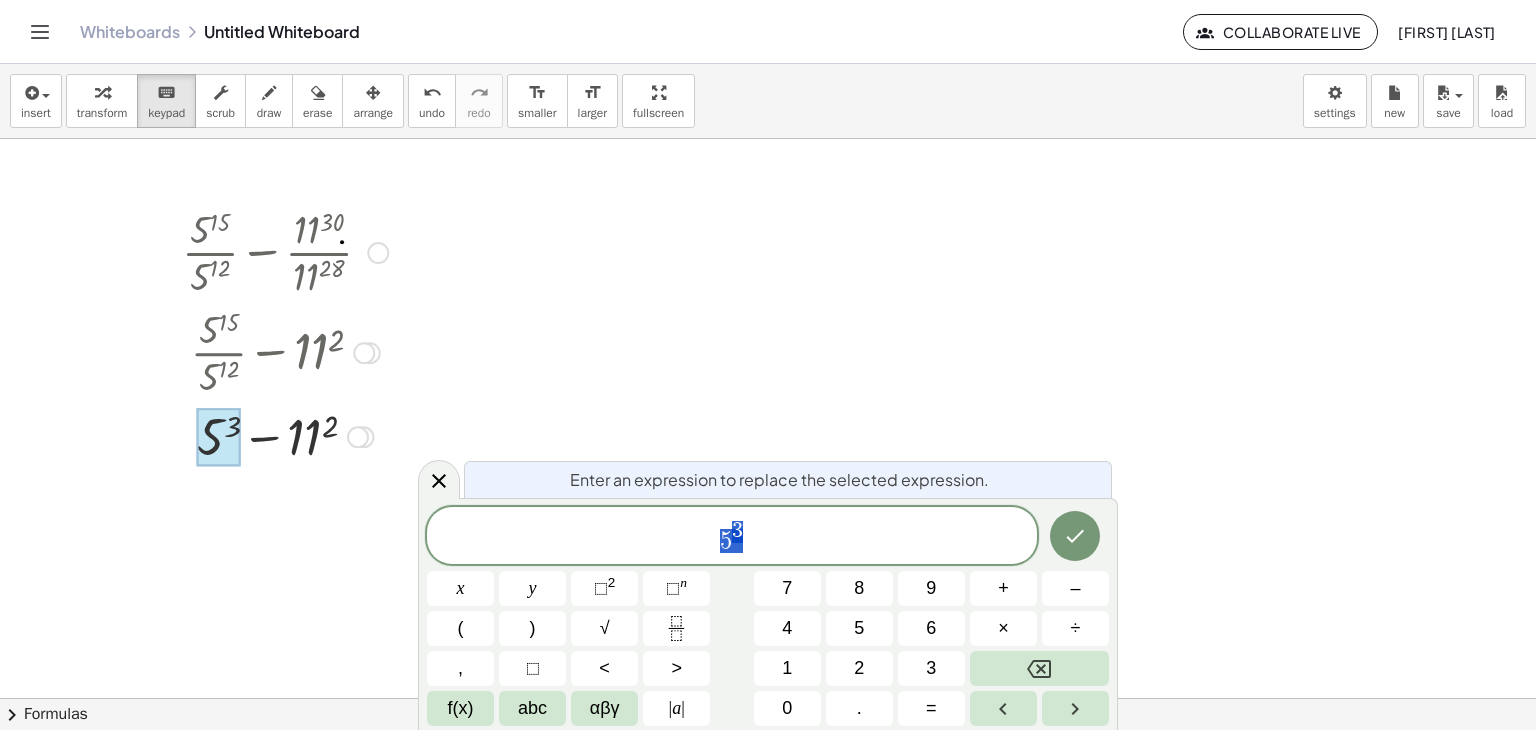 click 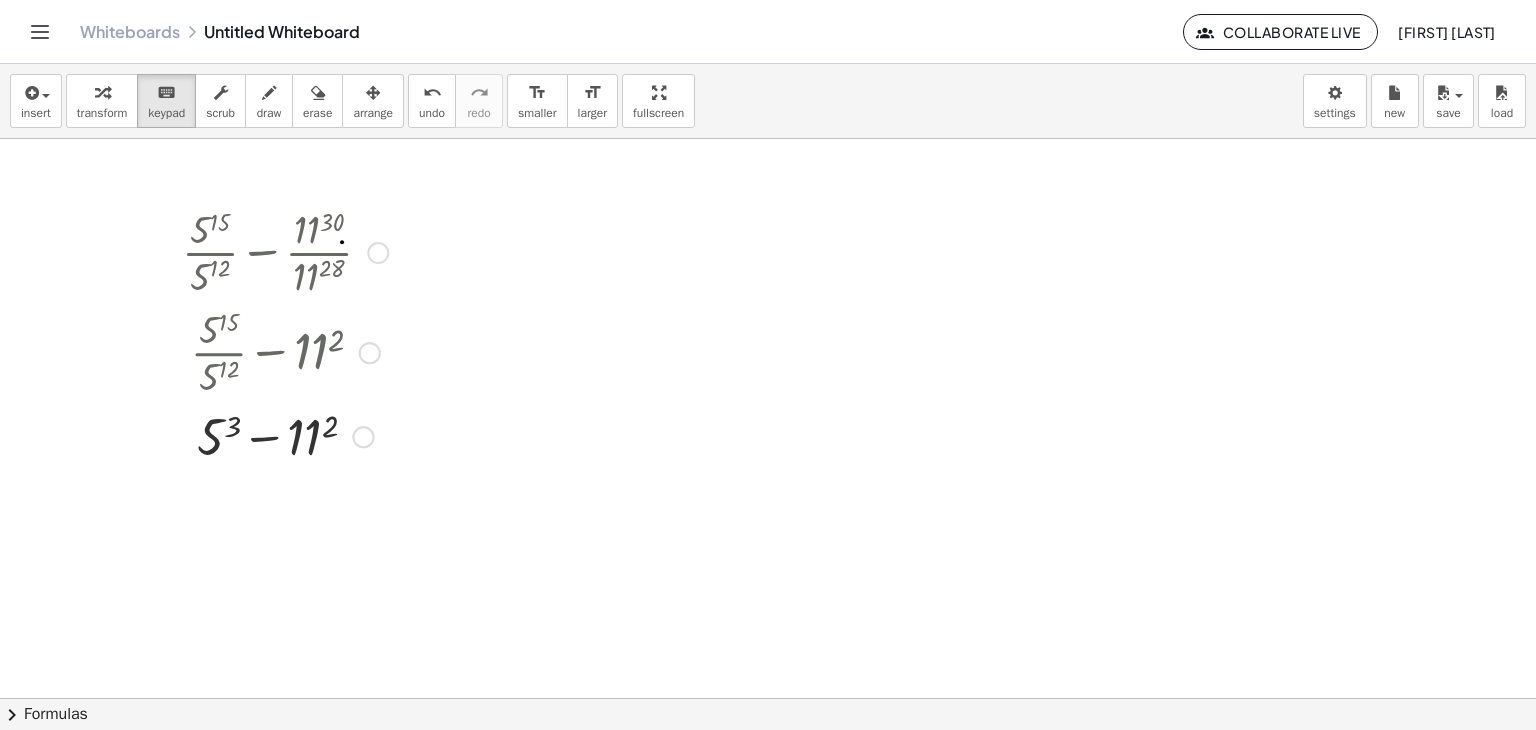 drag, startPoint x: 216, startPoint y: 446, endPoint x: 286, endPoint y: 442, distance: 70.11419 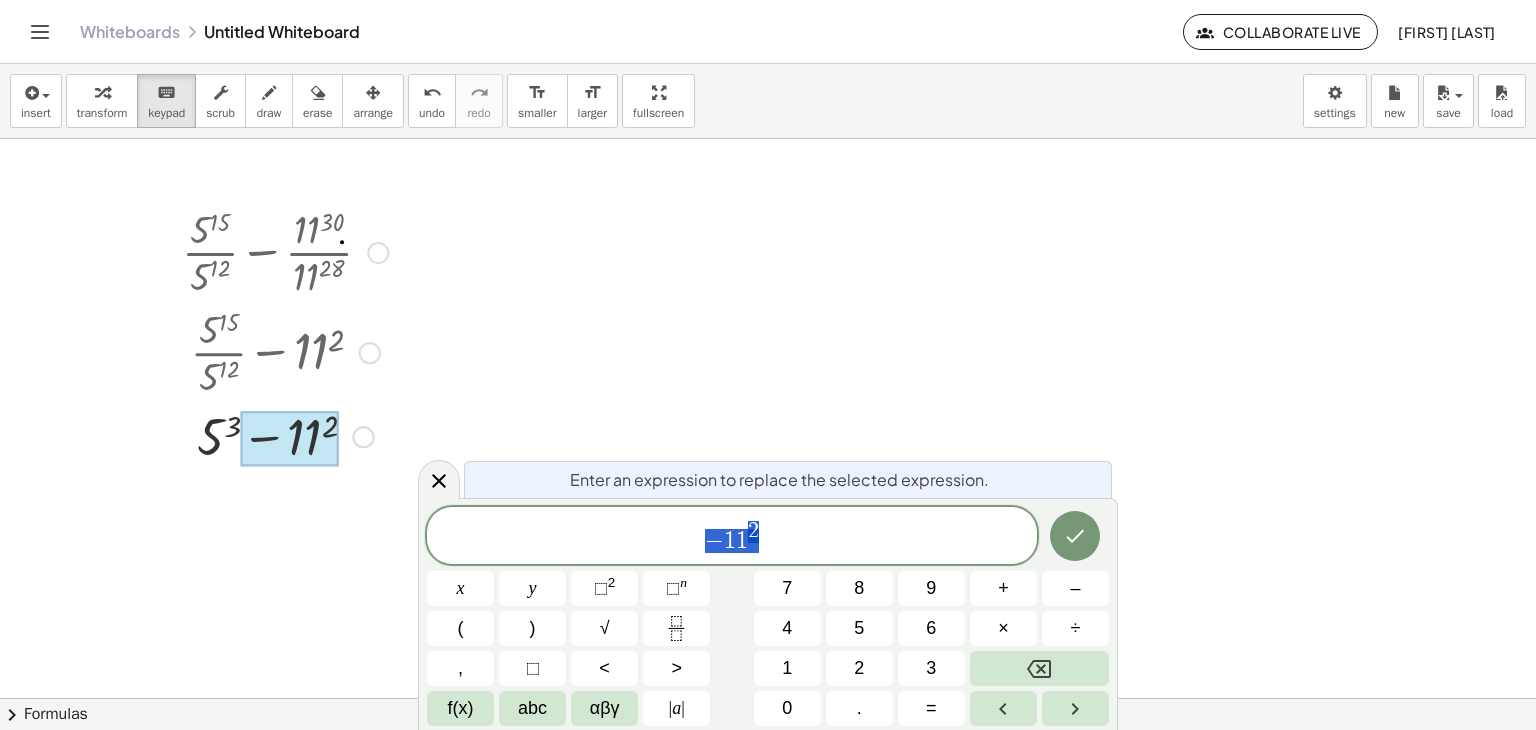 click at bounding box center [285, 435] 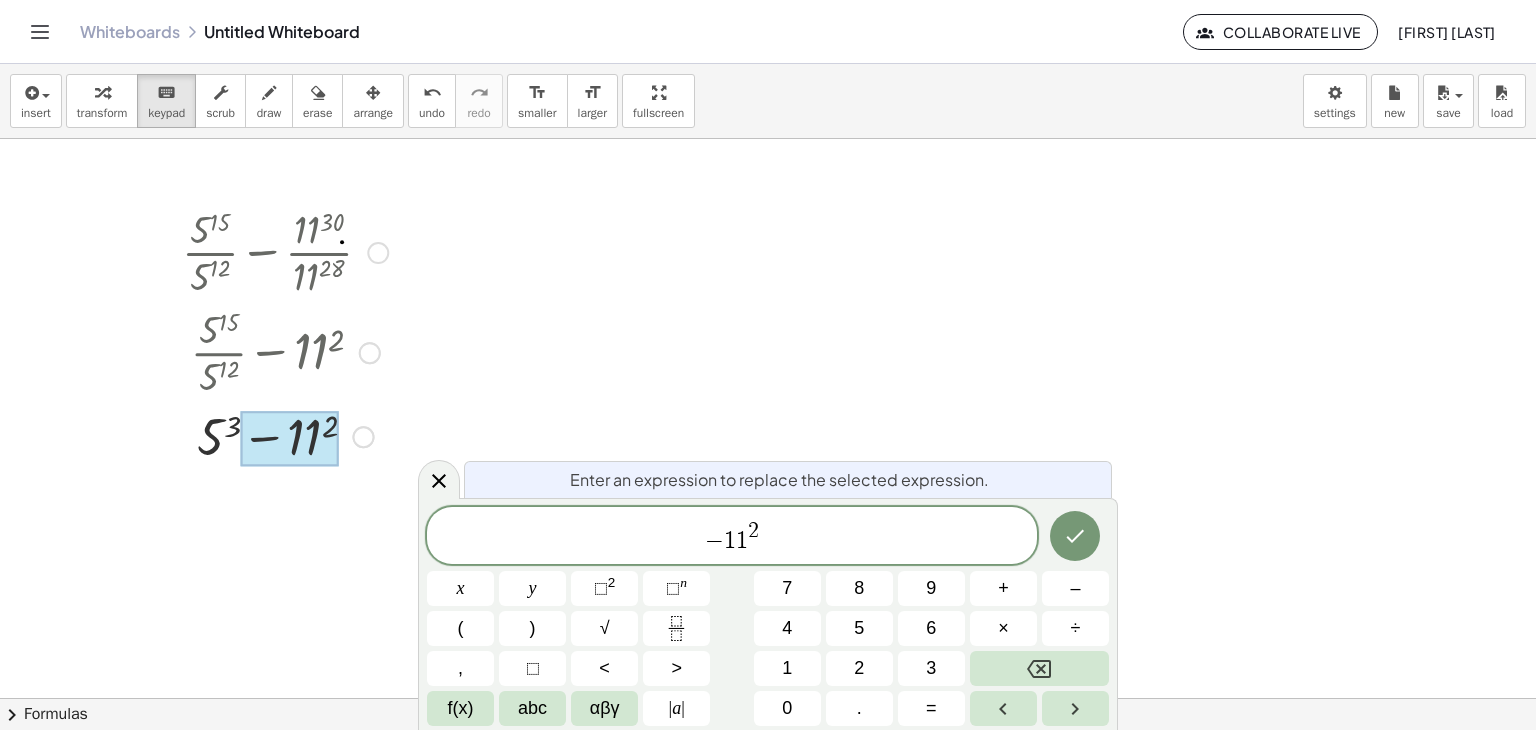 click at bounding box center [285, 435] 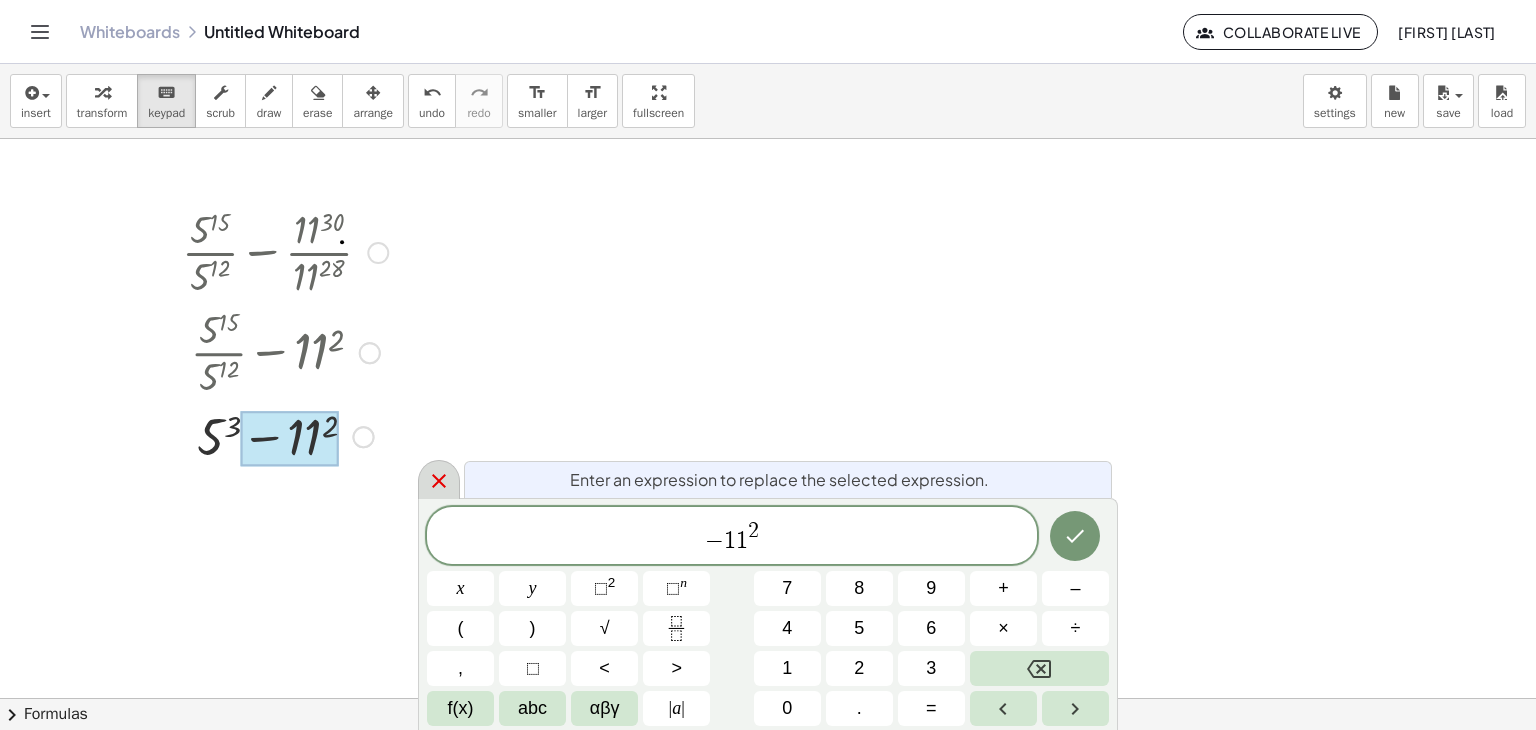 click at bounding box center [439, 479] 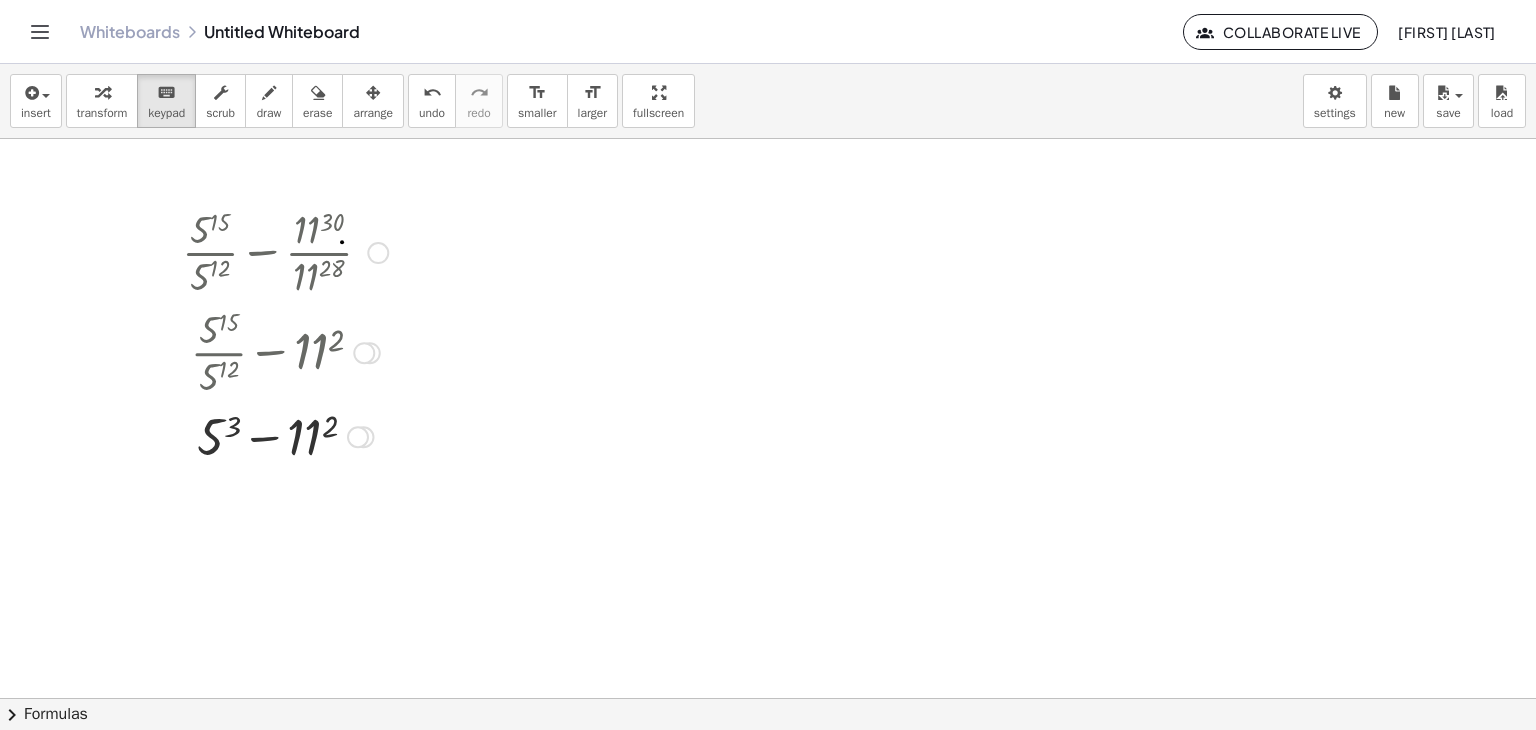 click on "Transform line Copy line as LaTeX Copy derivation as LaTeX Expand new lines: On" at bounding box center (358, 437) 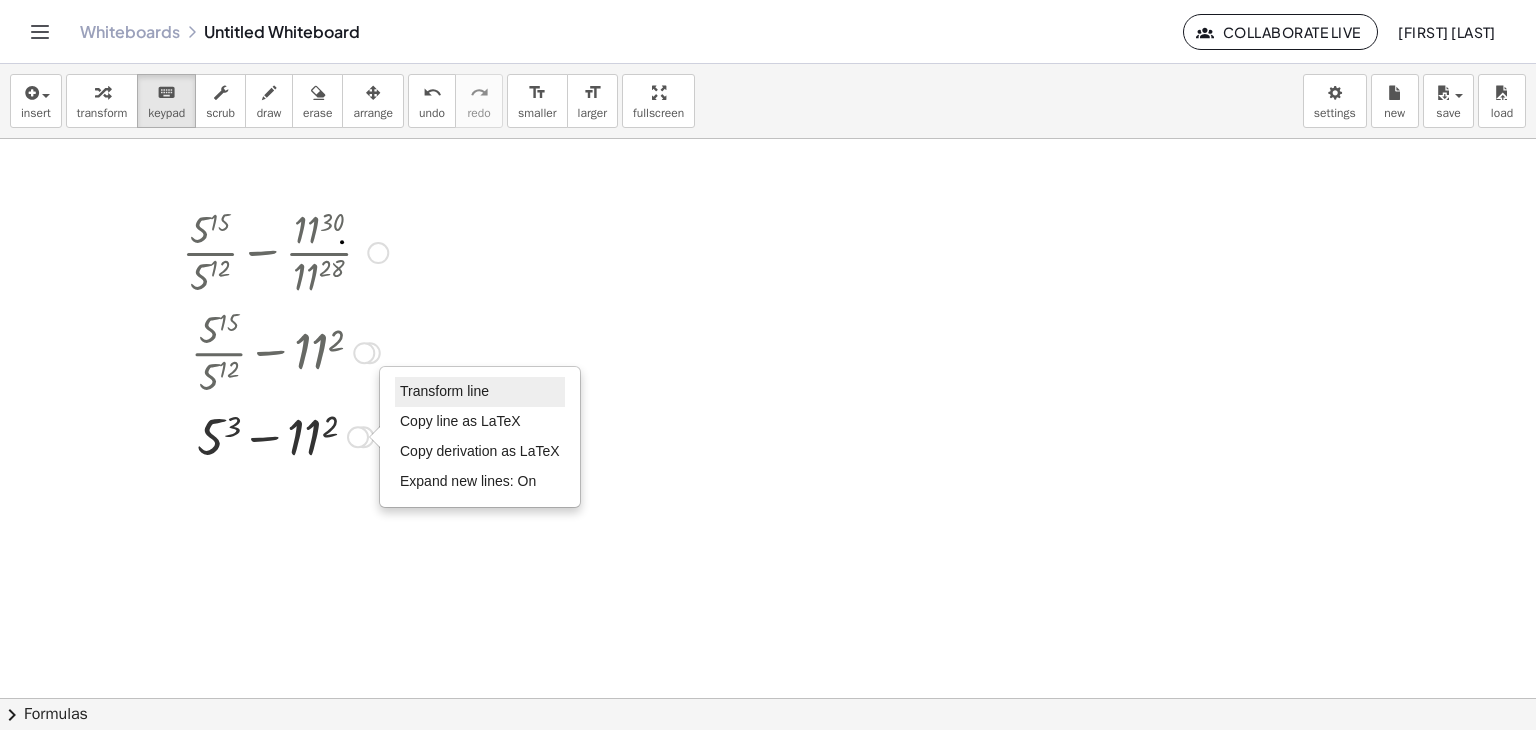 click on "Transform line" at bounding box center [444, 391] 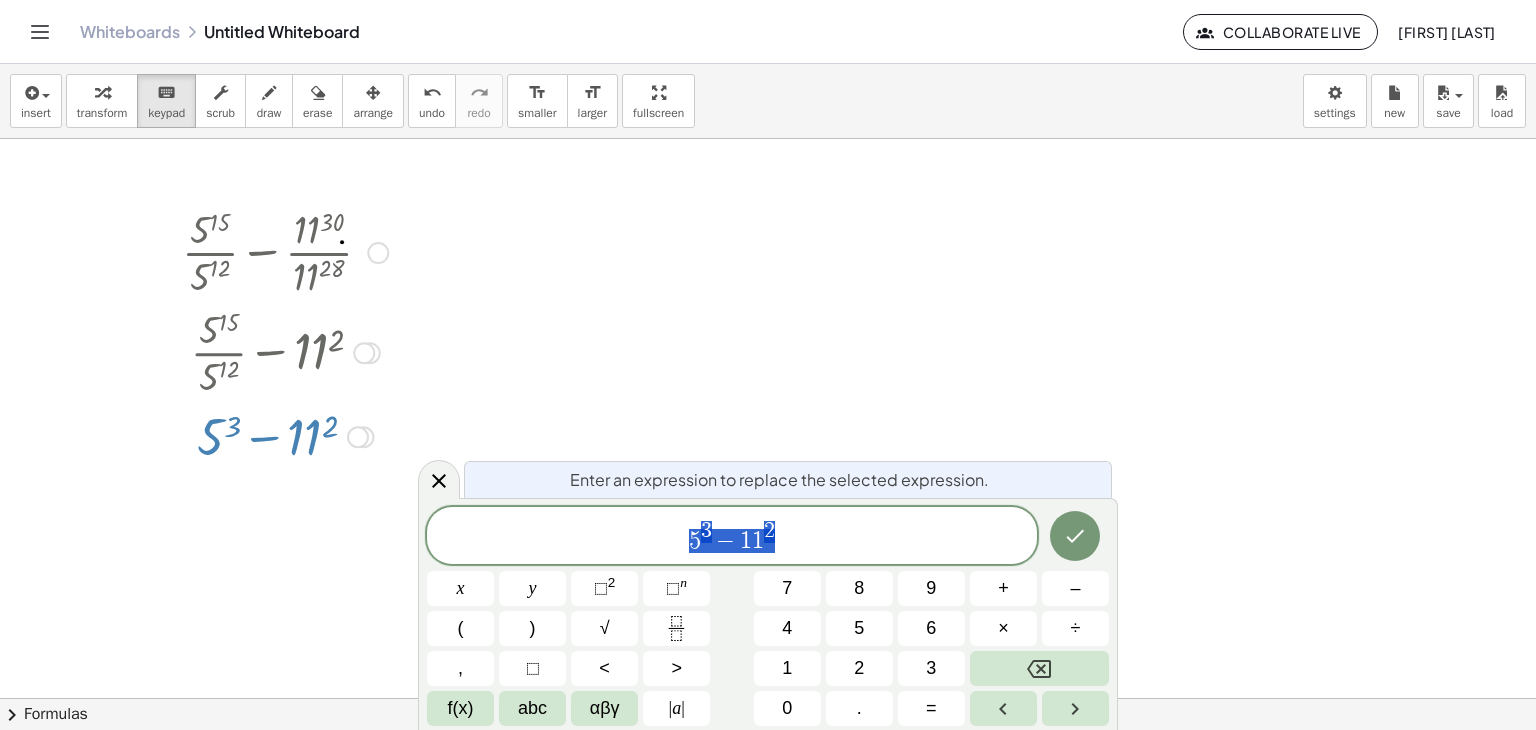click on "5 3 − 1 1 2" at bounding box center [732, 537] 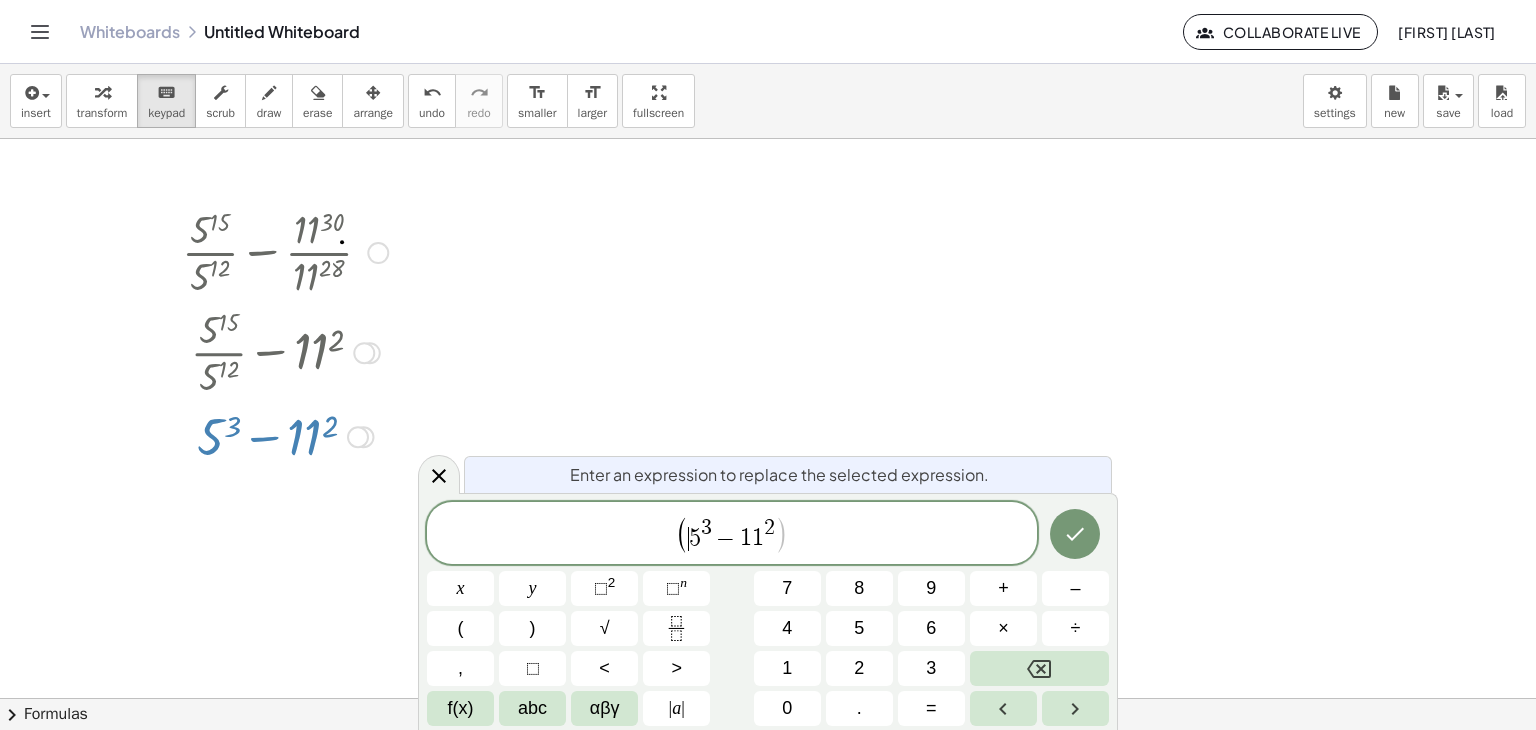 click on "( ​ 5 3 − 1 1 2 )" at bounding box center (732, 534) 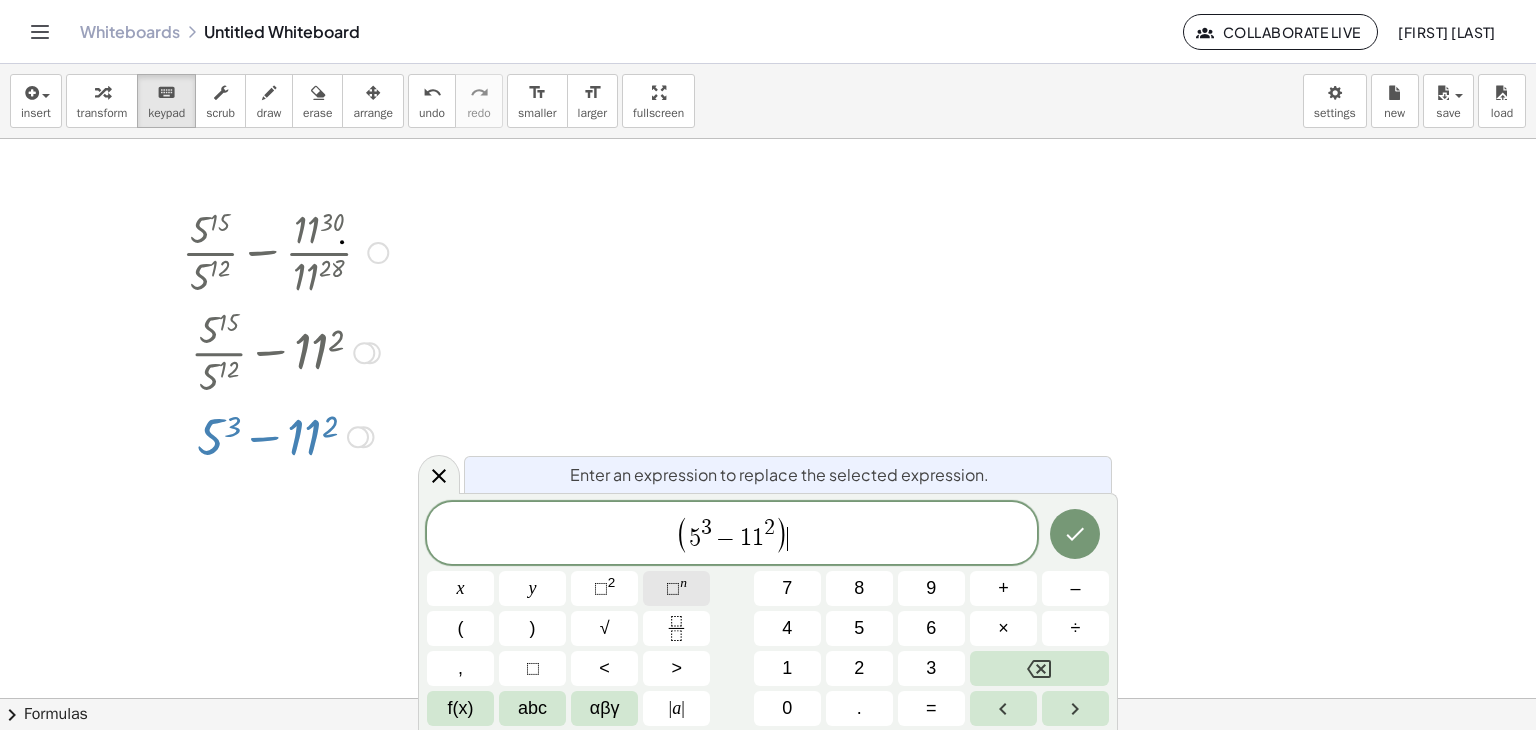 click on "⬚ n" at bounding box center (676, 588) 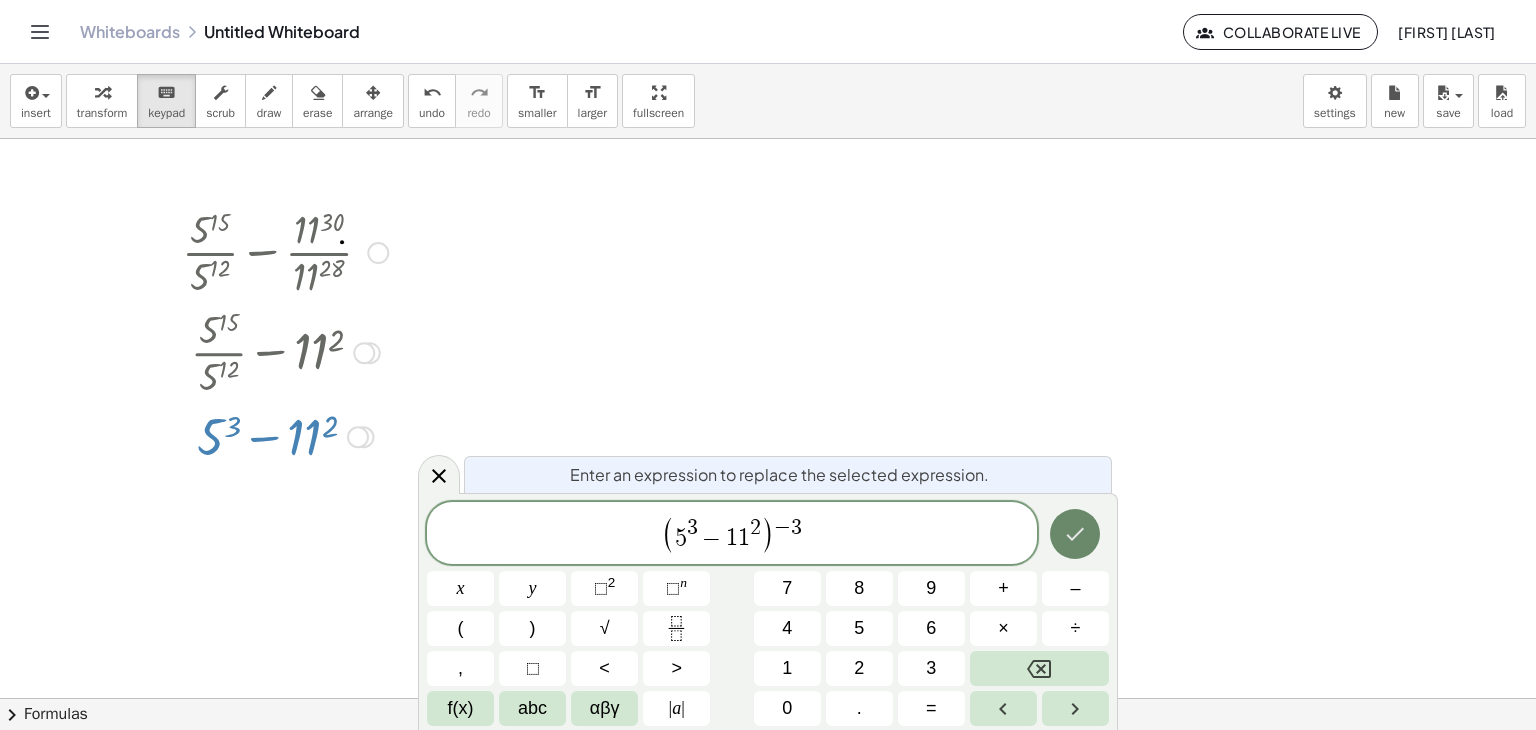click 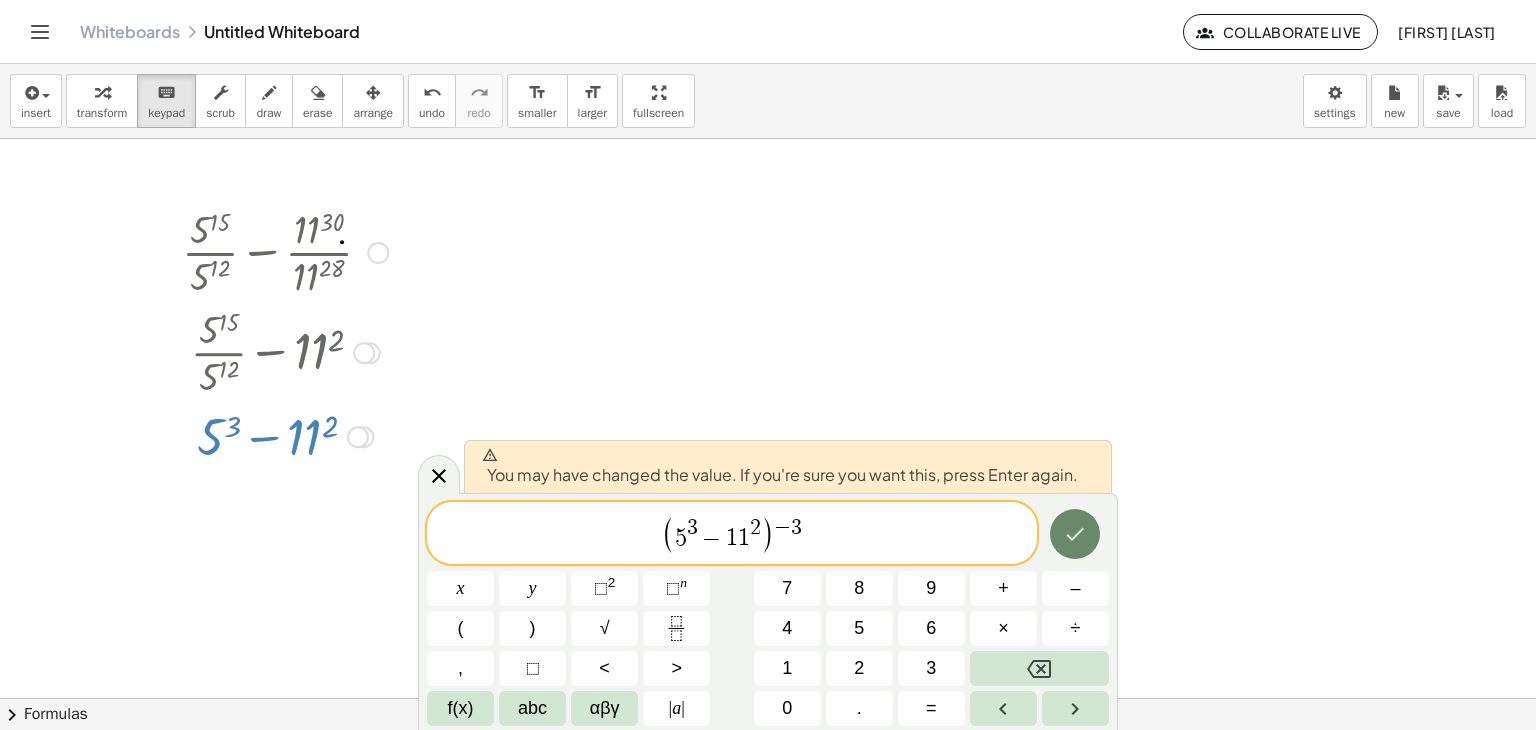 click 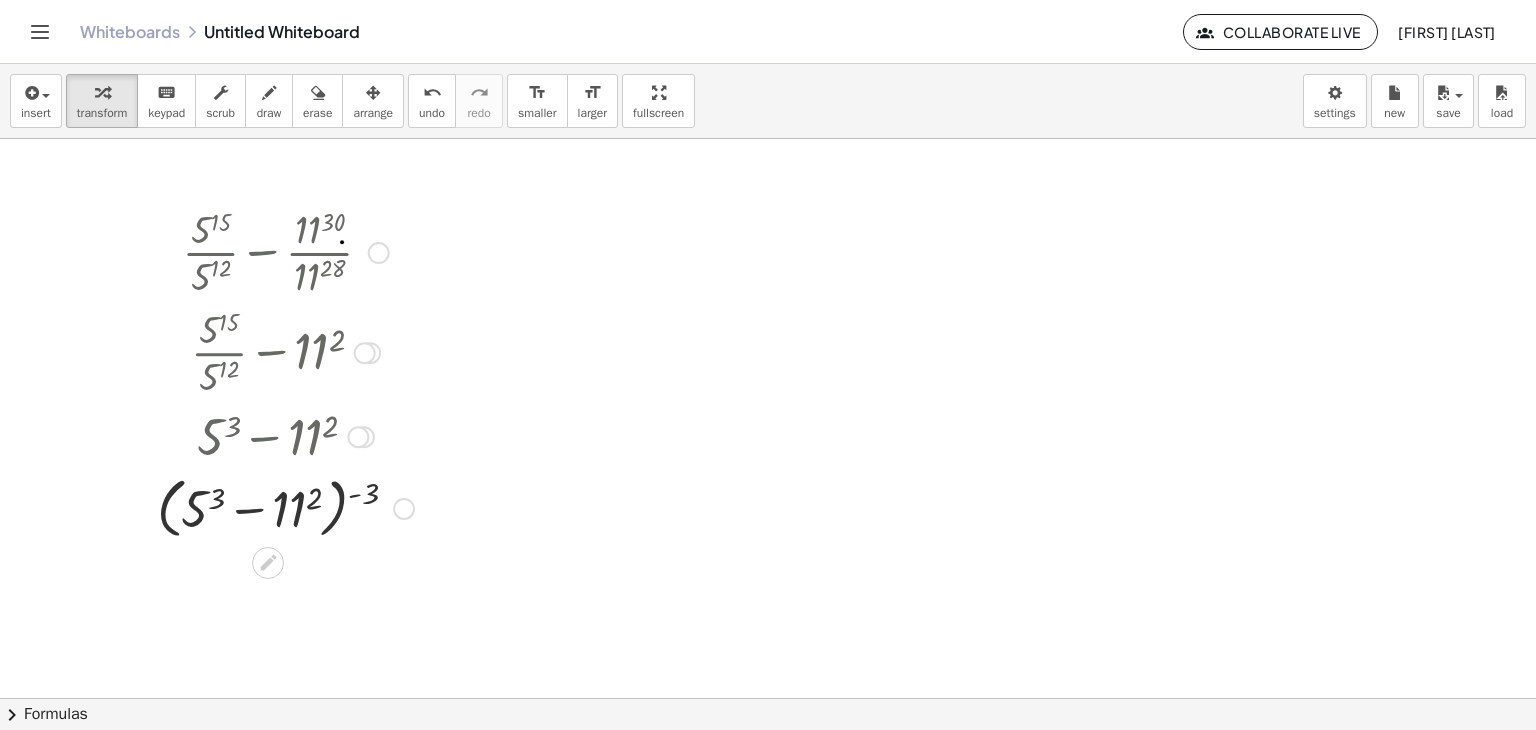 click at bounding box center [404, 509] 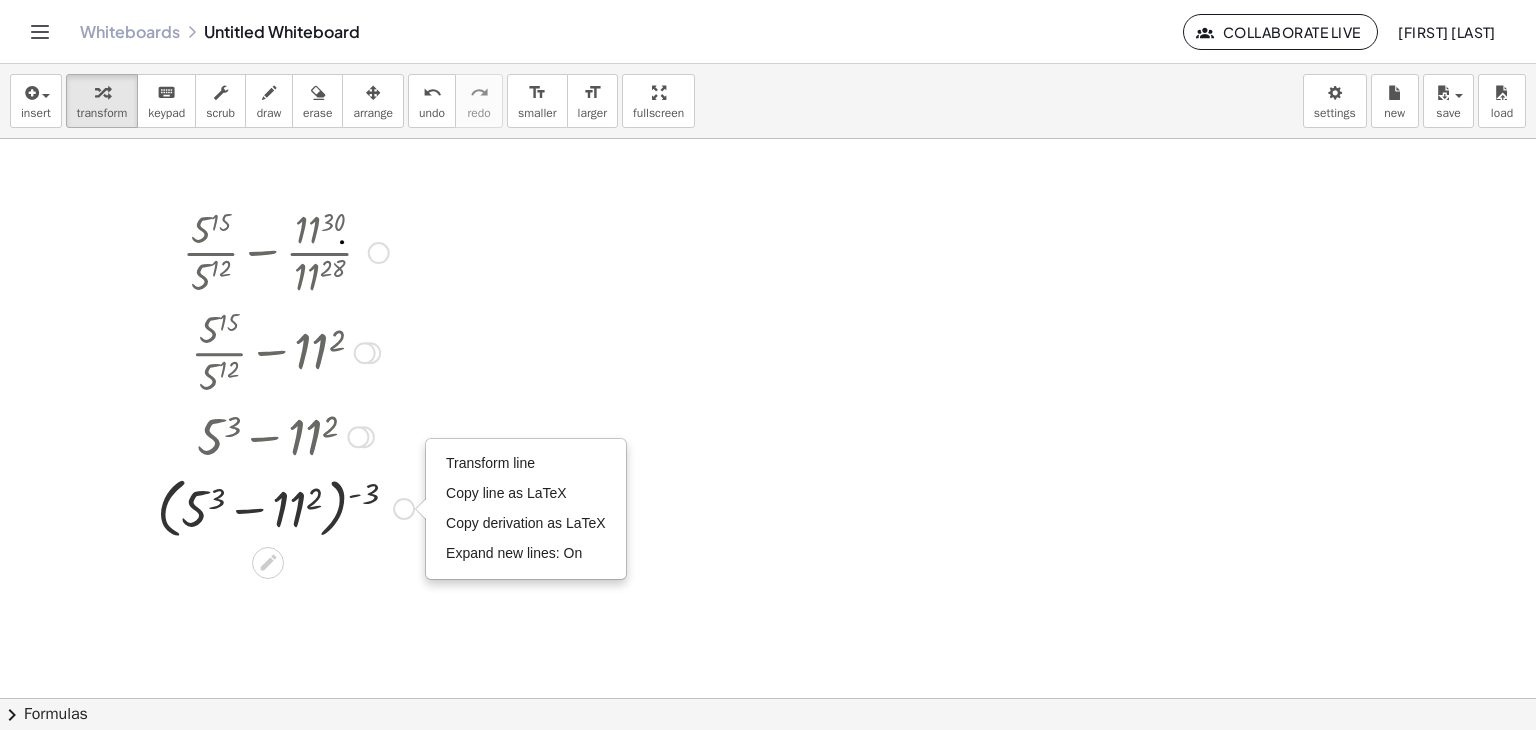 click at bounding box center (285, 507) 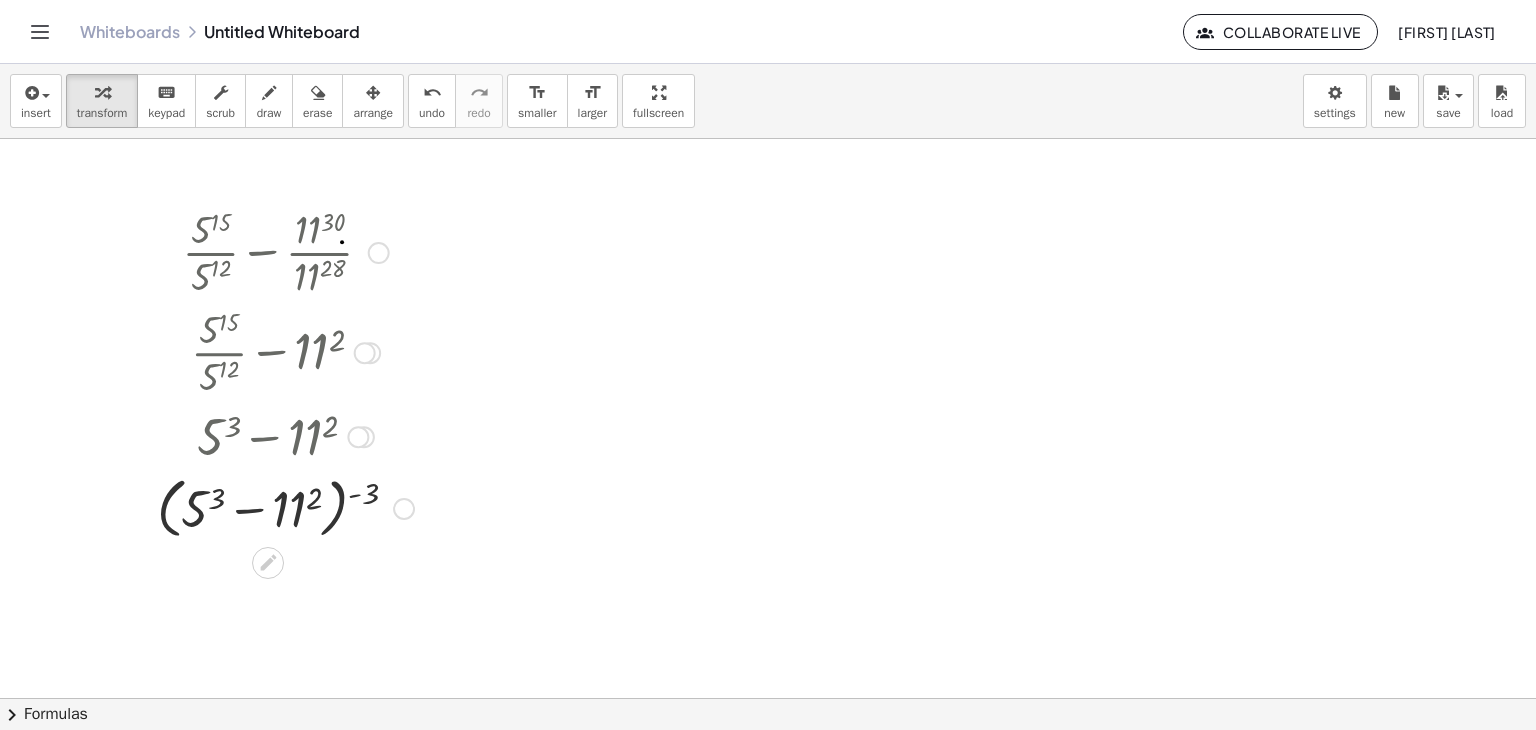 click at bounding box center [285, 507] 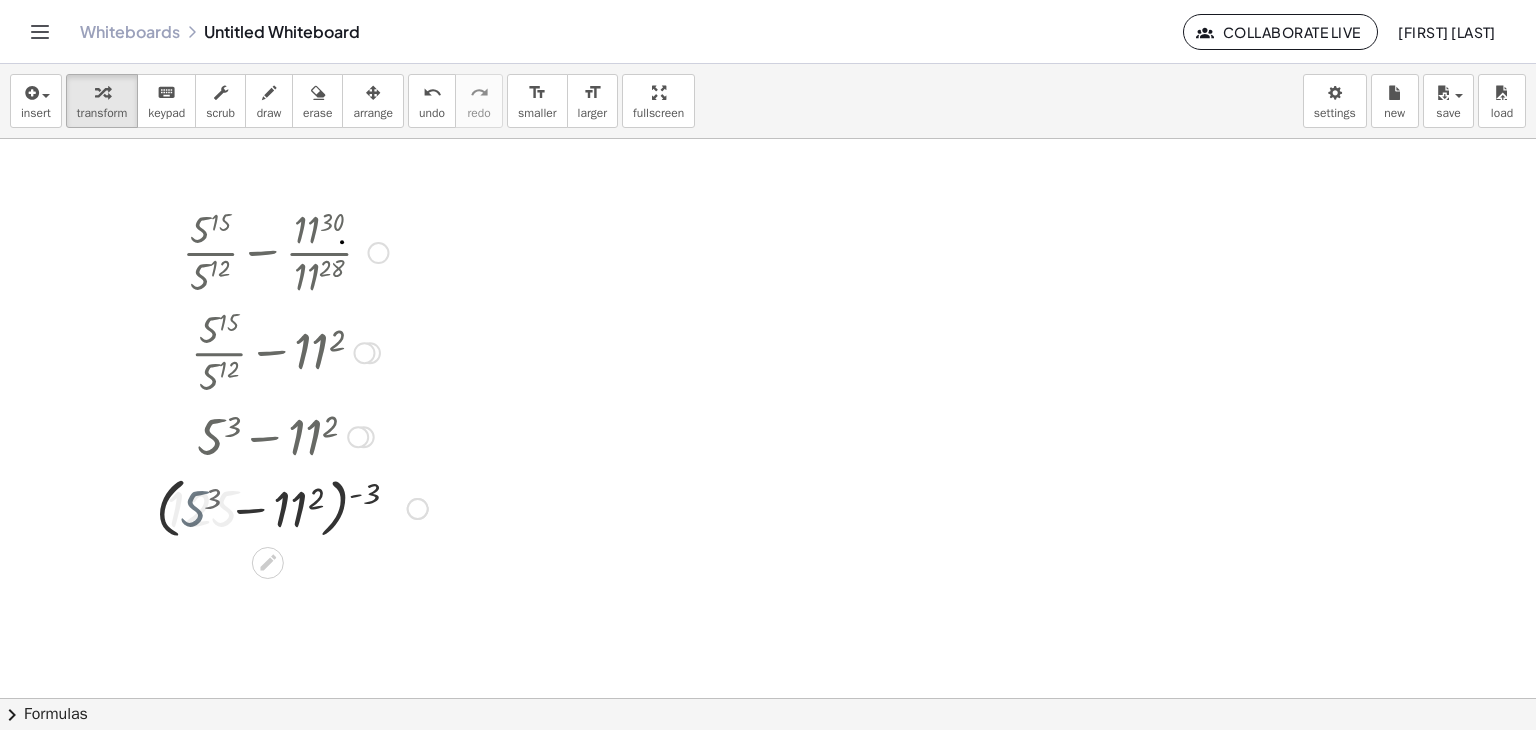 click at bounding box center (285, 507) 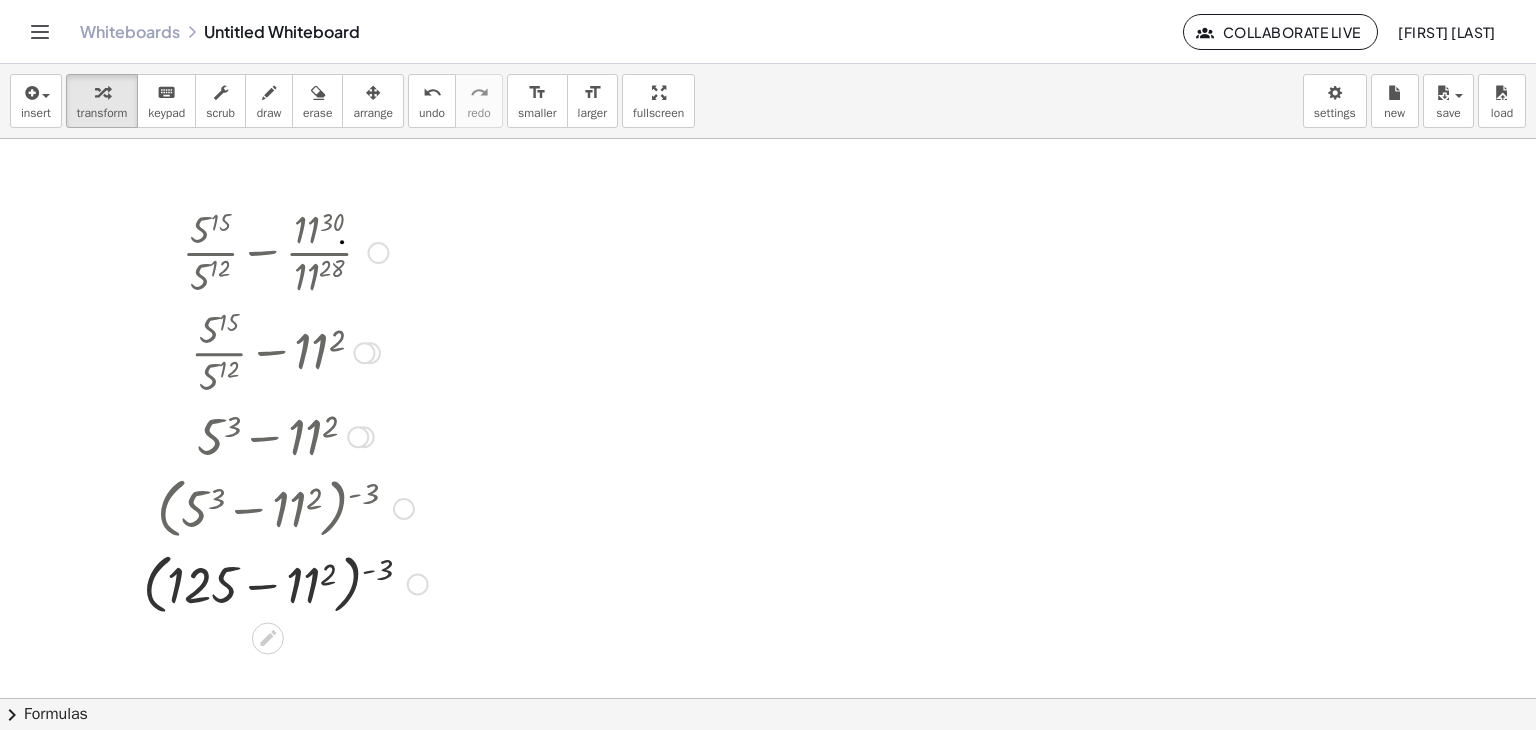 click at bounding box center [285, 583] 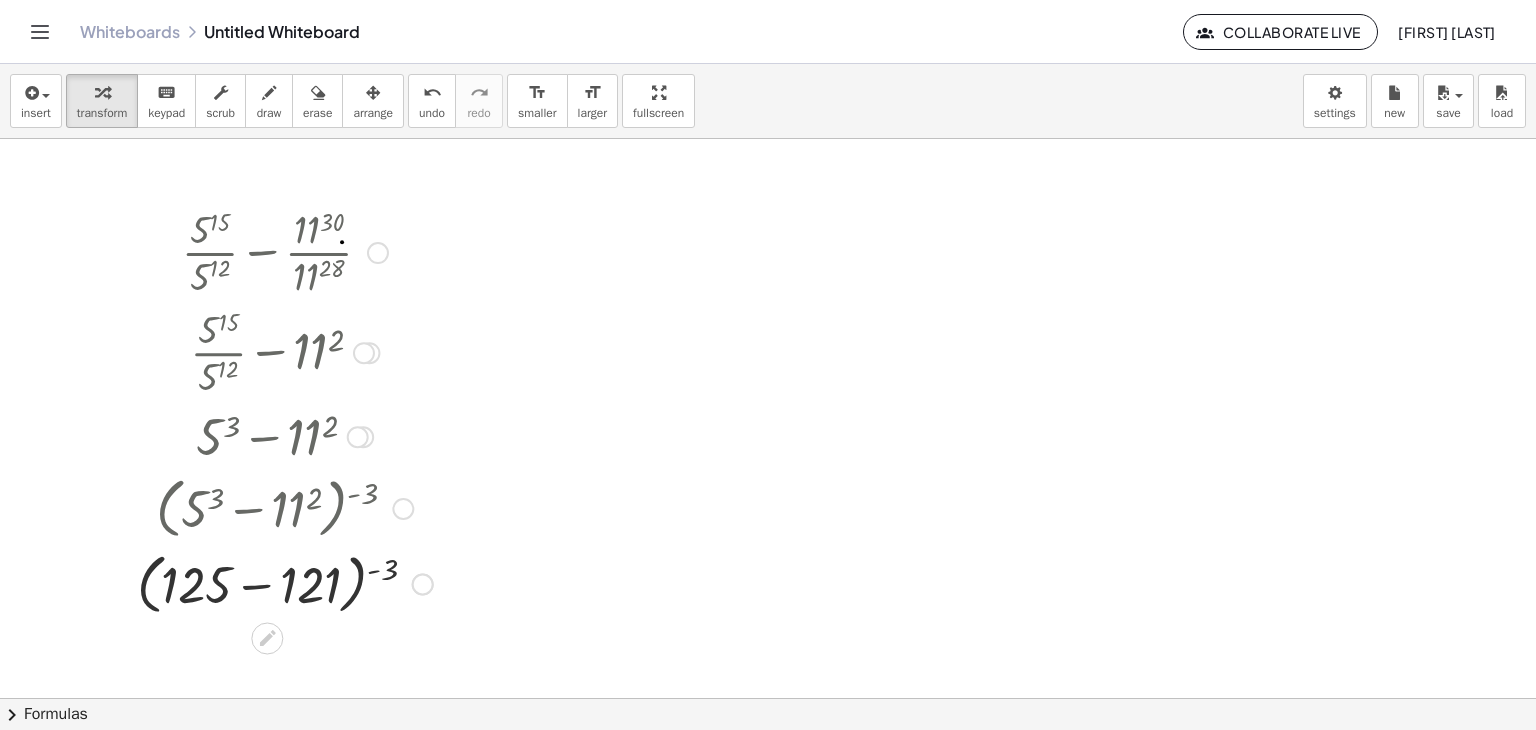 click at bounding box center (285, 583) 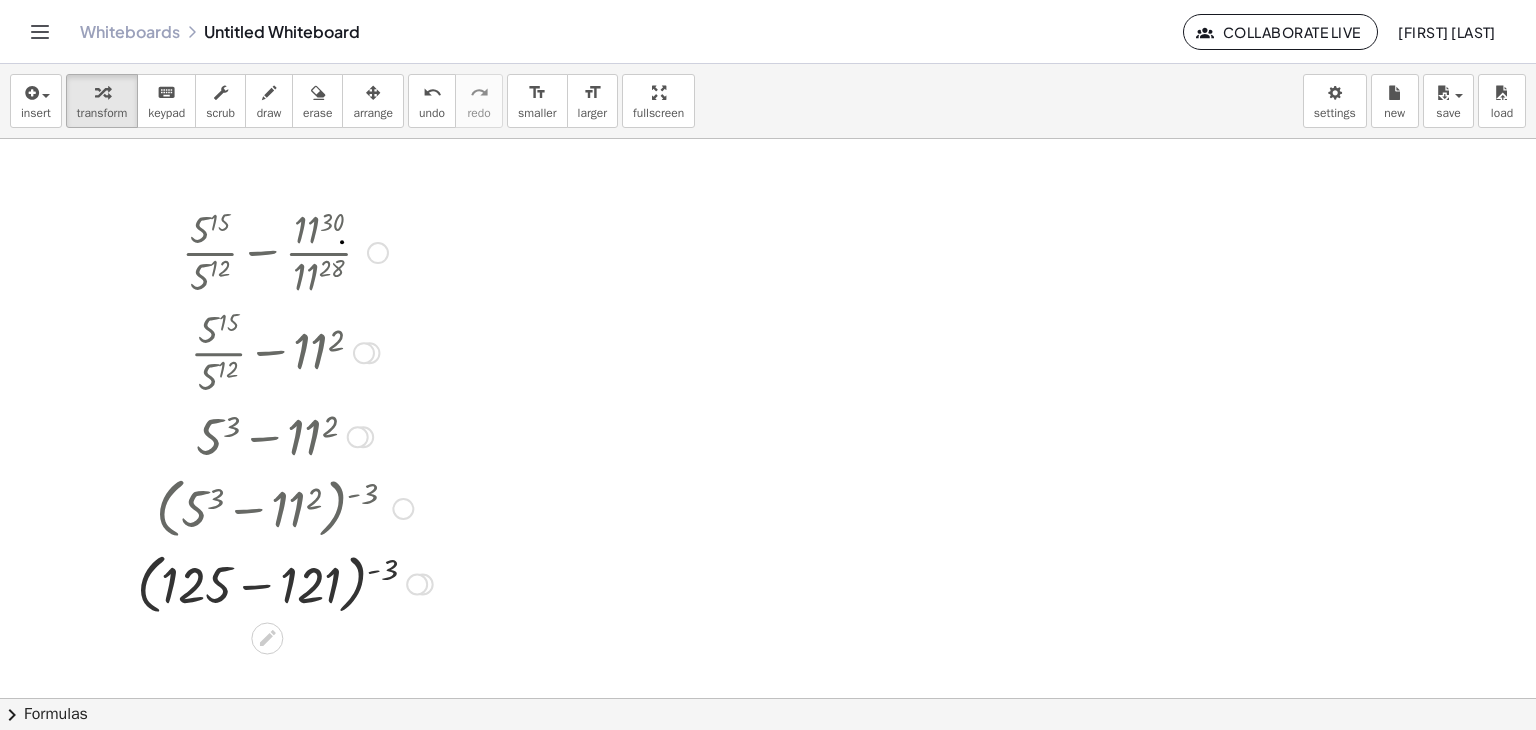 click at bounding box center [285, 583] 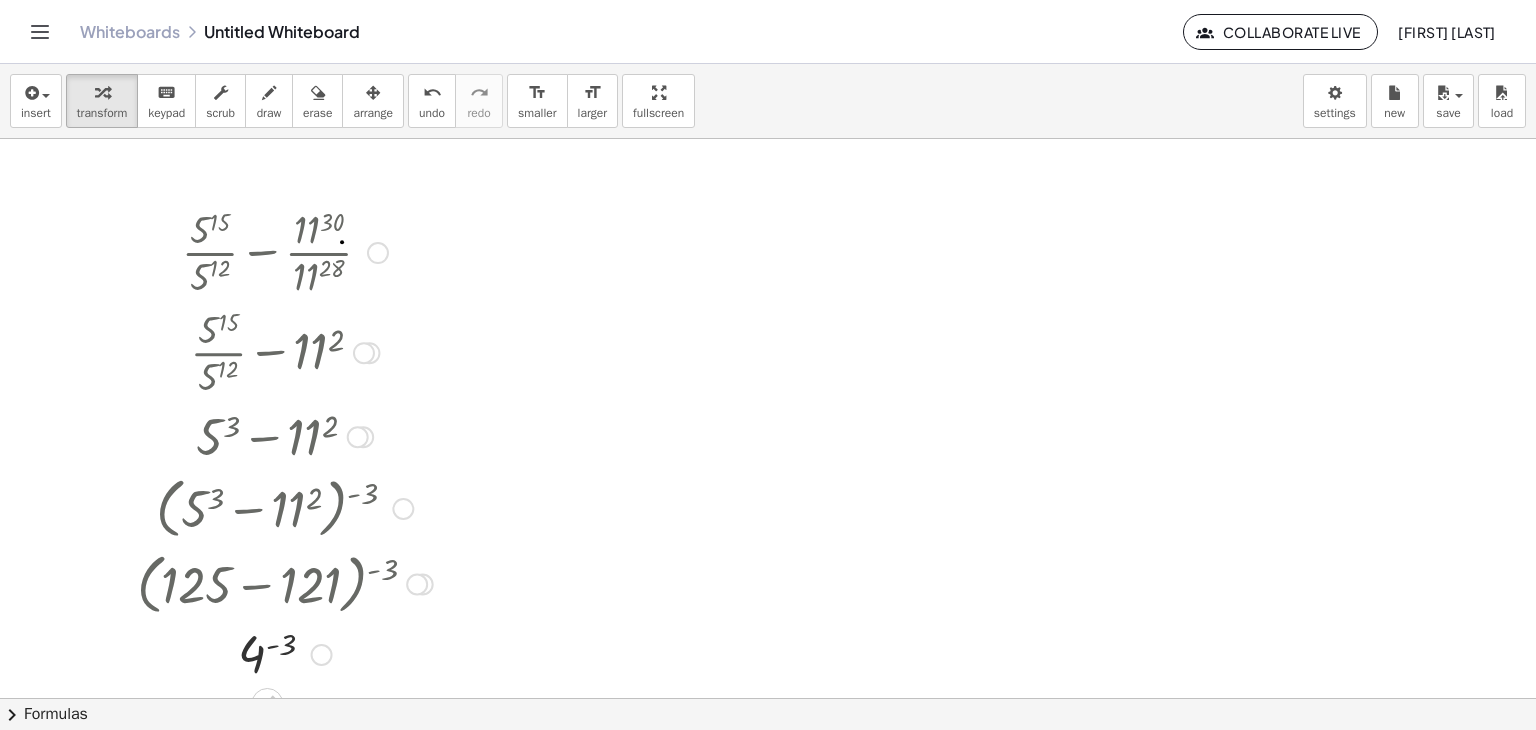 click at bounding box center (285, 653) 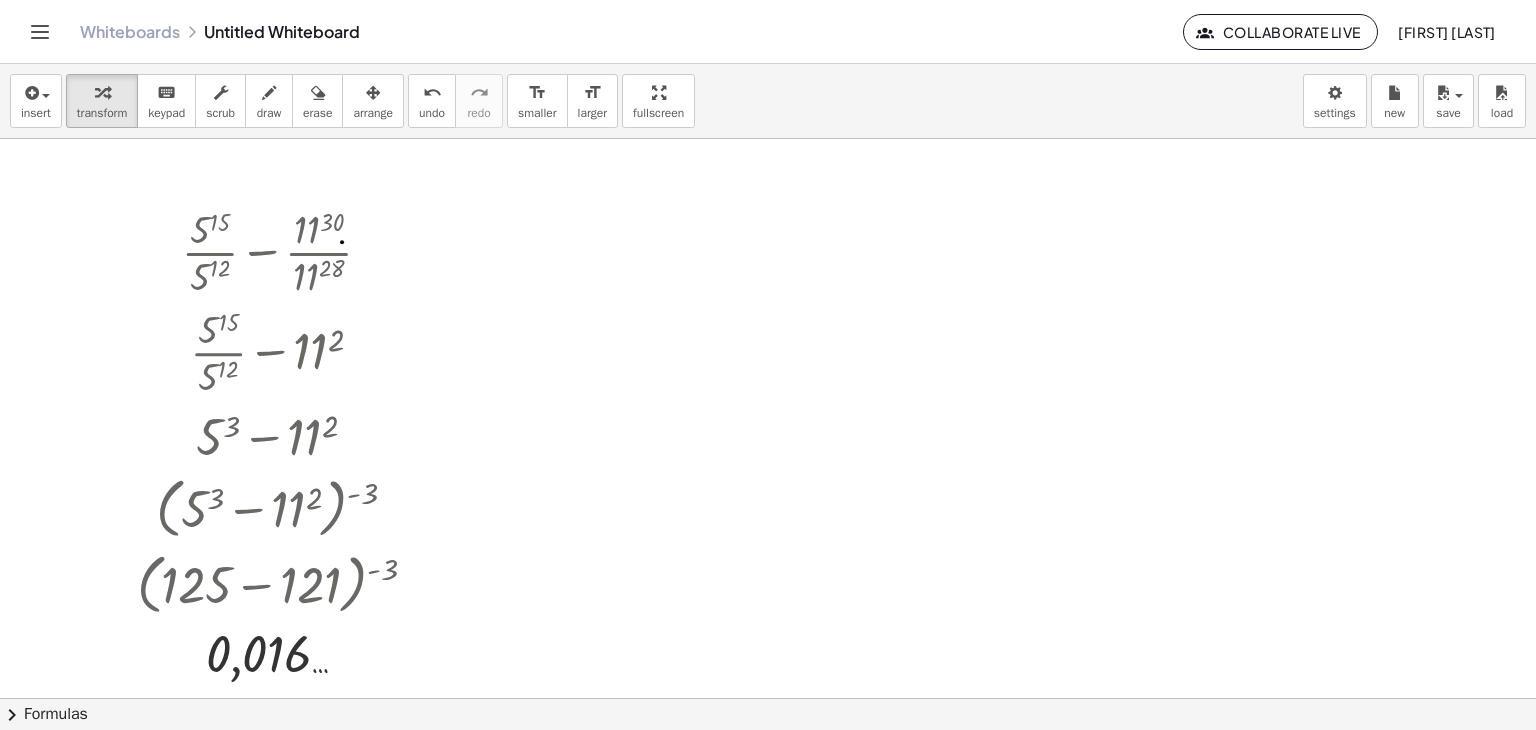 click on "insert select one: Math Expression Function Text Youtube Video Graphing Geometry Geometry 3D transform keyboard keypad scrub draw erase arrange undo undo redo redo format_size smaller format_size larger fullscreen load   save new settings" at bounding box center (768, 101) 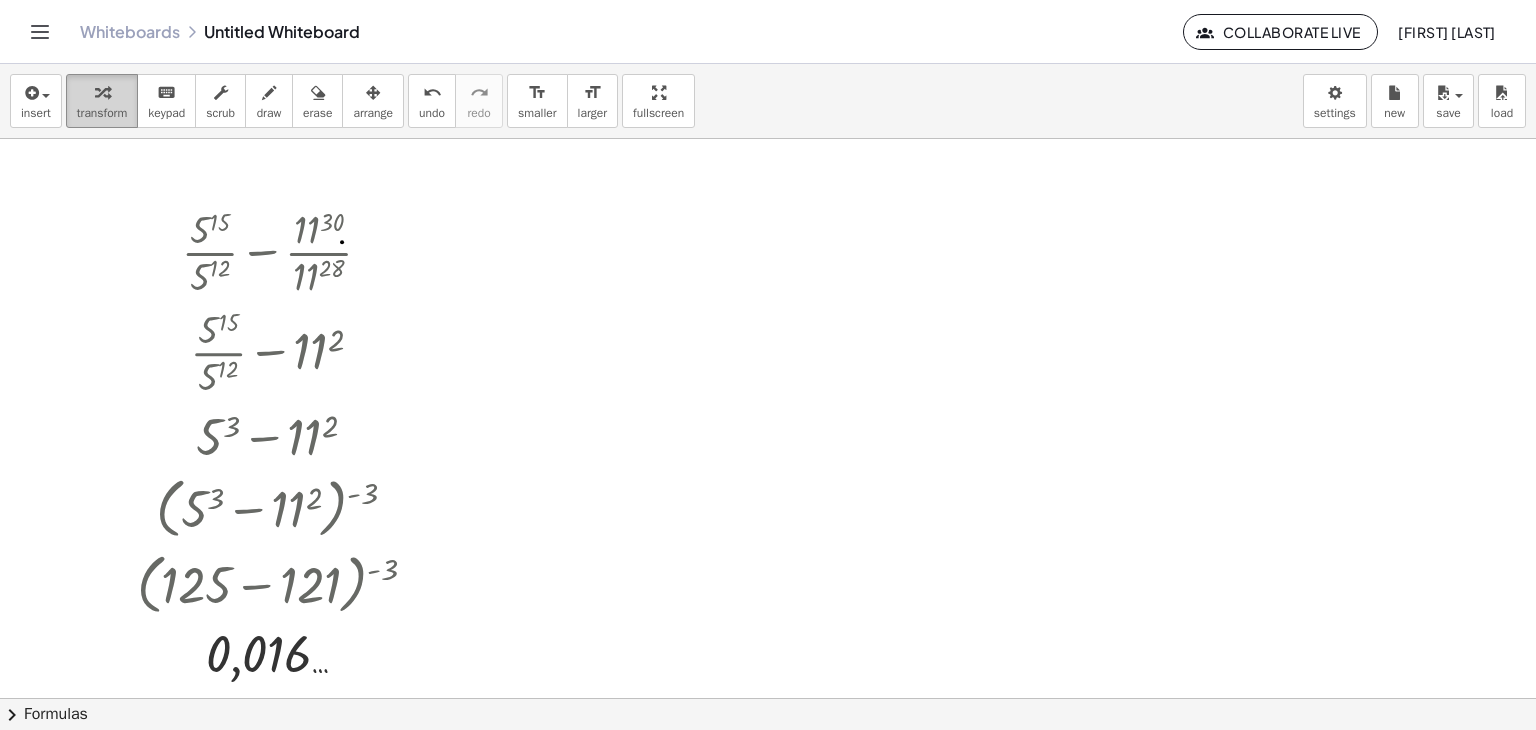 click on "transform" at bounding box center (102, 101) 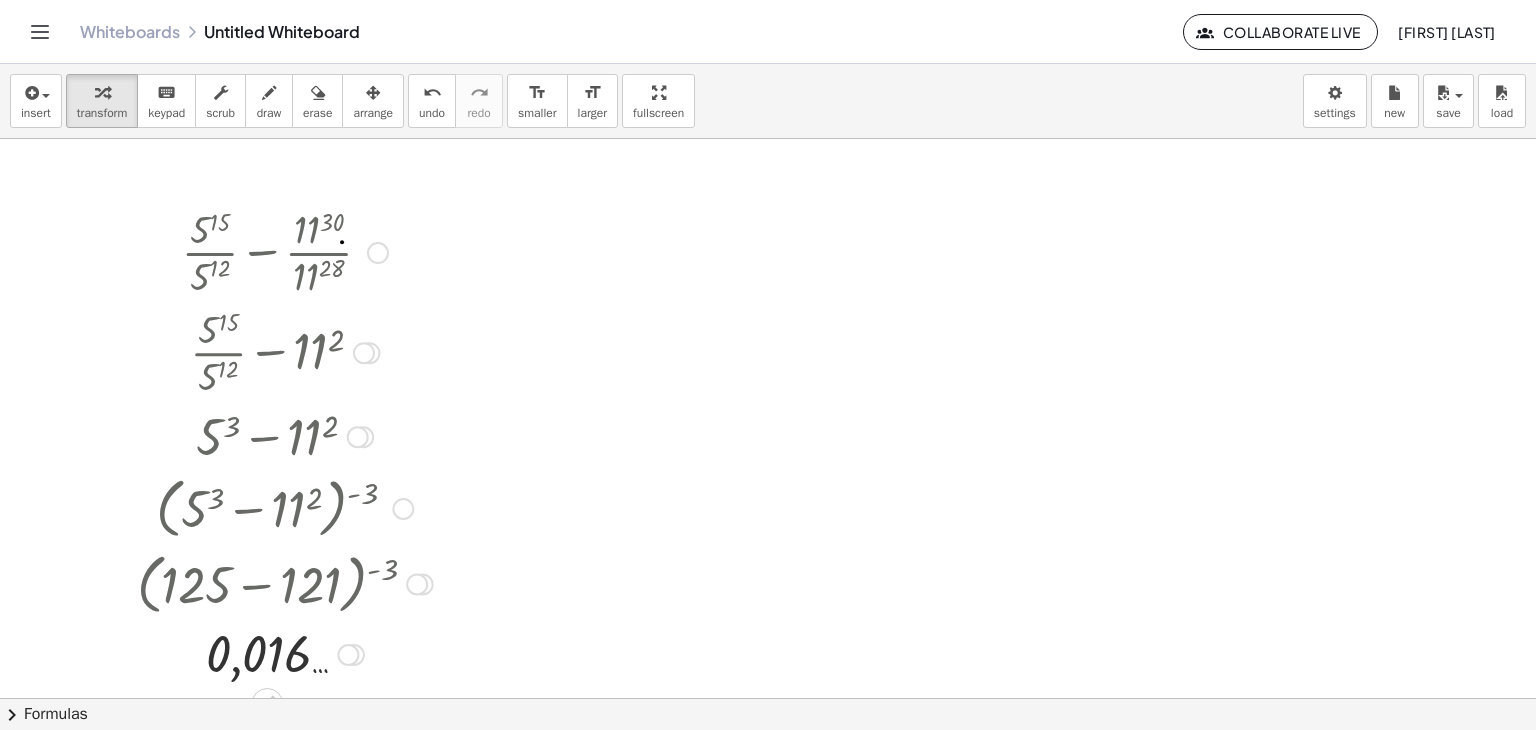 click at bounding box center (378, 253) 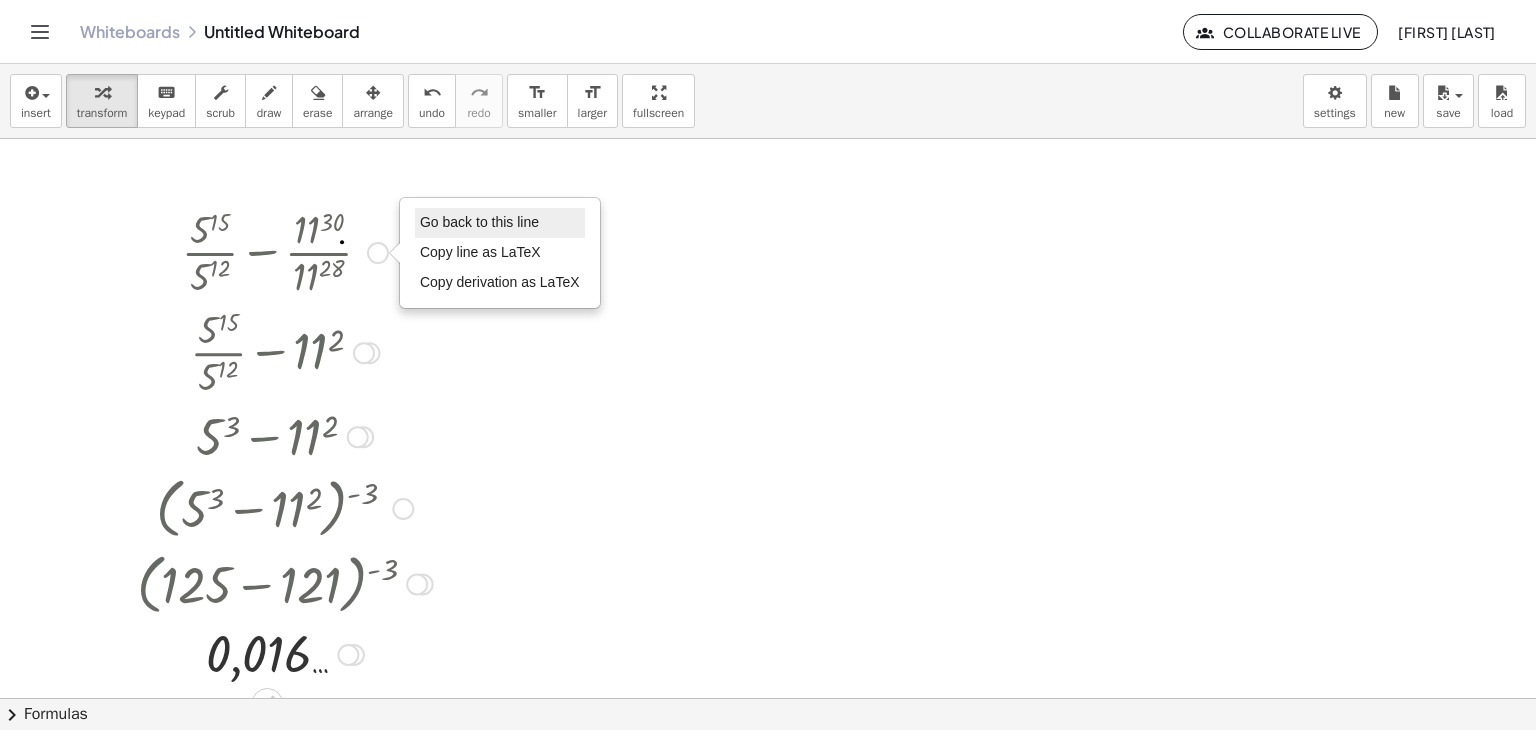 click on "Go back to this line" at bounding box center [479, 222] 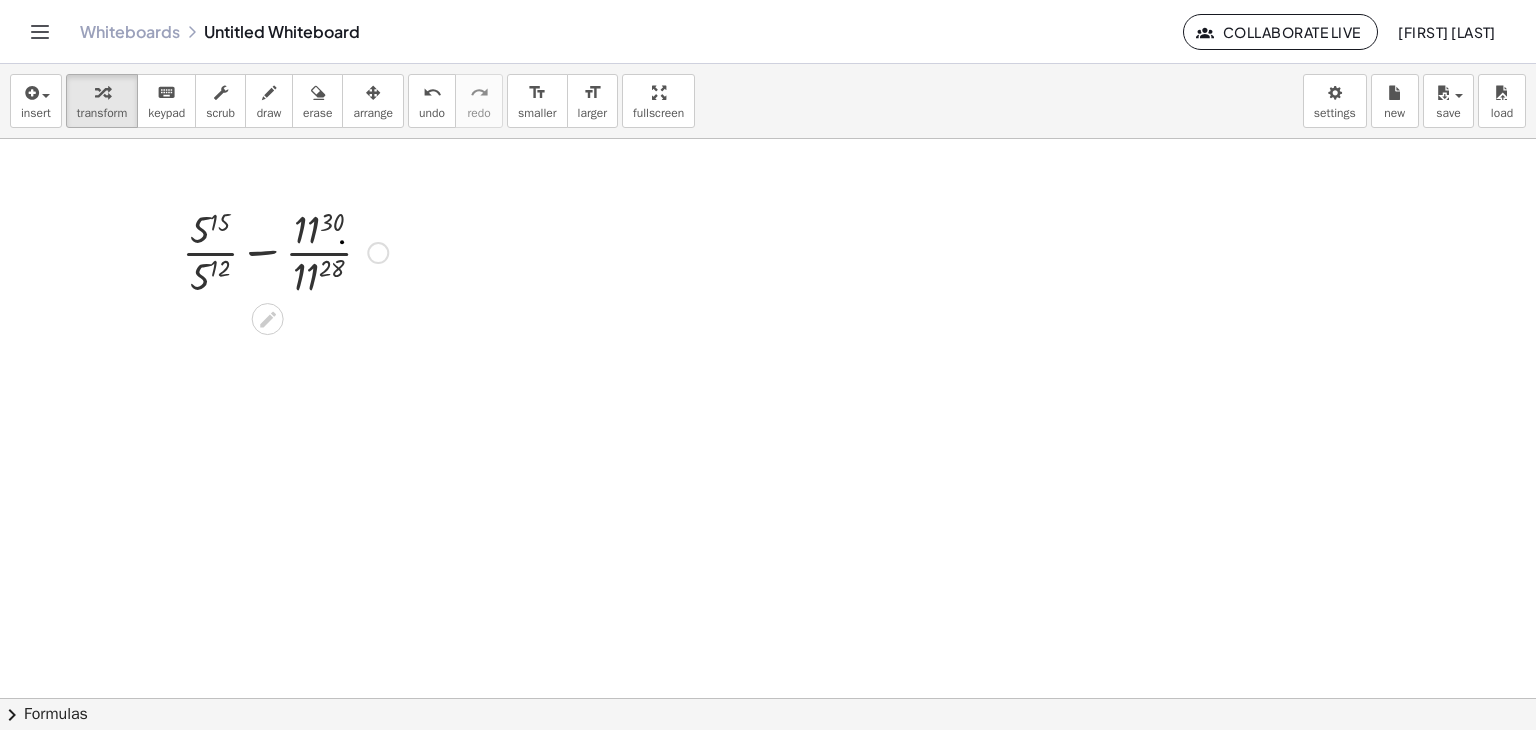 click on "Go back to this line Copy line as LaTeX Copy derivation as LaTeX" at bounding box center [378, 253] 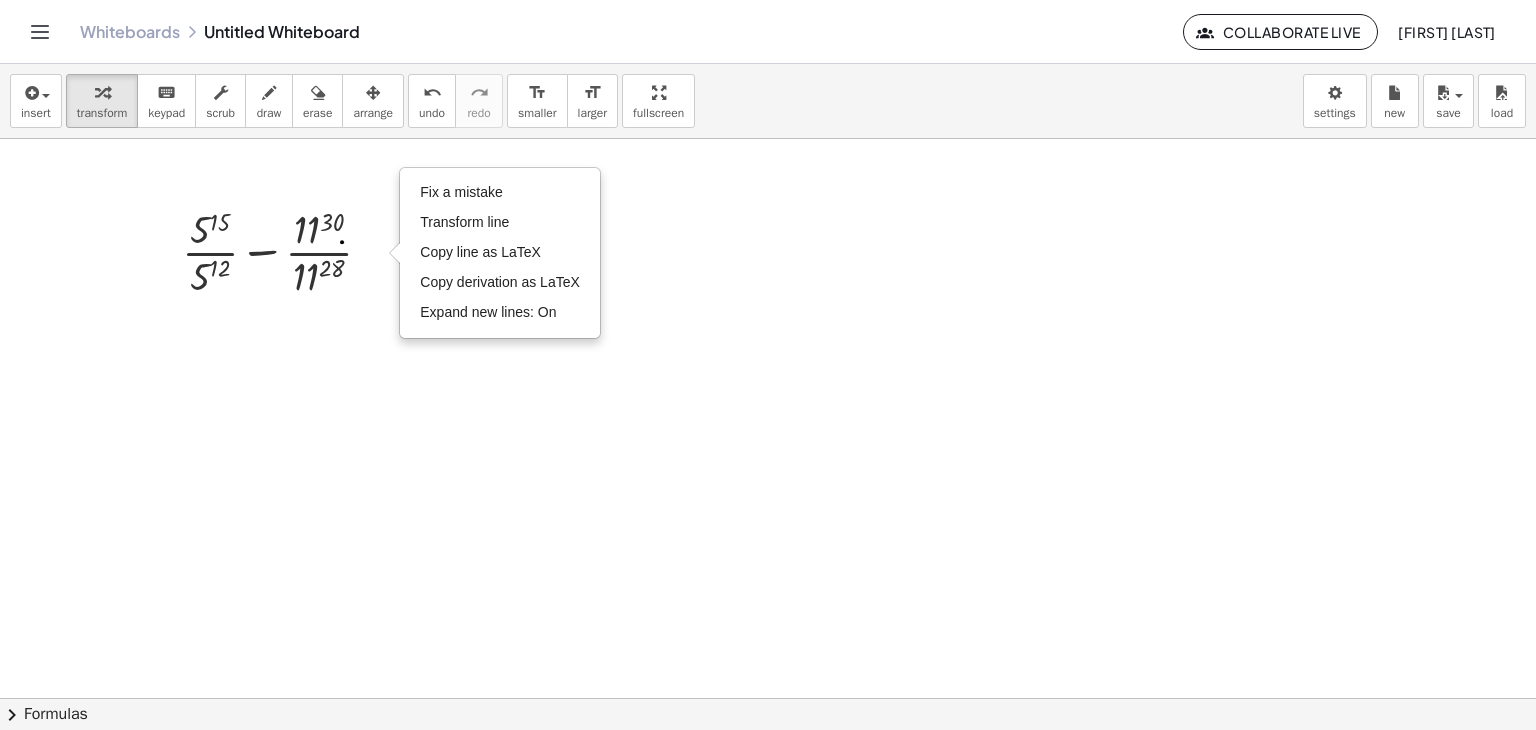 click at bounding box center (768, 557) 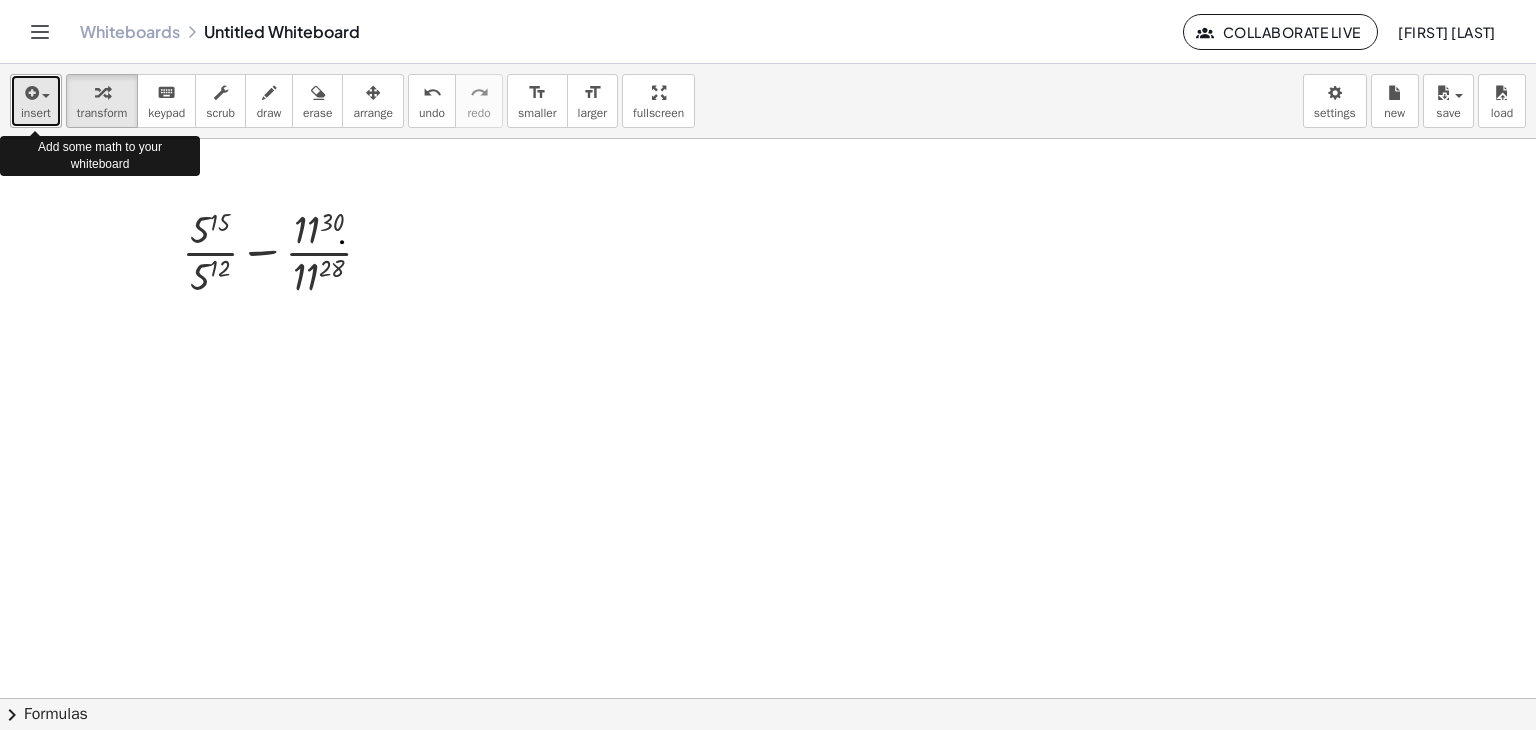 click on "insert" at bounding box center (36, 113) 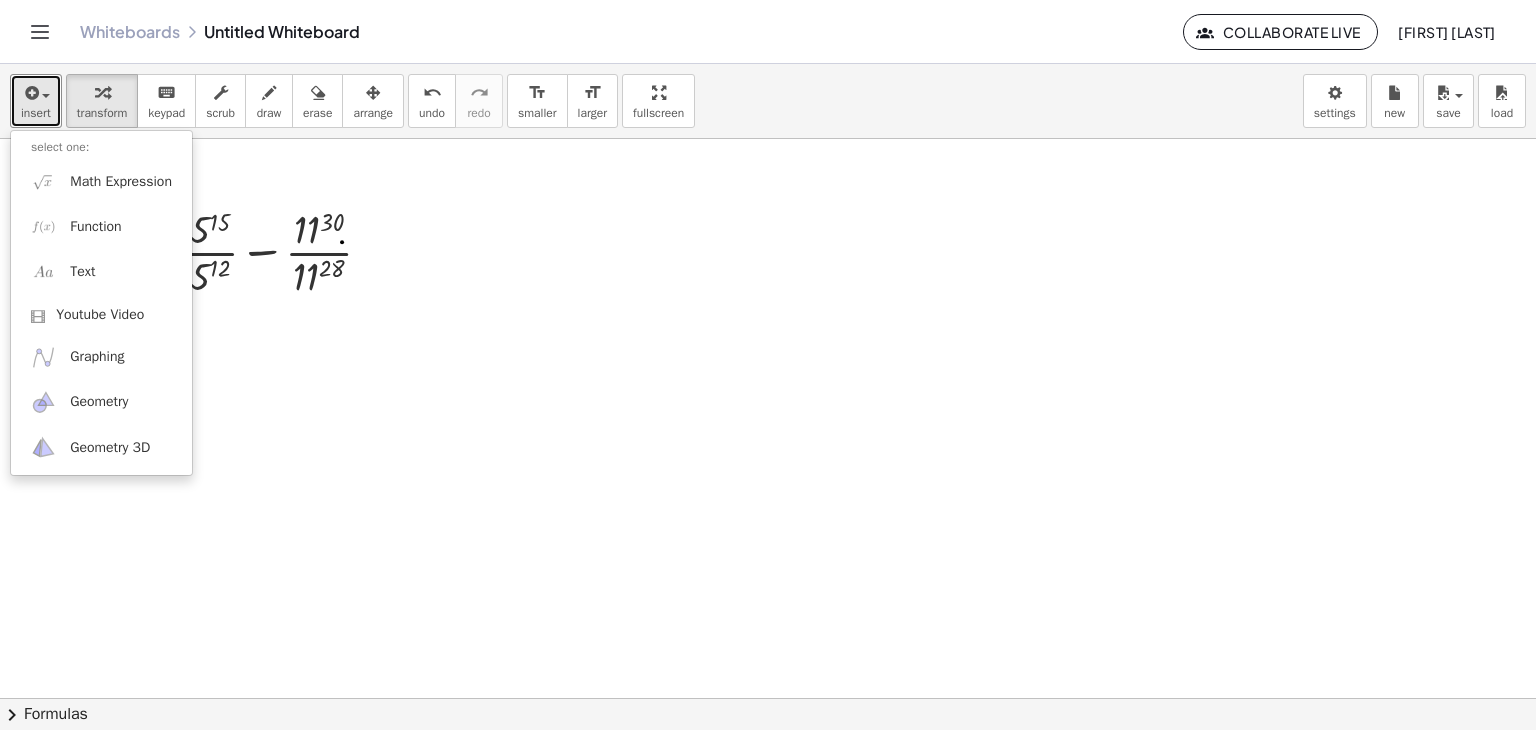 click at bounding box center (768, 557) 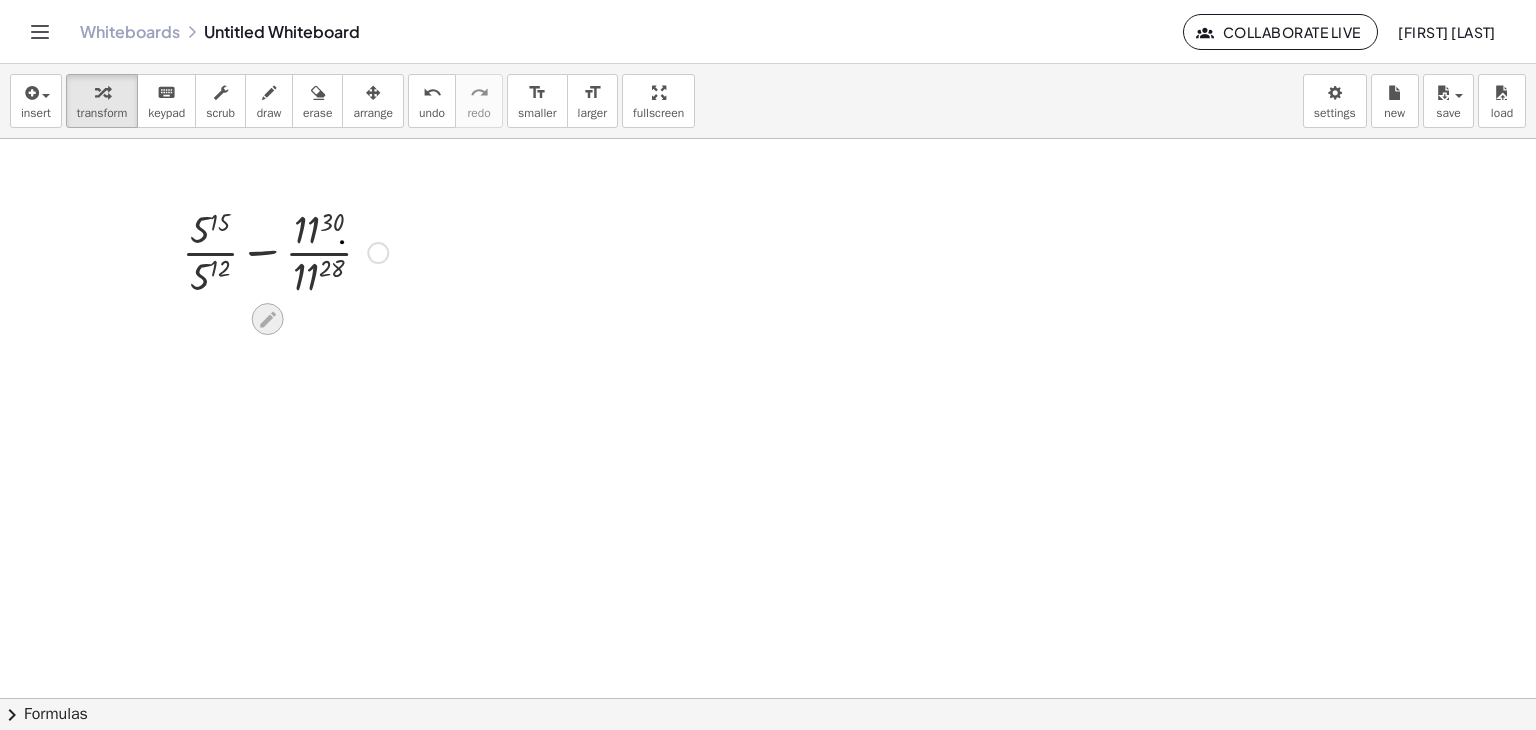 click 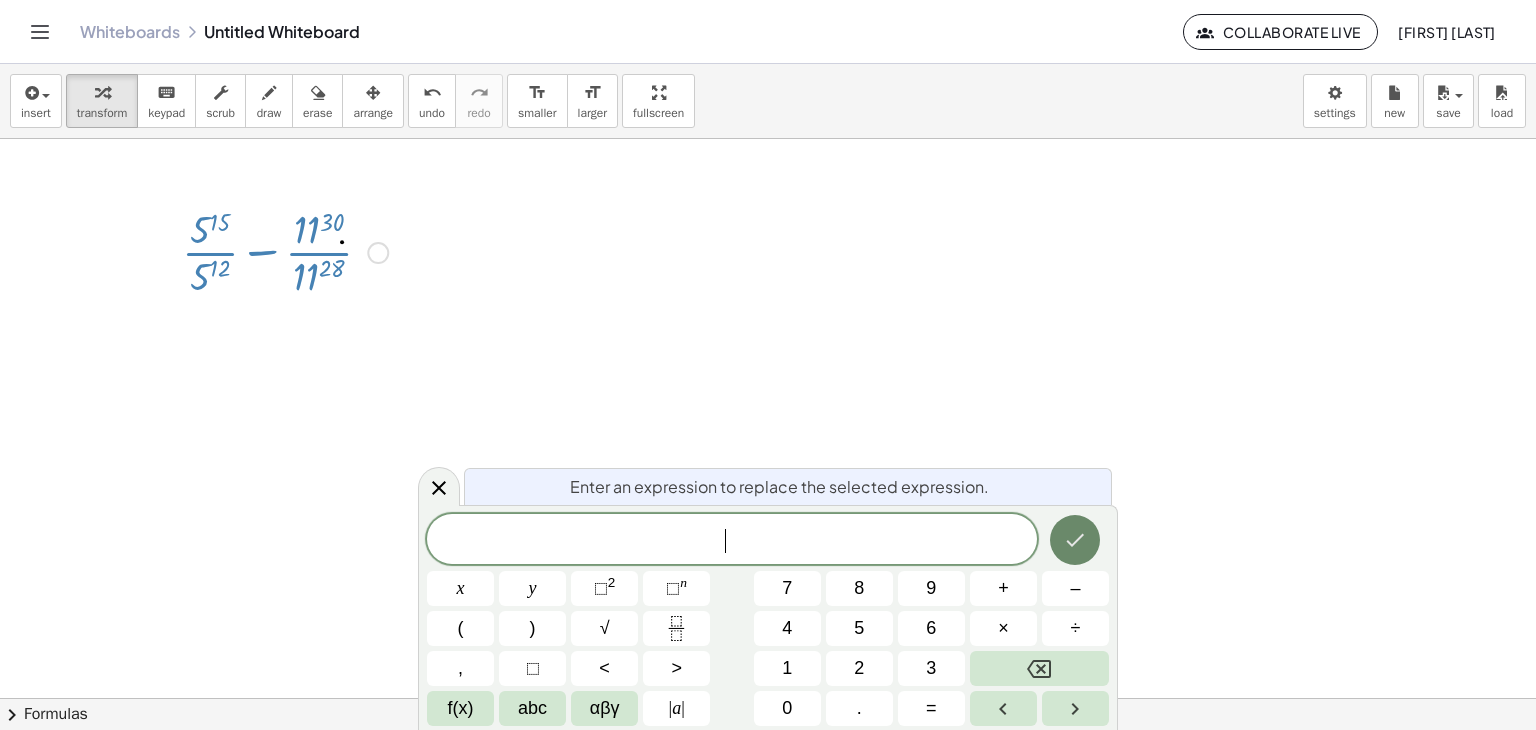 click 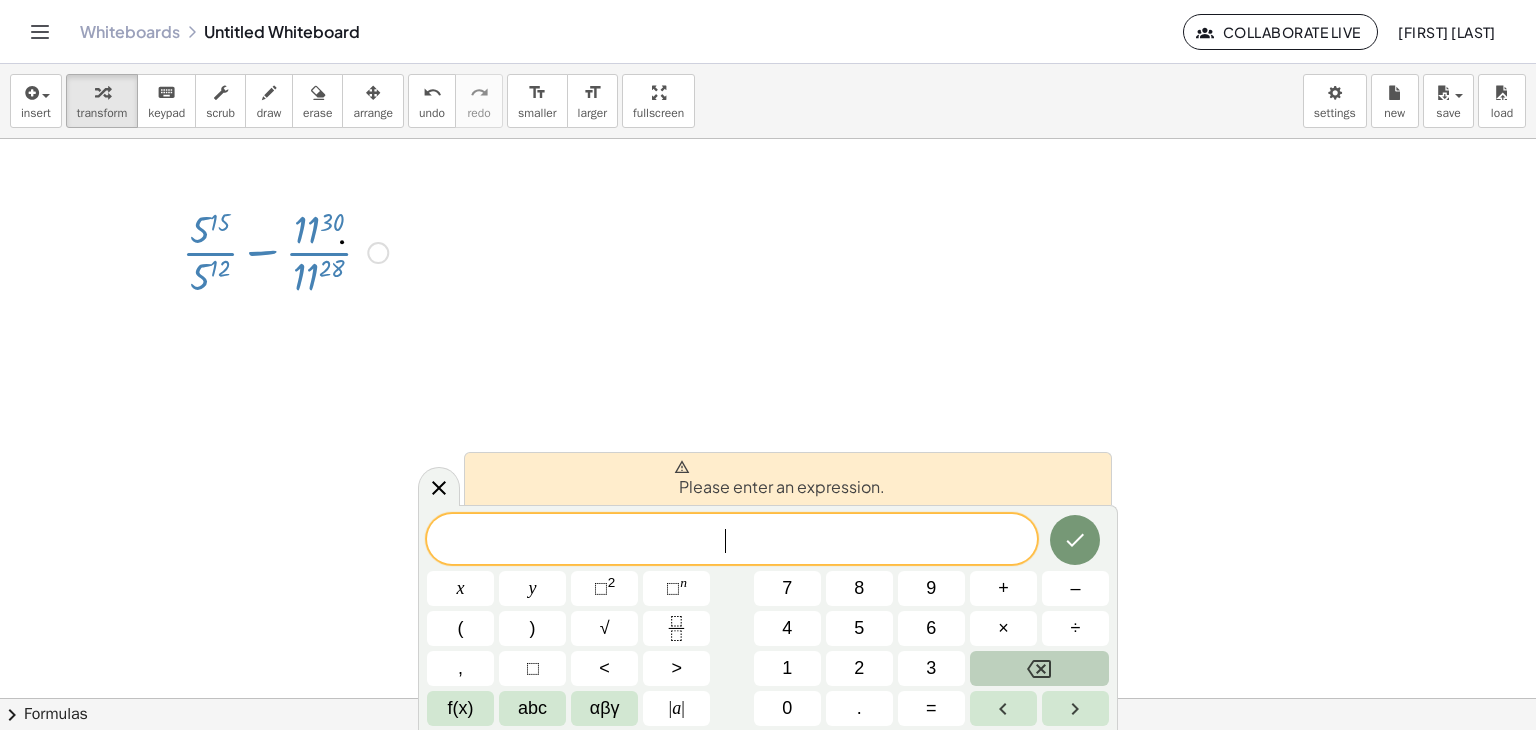 click 